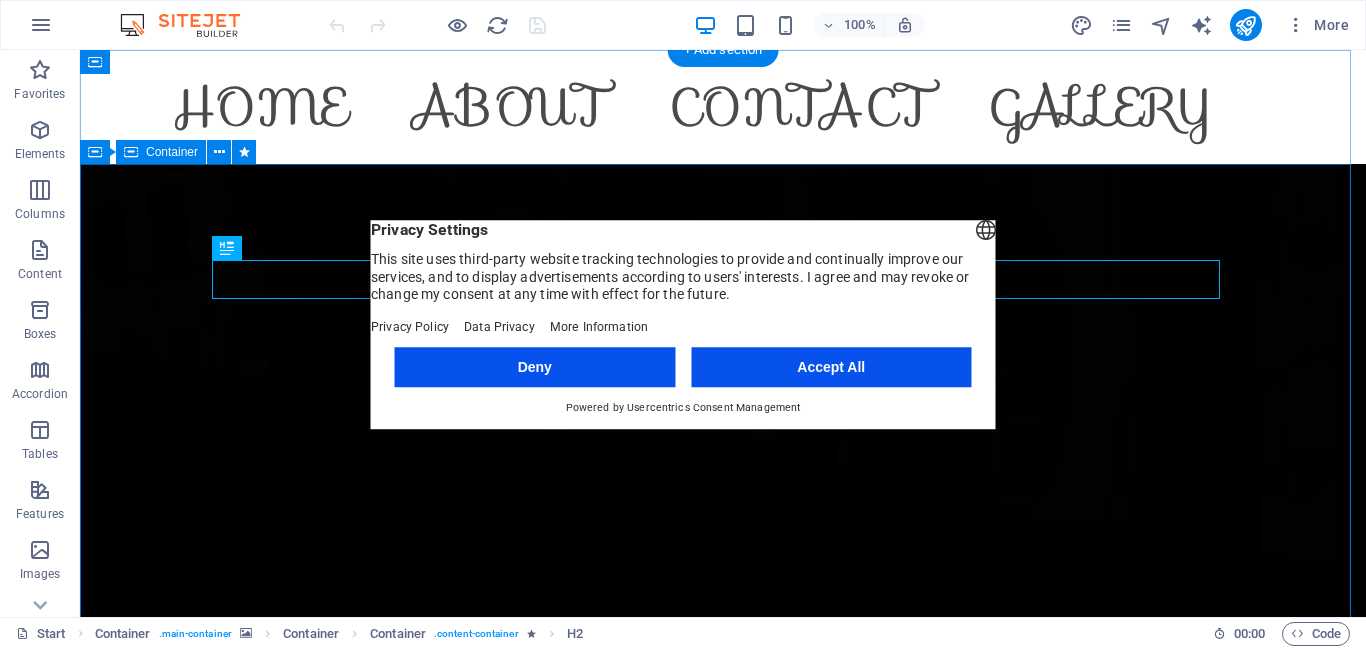 scroll, scrollTop: 0, scrollLeft: 0, axis: both 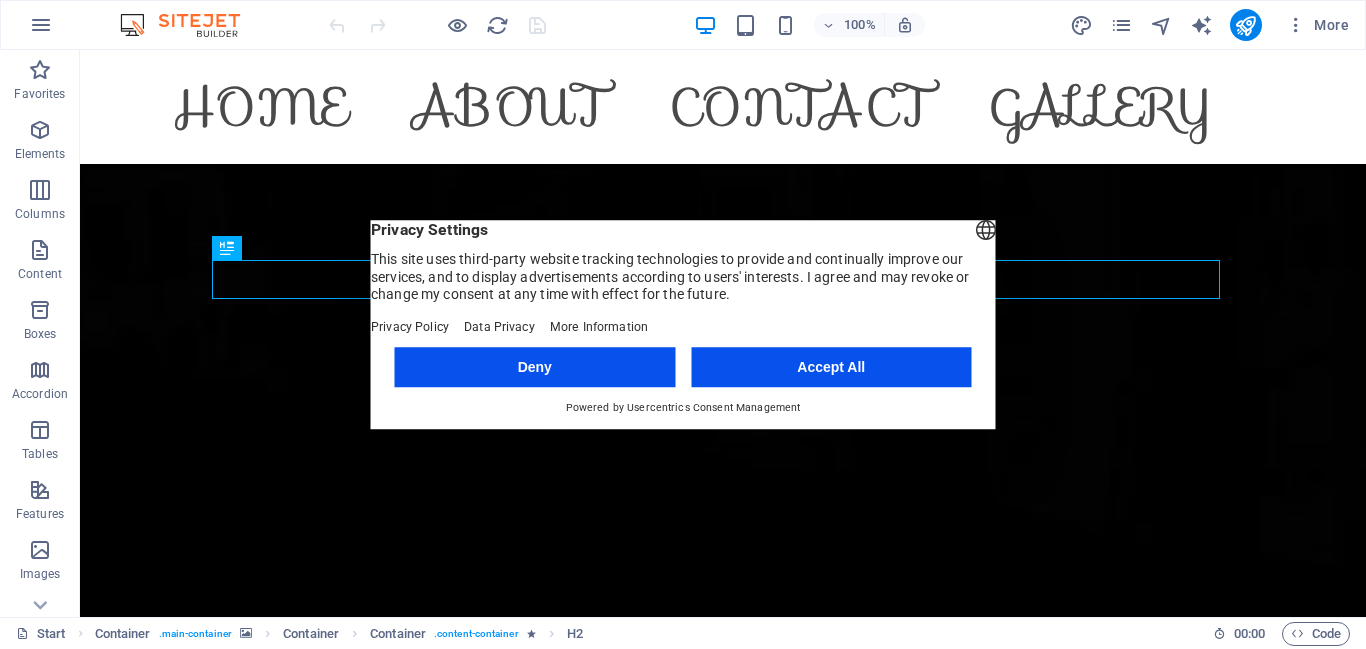 click on "Accept All" at bounding box center [831, 367] 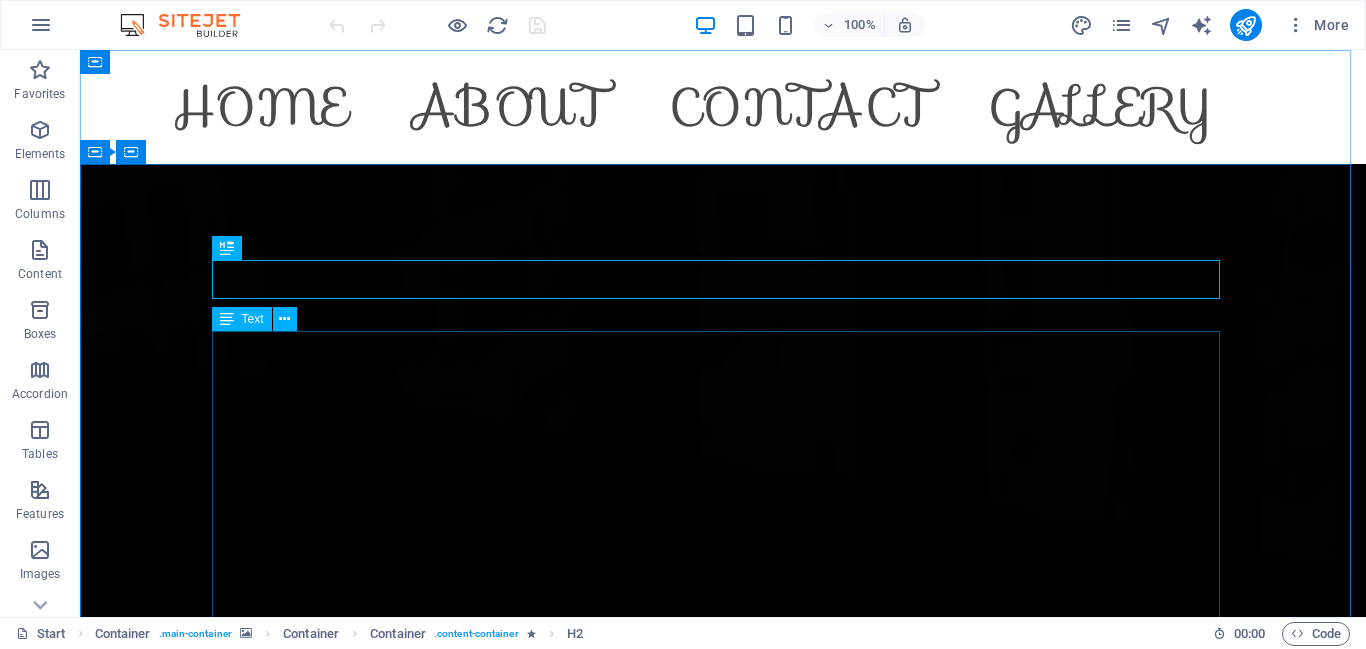 click on "Text" at bounding box center (253, 319) 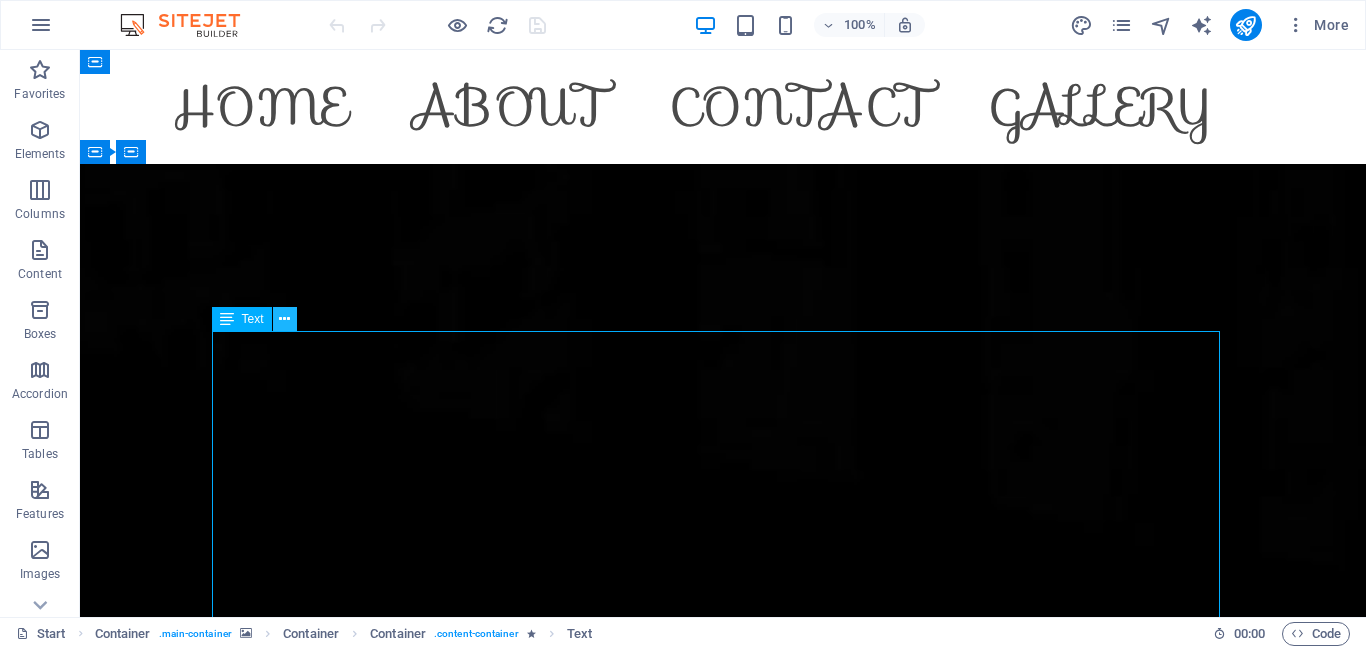 click at bounding box center (284, 319) 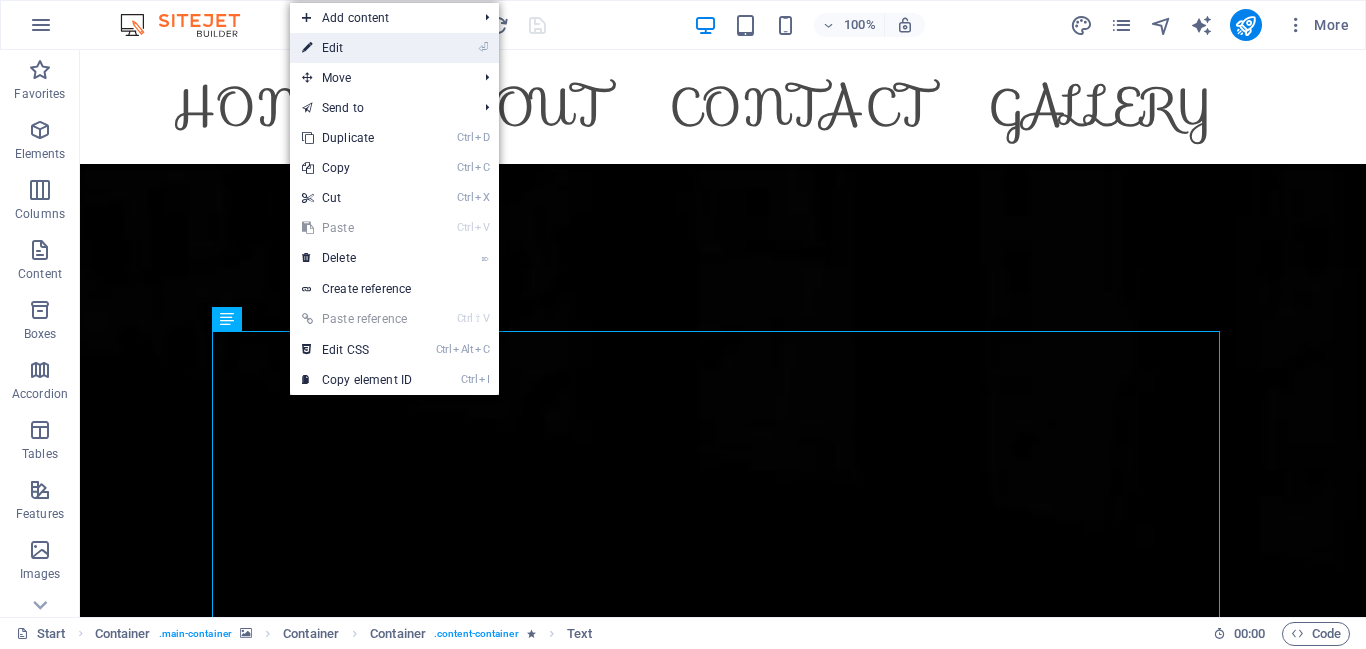 click on "⏎  Edit" at bounding box center (357, 48) 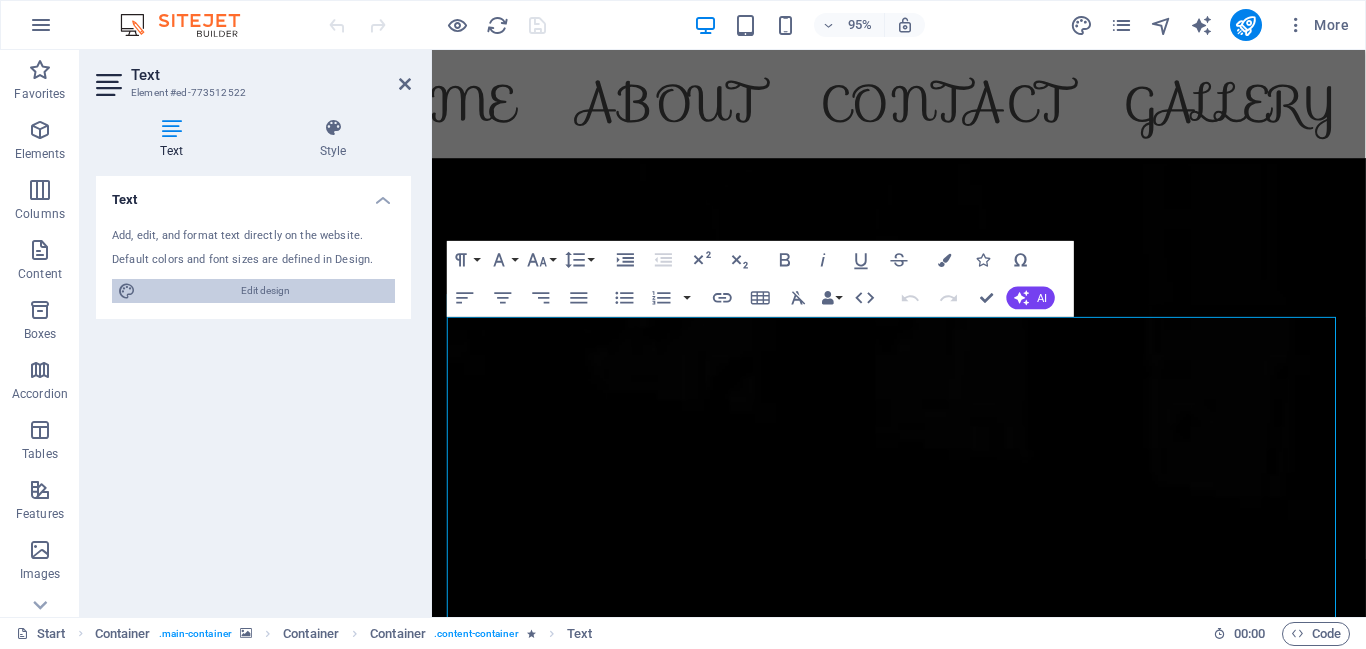 click on "Edit design" at bounding box center (265, 291) 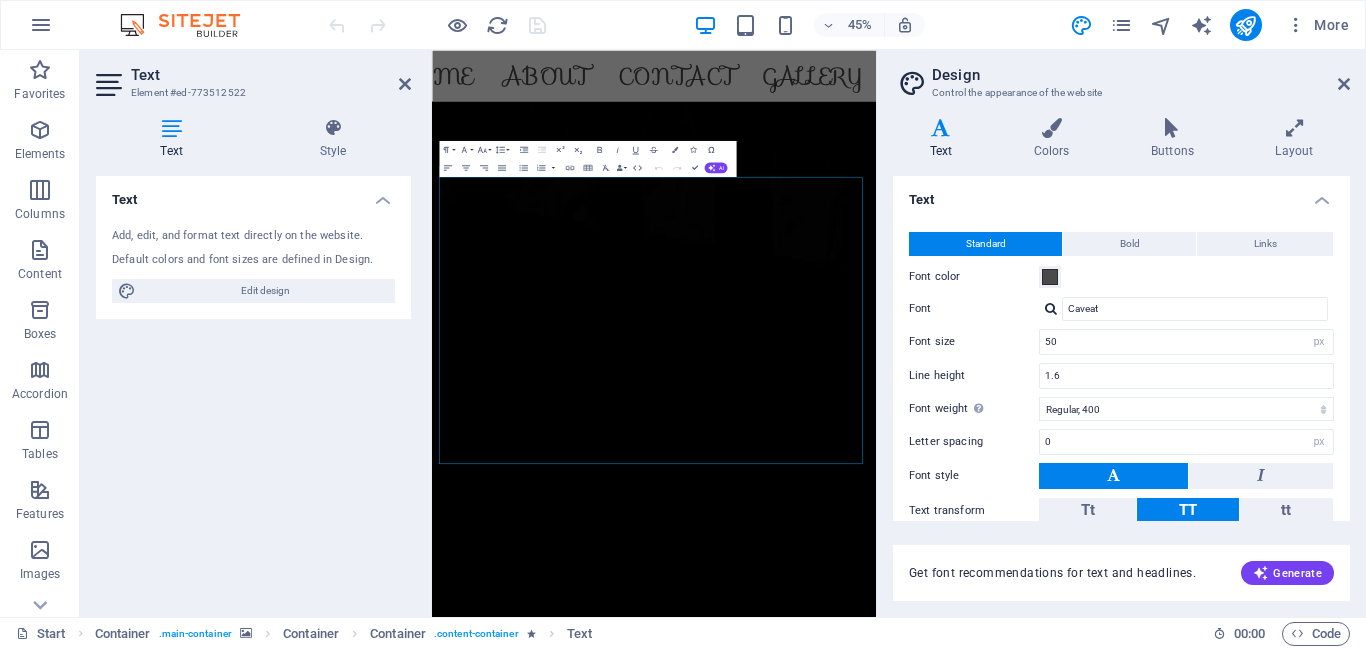 click on "Text" at bounding box center [945, 139] 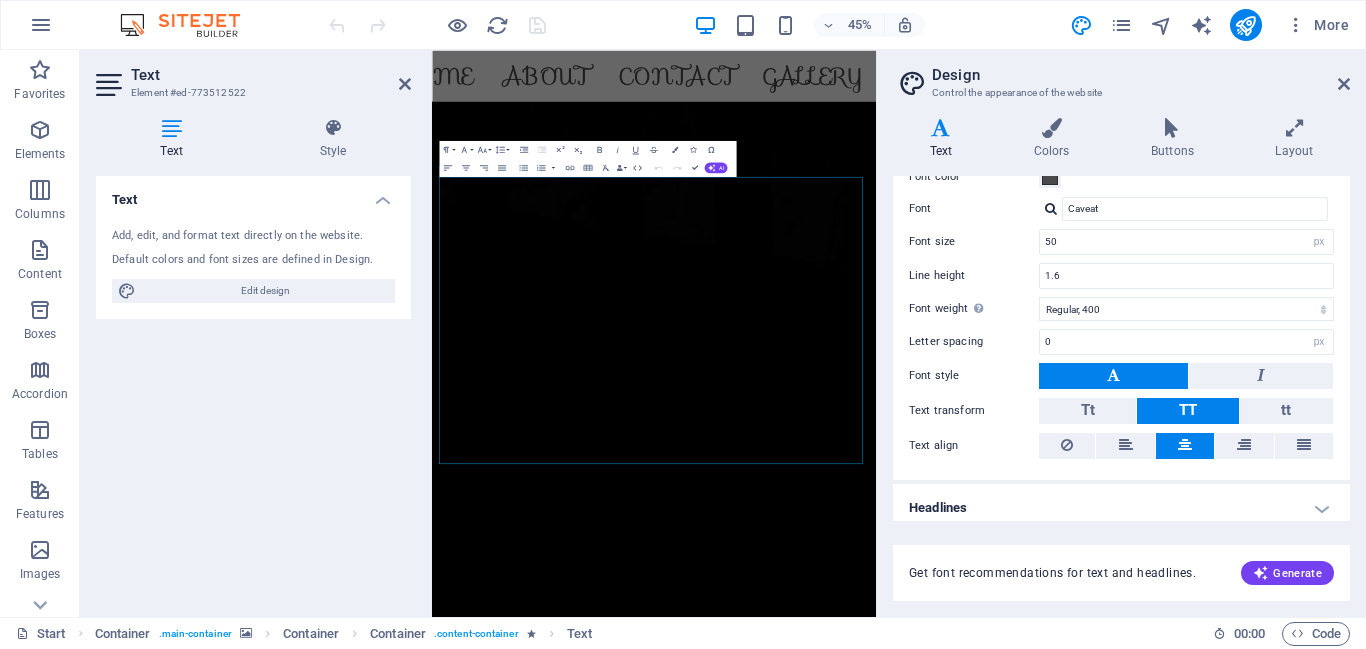 scroll, scrollTop: 111, scrollLeft: 0, axis: vertical 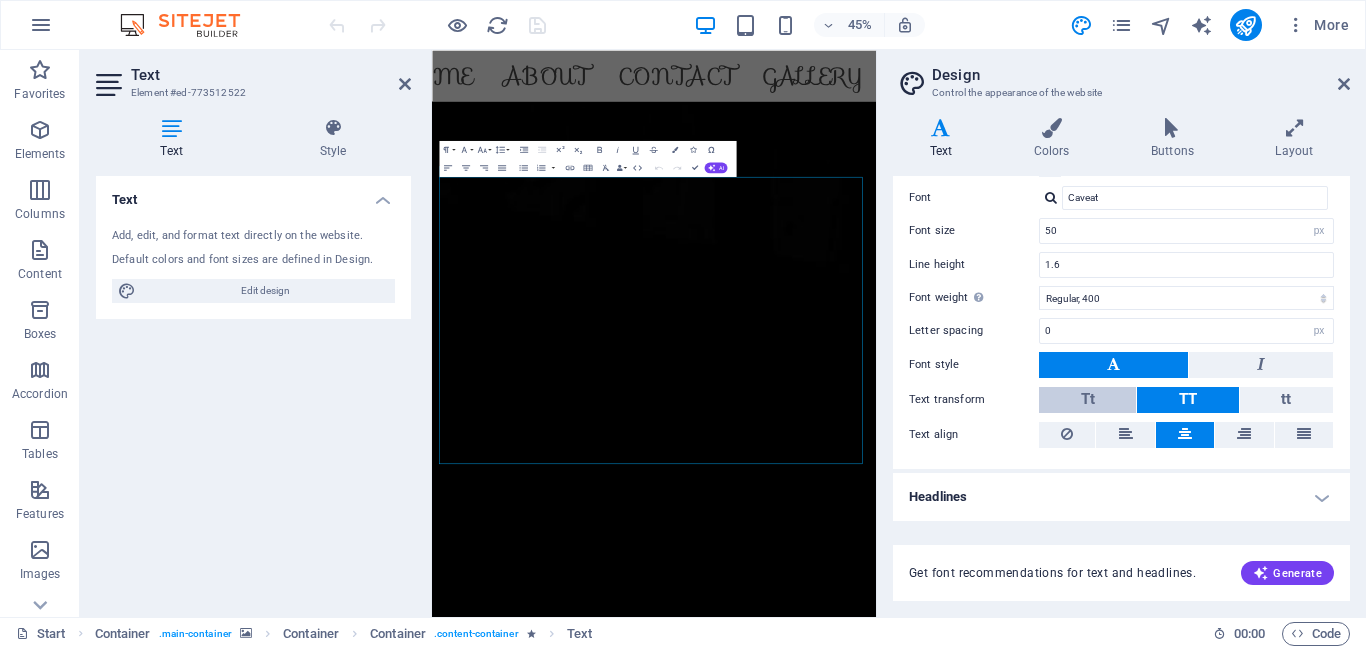 click on "Tt" at bounding box center (1087, 400) 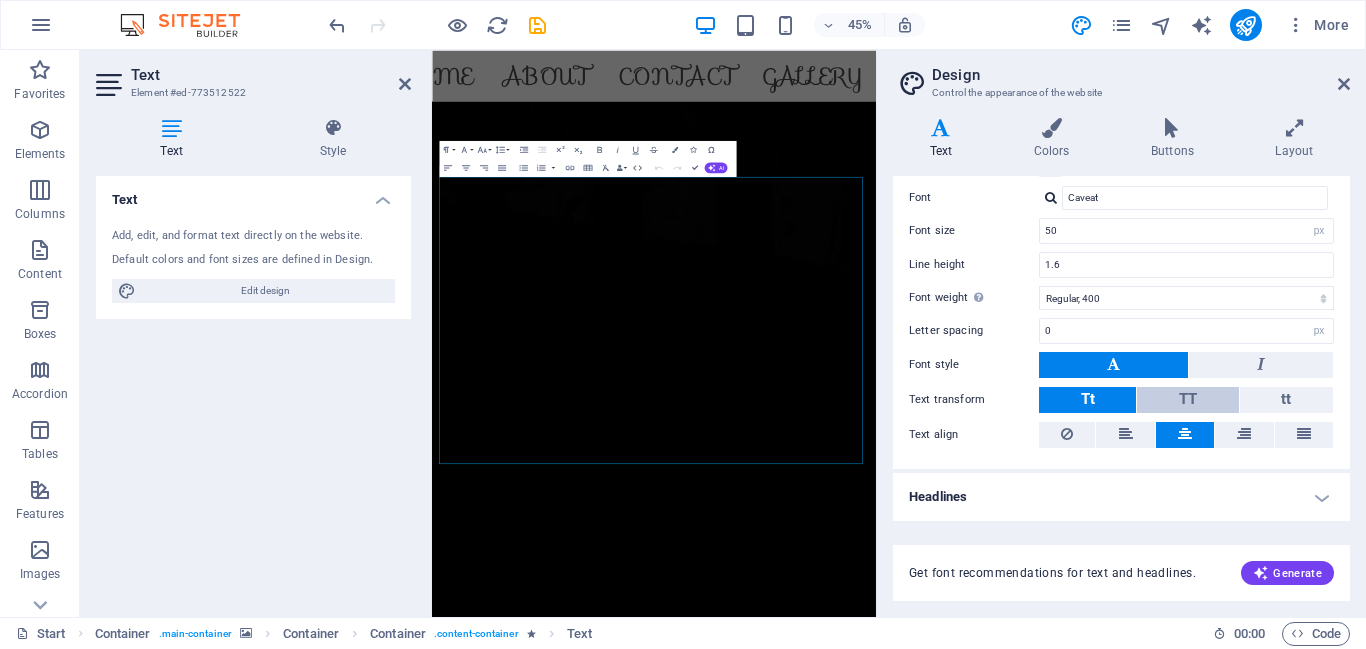 click on "TT" at bounding box center (1187, 400) 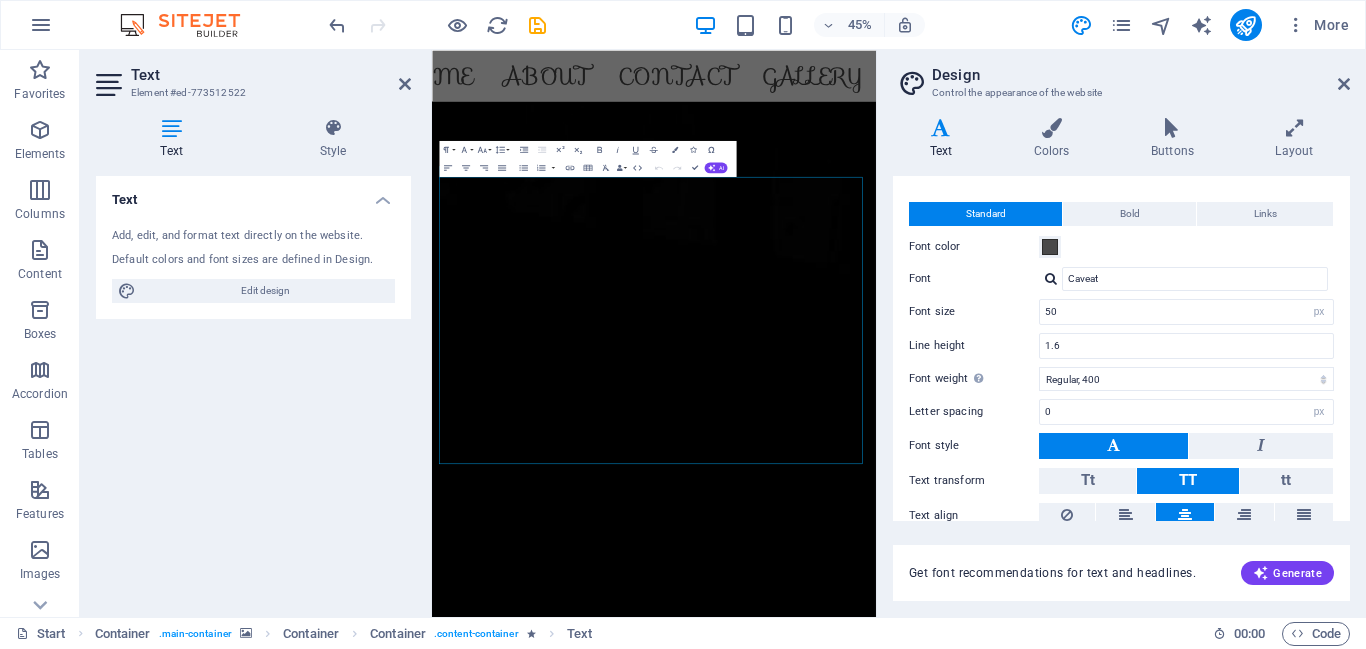 scroll, scrollTop: 0, scrollLeft: 0, axis: both 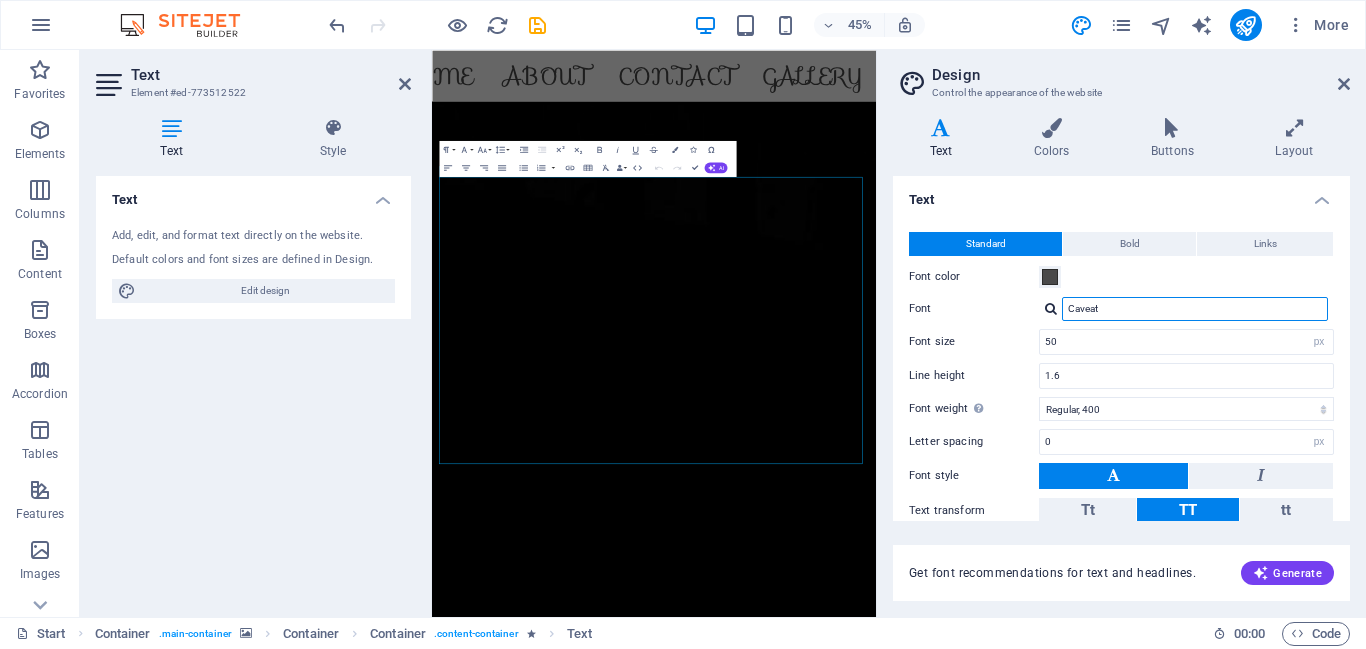 click on "Caveat" at bounding box center (1195, 309) 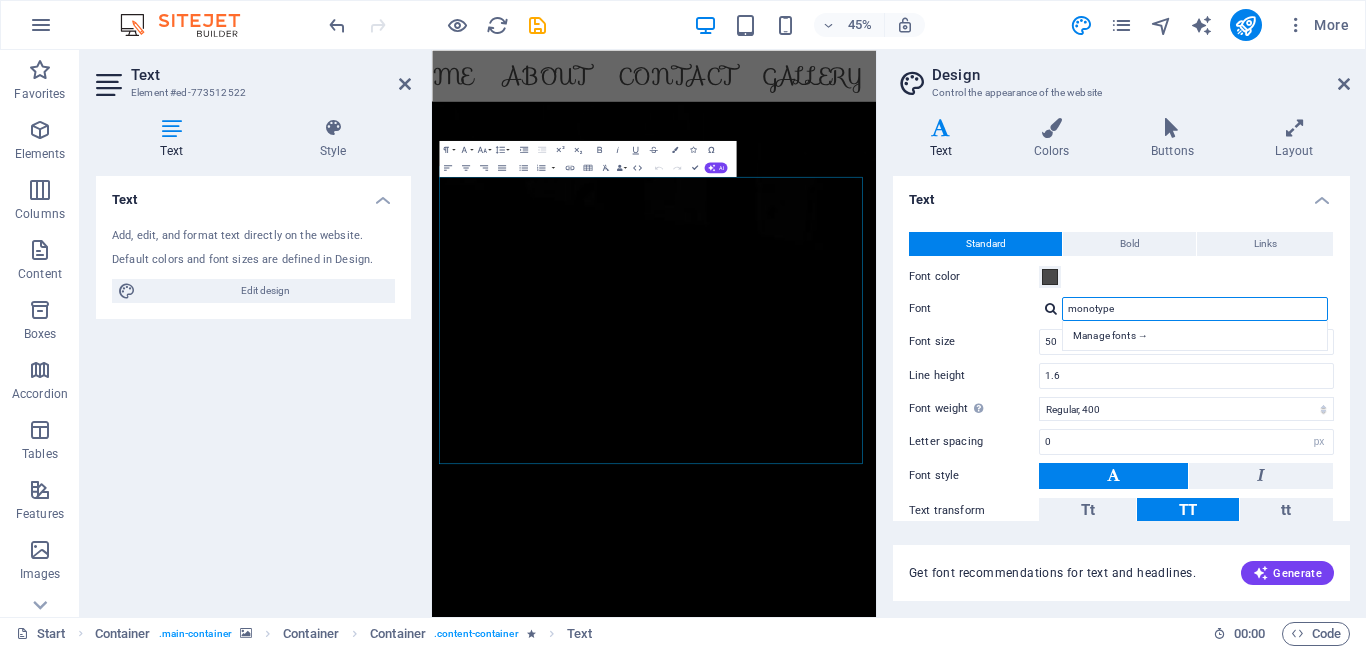 type on "monotype" 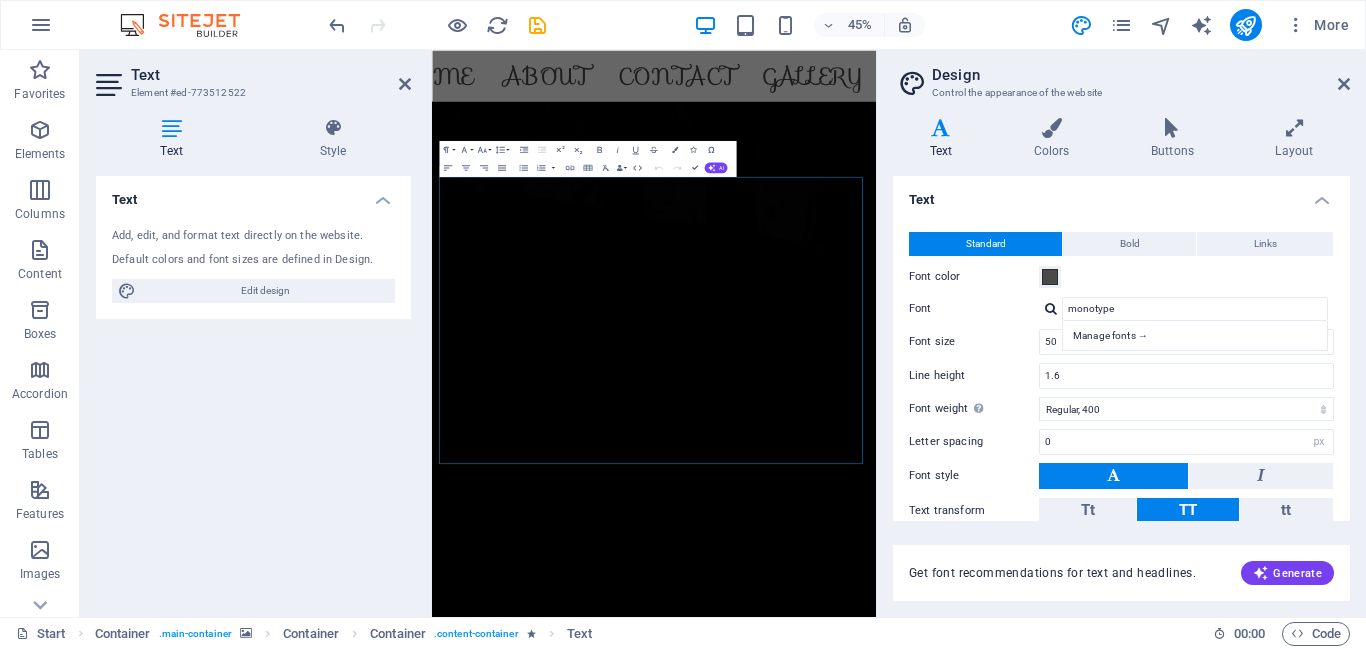 click on "Manage fonts →" at bounding box center [1199, 335] 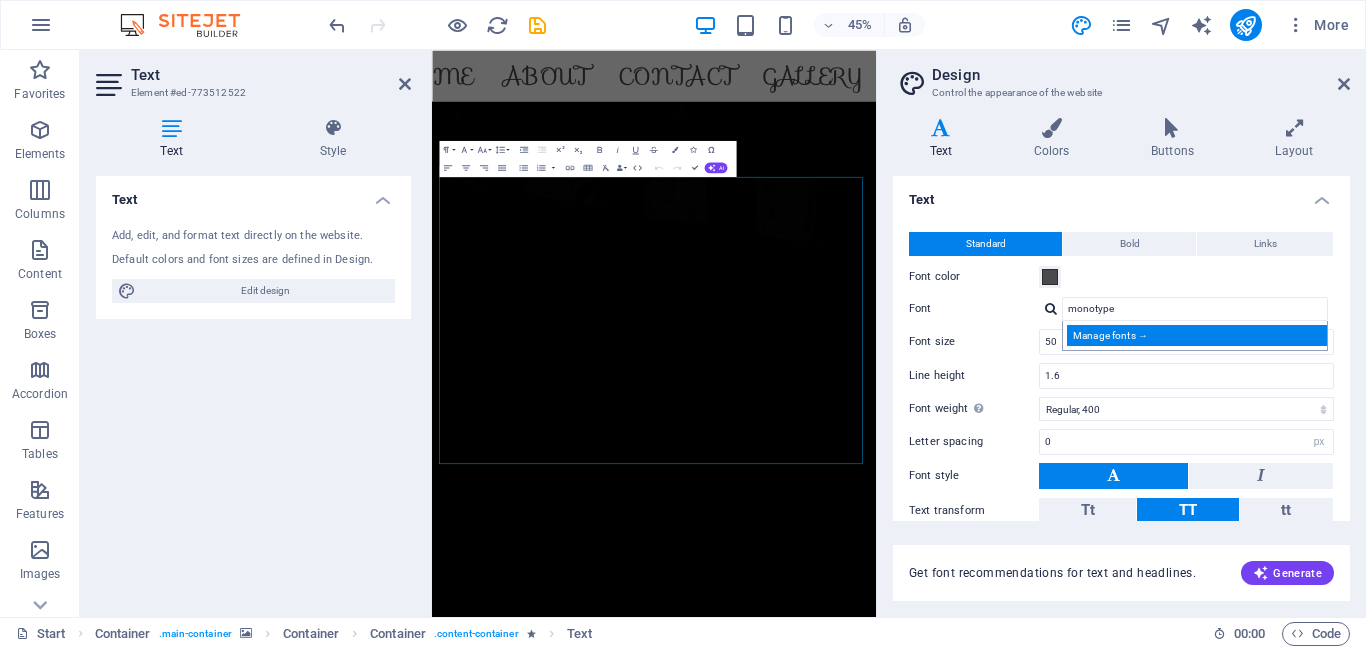 click on "Manage fonts →" at bounding box center [1199, 335] 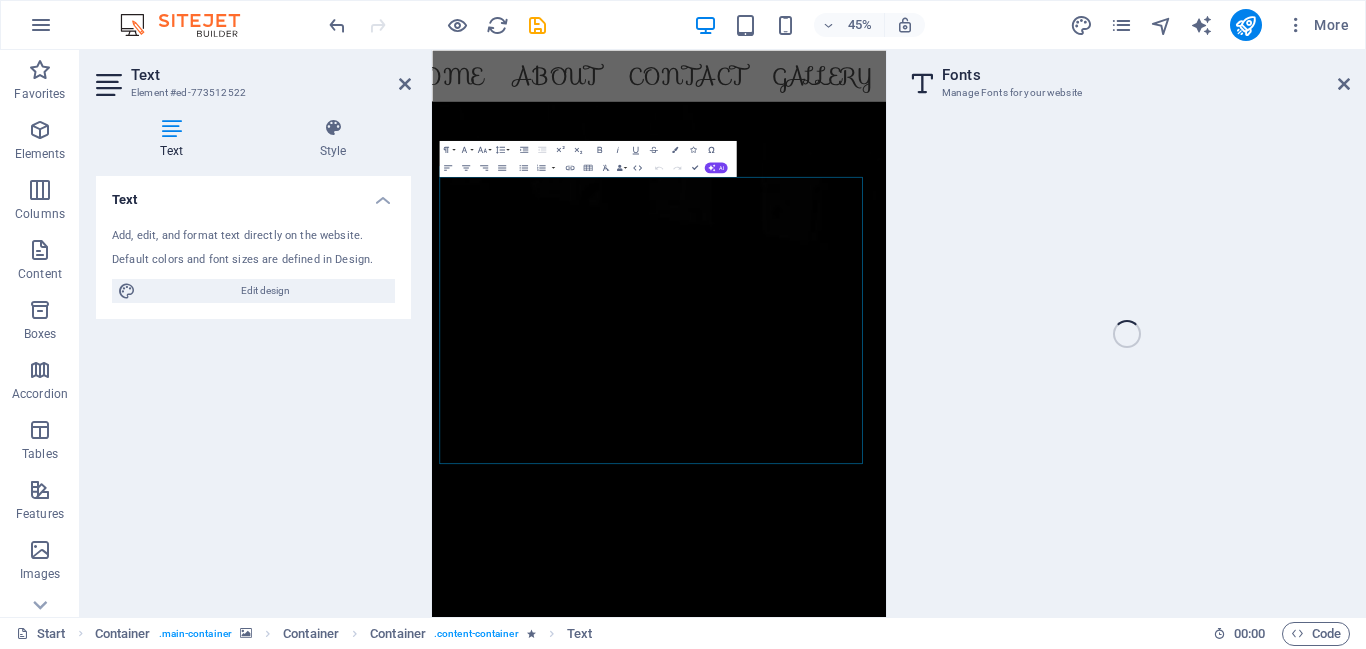select on "popularity" 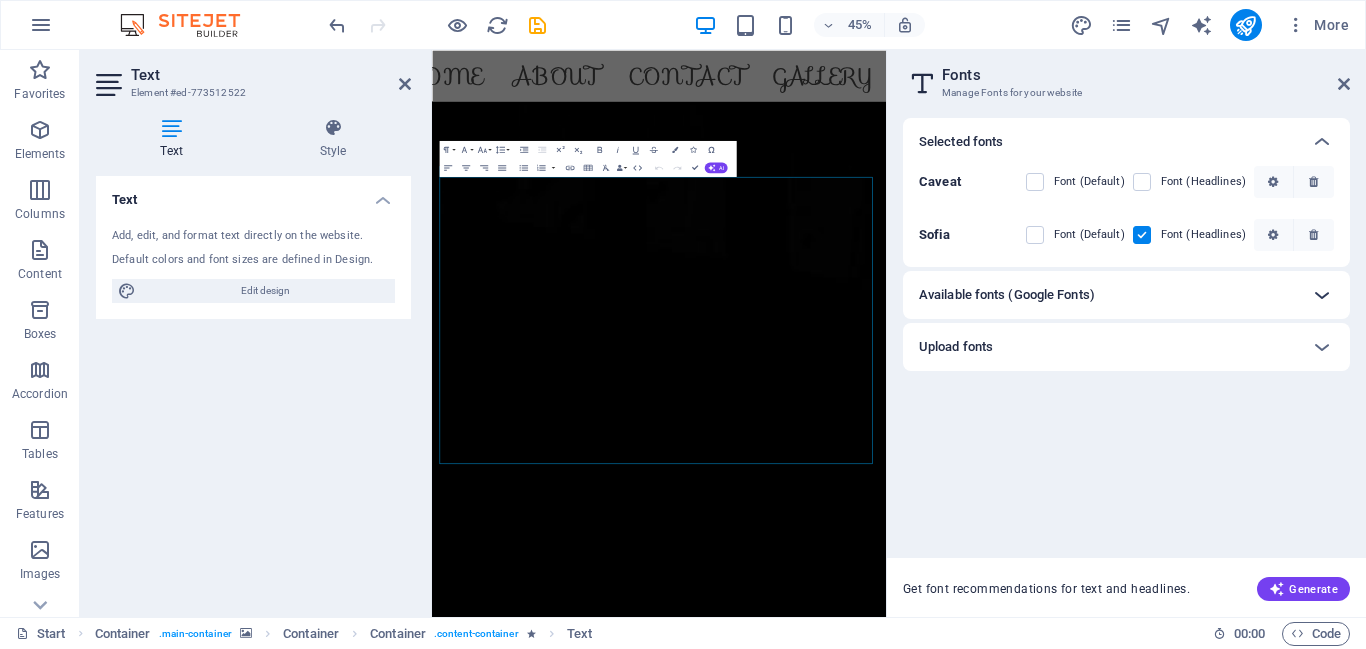 click at bounding box center (1322, 295) 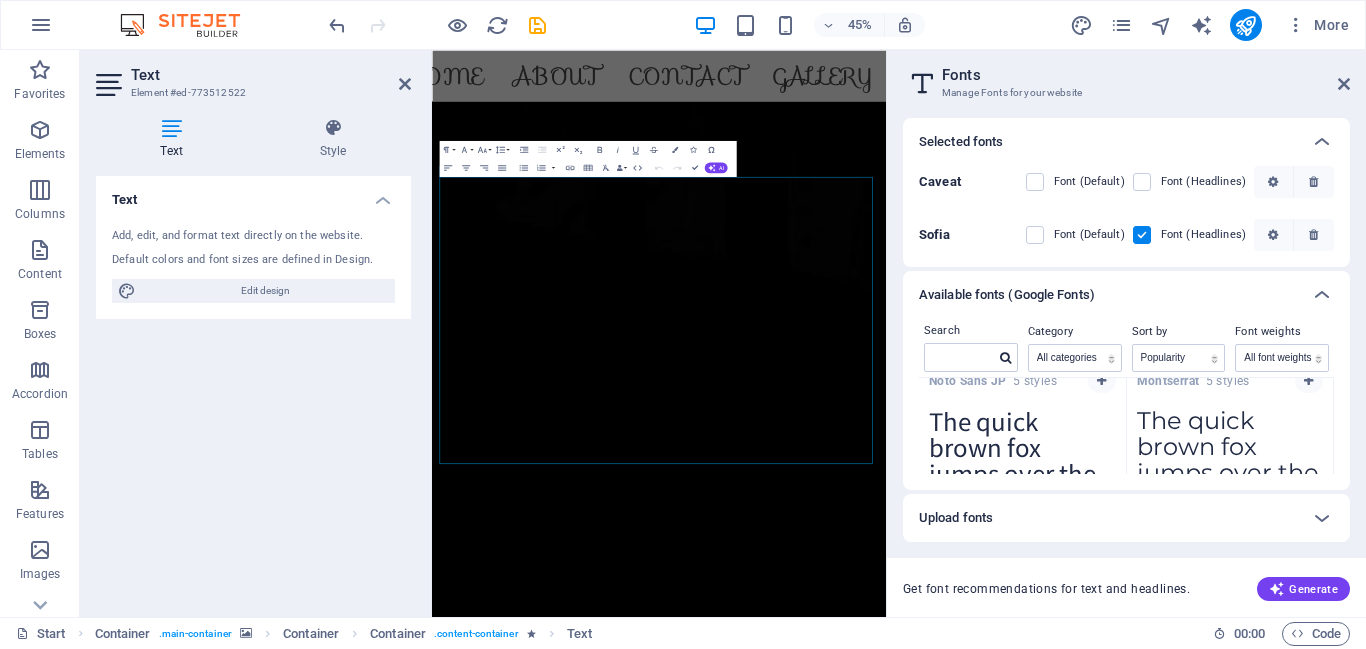 scroll, scrollTop: 200, scrollLeft: 0, axis: vertical 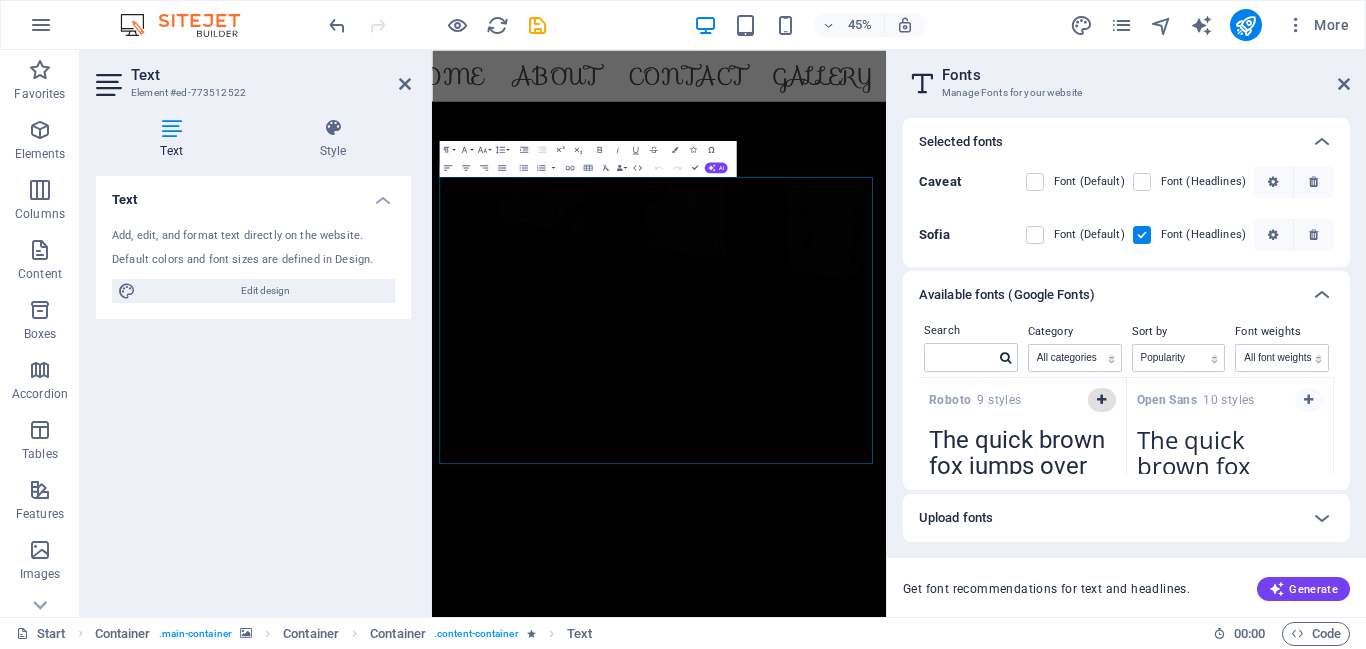 click at bounding box center [1101, 400] 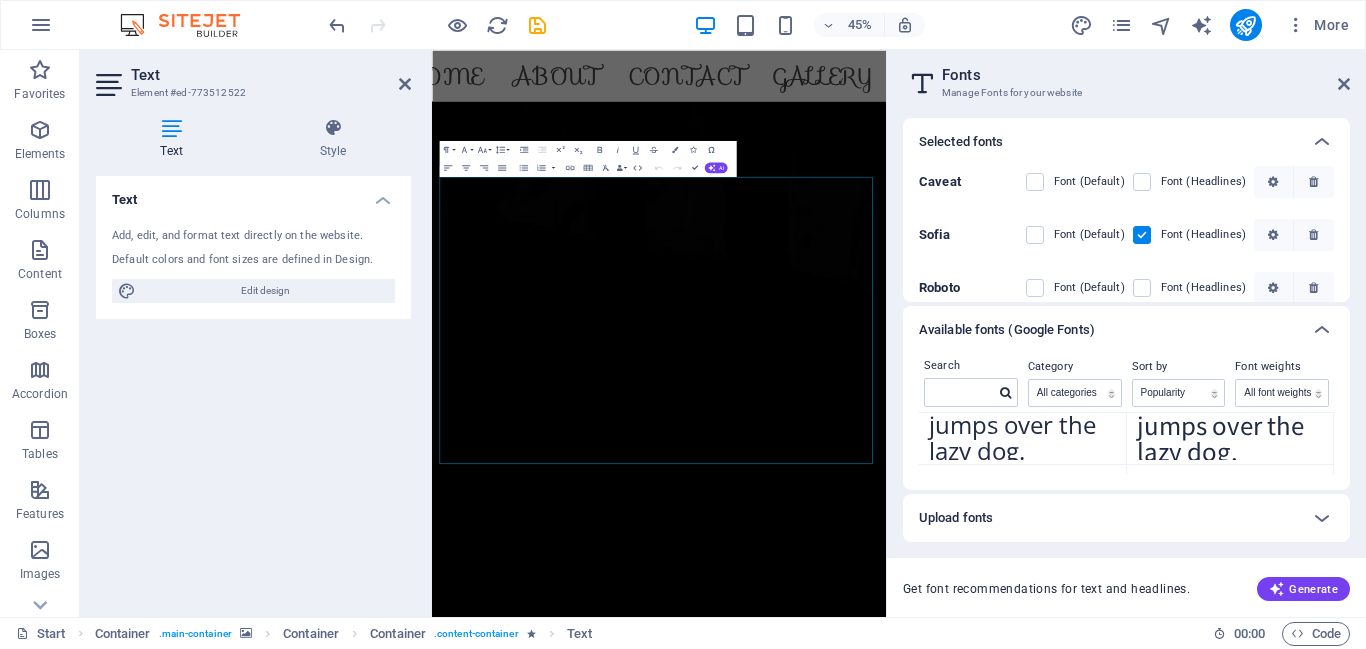 scroll, scrollTop: 200, scrollLeft: 0, axis: vertical 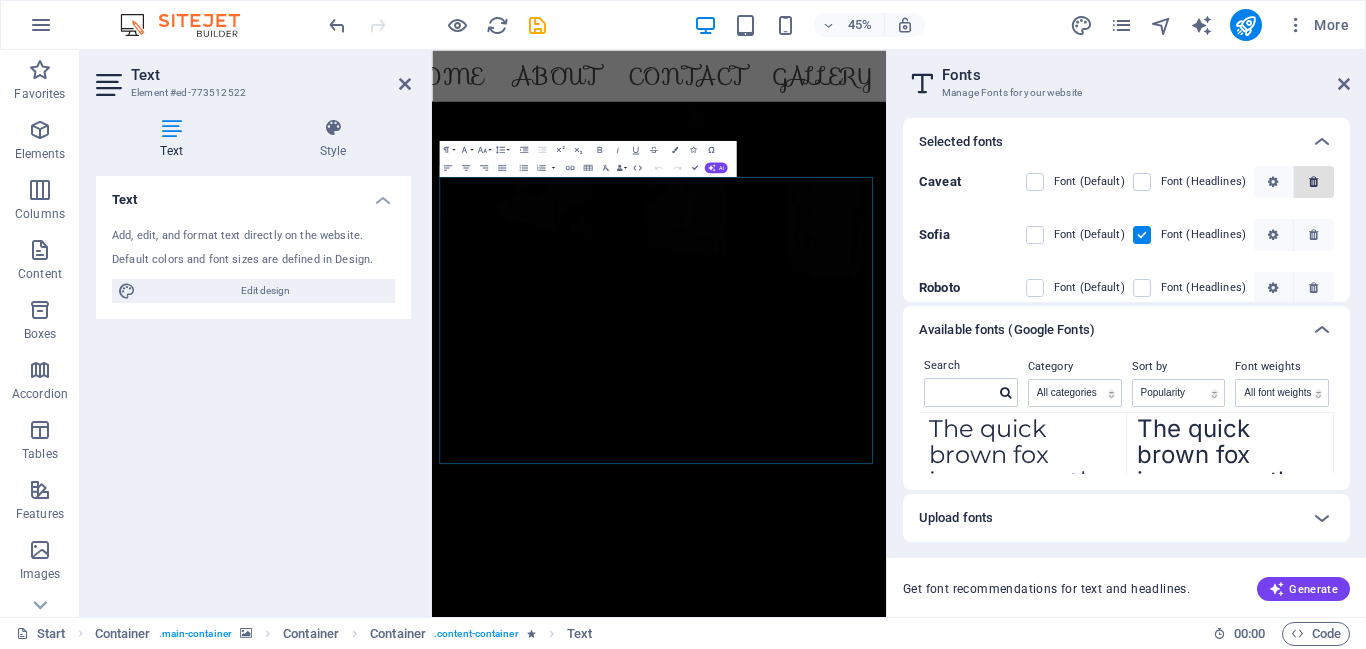 click at bounding box center [1313, 182] 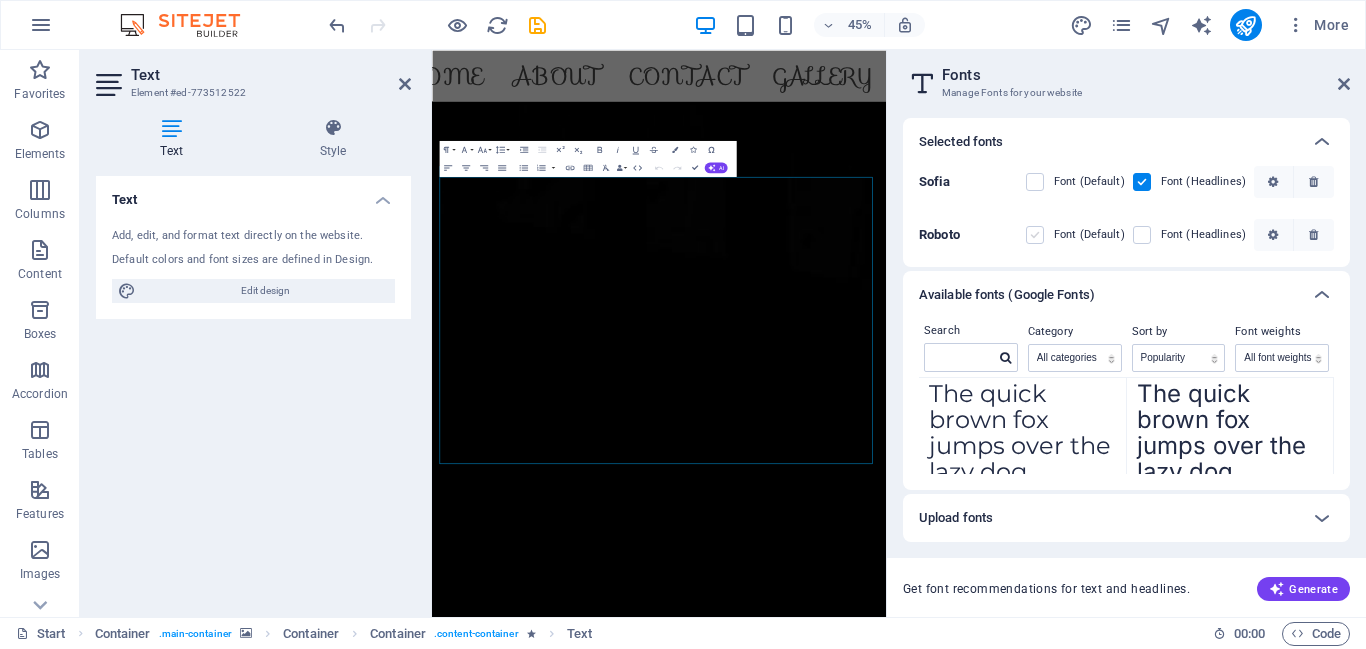 click at bounding box center [1035, 235] 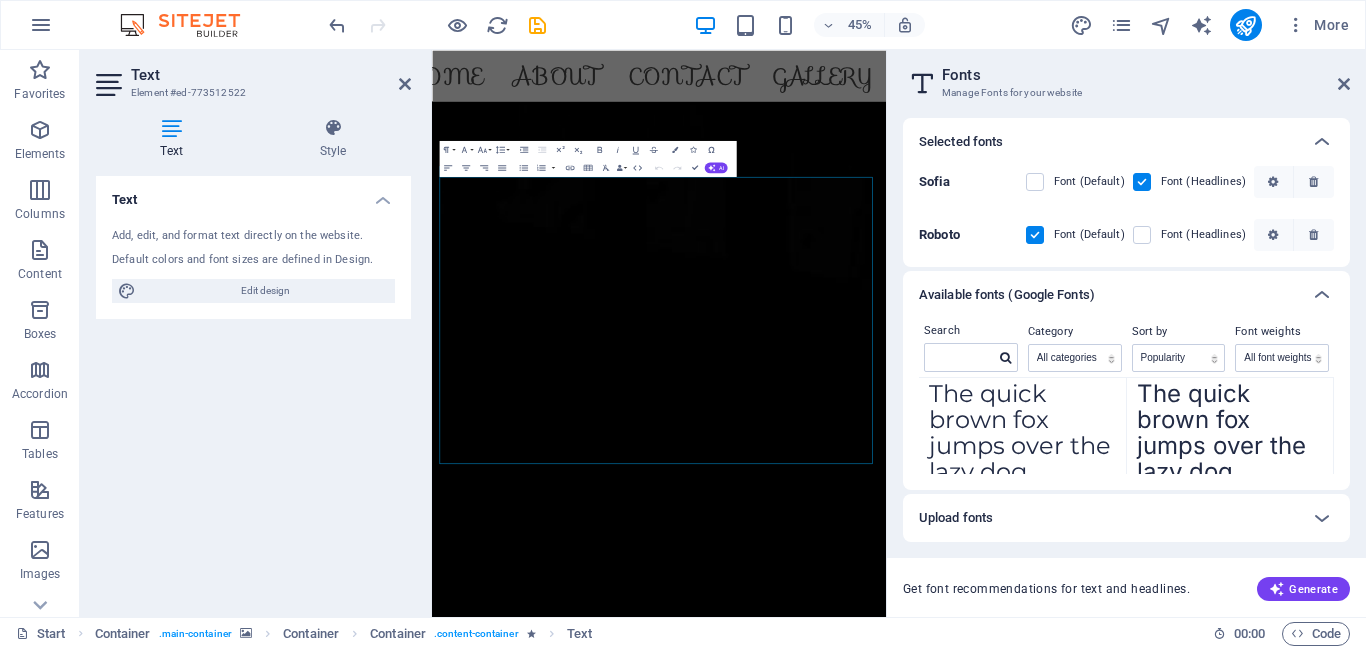 click on "Upload fonts" at bounding box center (956, 518) 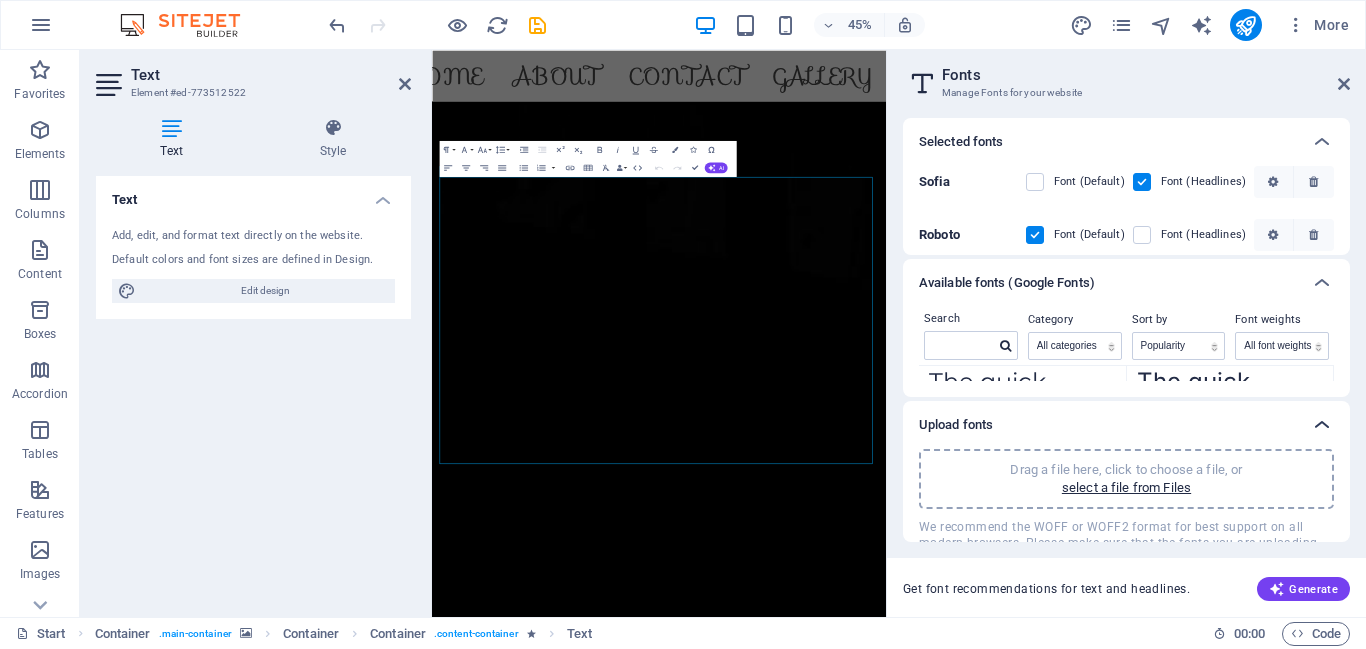 click at bounding box center [1322, 425] 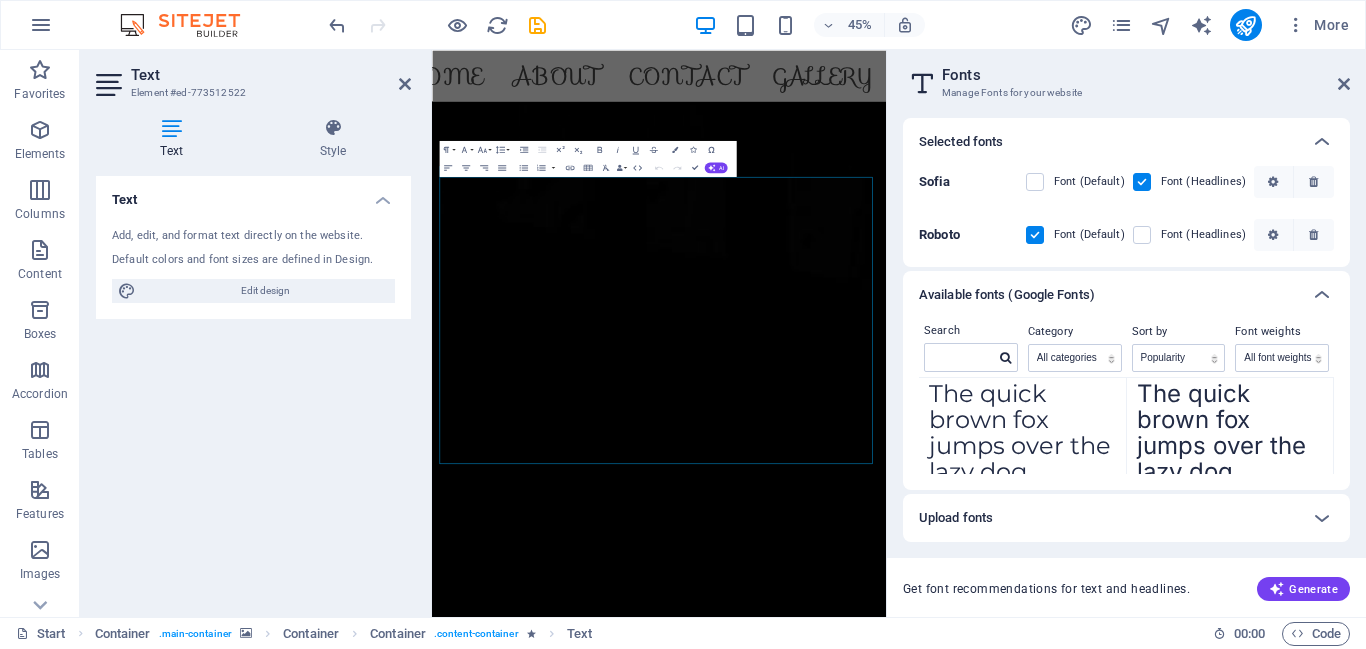 scroll, scrollTop: 400, scrollLeft: 0, axis: vertical 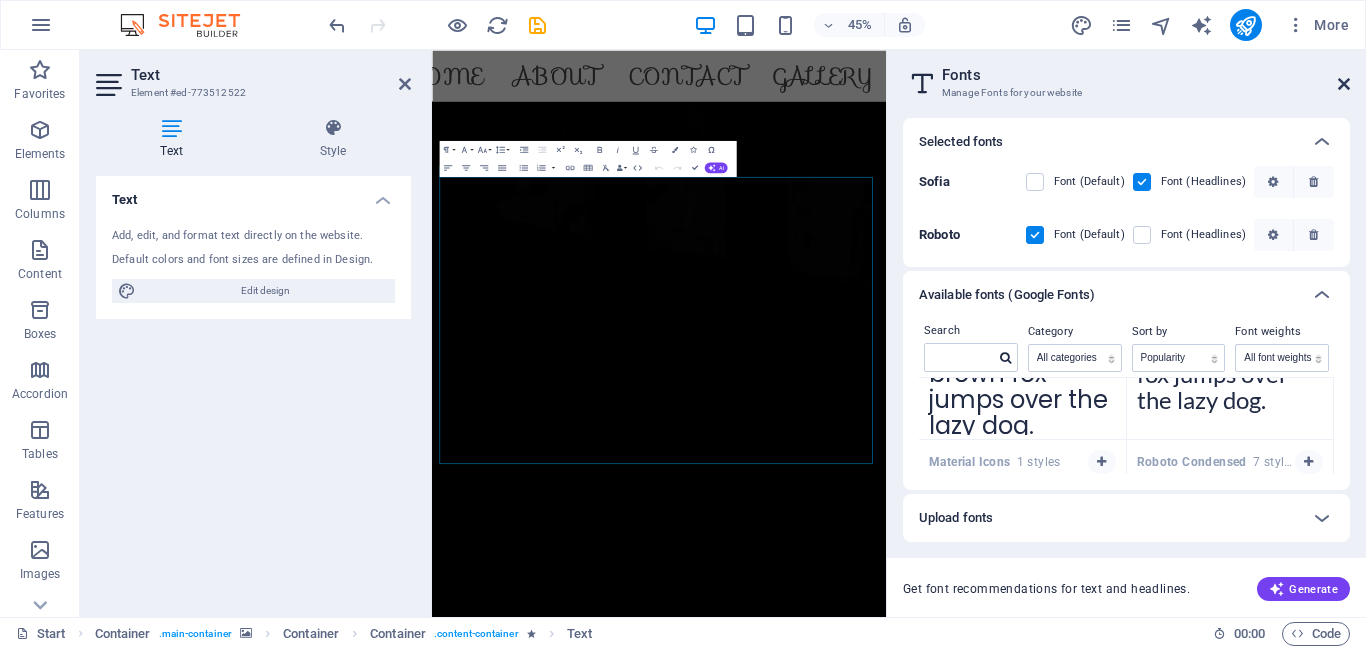 click at bounding box center [1344, 84] 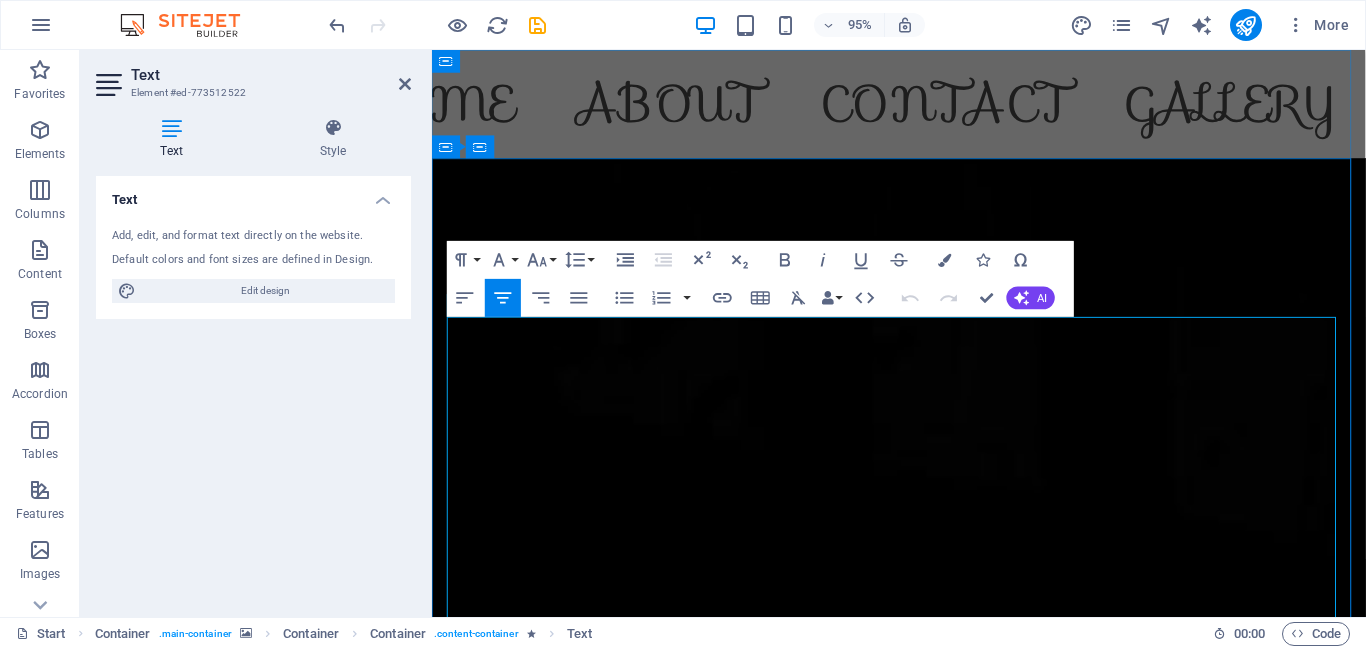 click on "Chronicle Footwear – Comfort with Class, Quality with Legacy At Chronicle Footwear, we believe the ideal pair of shoes should not only look exquisite but also provide exceptional comfort with every step. That’s why we create stylish, comfortable footwear for women who appreciate both elegance and ease. As a proud family-owned South African company with over 30 years of experience, we take pride in our craftsmanship. Our shoes are crafted with meticulous attention to detail, prioritizing quality over quantity and utilizing the finest materials available. Throughout the years, we have supplied some of South Africa’s most esteemed retailers, establishing our reputation on trust, consistency, and enduring durability. Our Commitment: - Unmatched comfort and wearability - Elegant styles inspired by the timeless court shoe - A family legacy of craftsmanship and care - Shoes made with quality materials at accessible prices - Designed and manufactured locally in [GEOGRAPHIC_DATA]" at bounding box center (923, 4576) 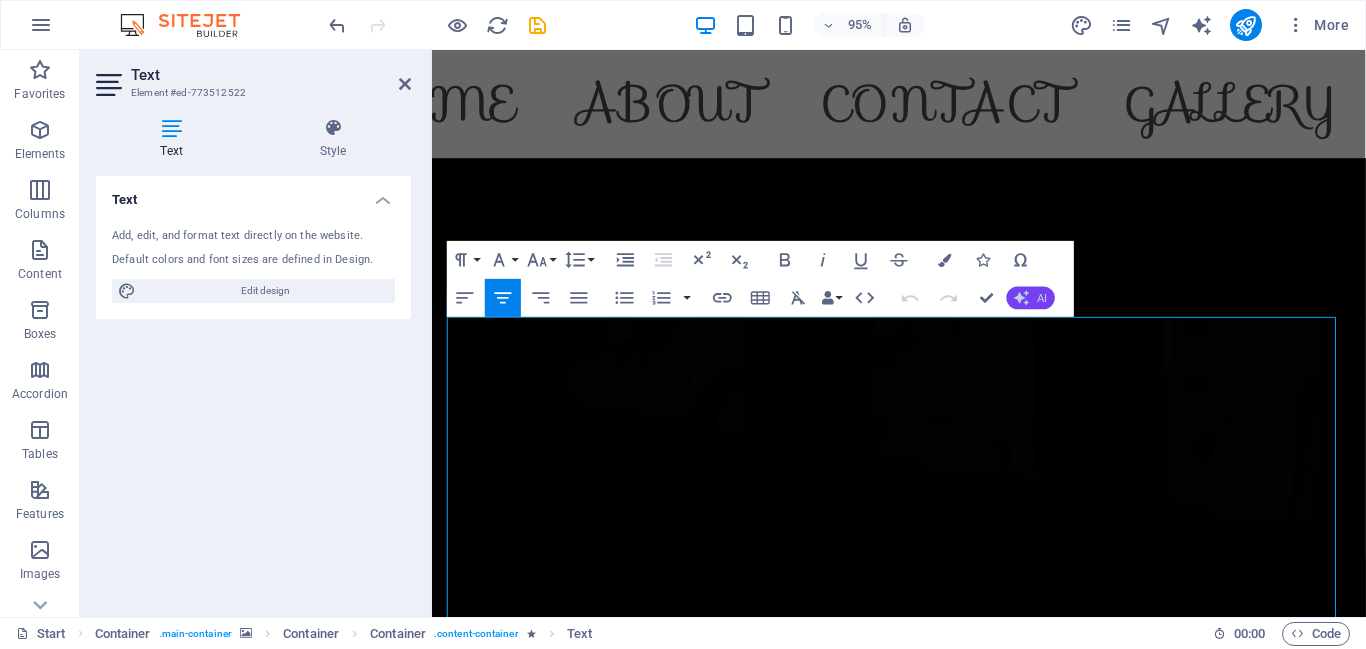 click on "AI" at bounding box center (1031, 298) 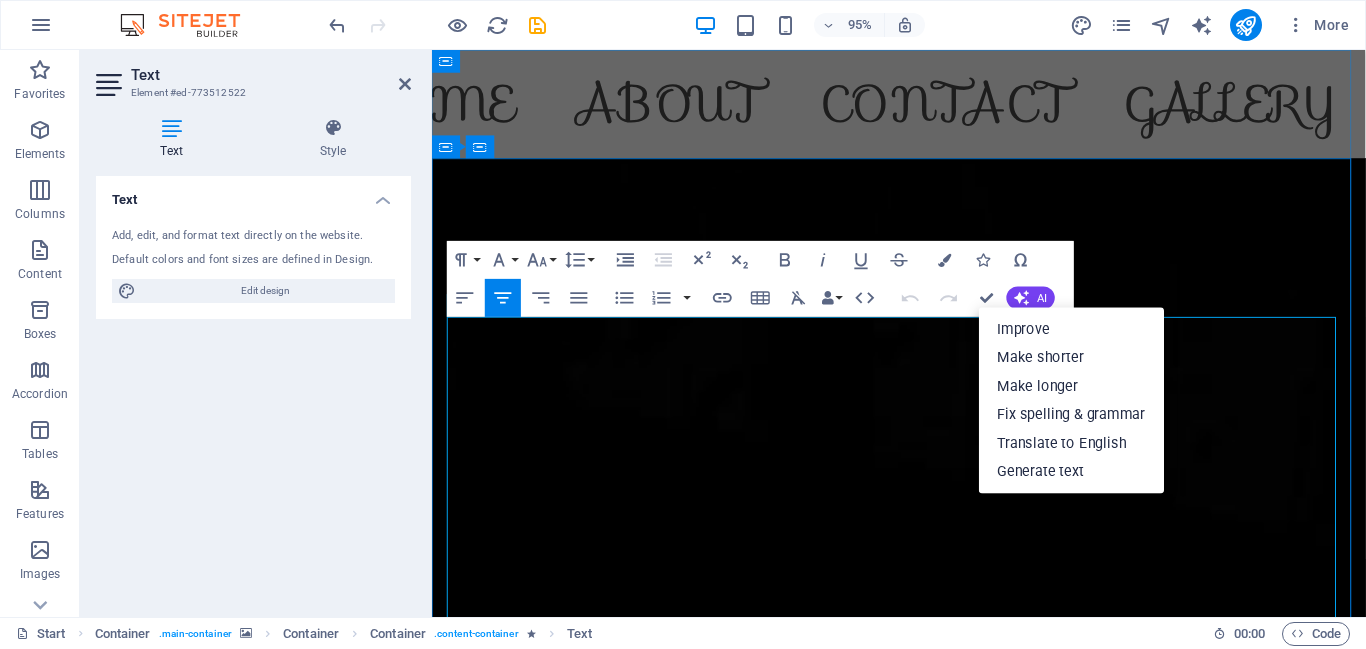 click on "Chronicle Footwear – Comfort with Class, Quality with Legacy At Chronicle Footwear, we believe the ideal pair of shoes should not only look exquisite but also provide exceptional comfort with every step. That’s why we create stylish, comfortable footwear for women who appreciate both elegance and ease. As a proud family-owned South African company with over 30 years of experience, we take pride in our craftsmanship. Our shoes are crafted with meticulous attention to detail, prioritizing quality over quantity and utilizing the finest materials available. Throughout the years, we have supplied some of South Africa’s most esteemed retailers, establishing our reputation on trust, consistency, and enduring durability. Our Commitment: - Unmatched comfort and wearability - Elegant styles inspired by the timeless court shoe - A family legacy of craftsmanship and care - Shoes made with quality materials at accessible prices - Designed and manufactured locally in [GEOGRAPHIC_DATA]" at bounding box center [923, 4477] 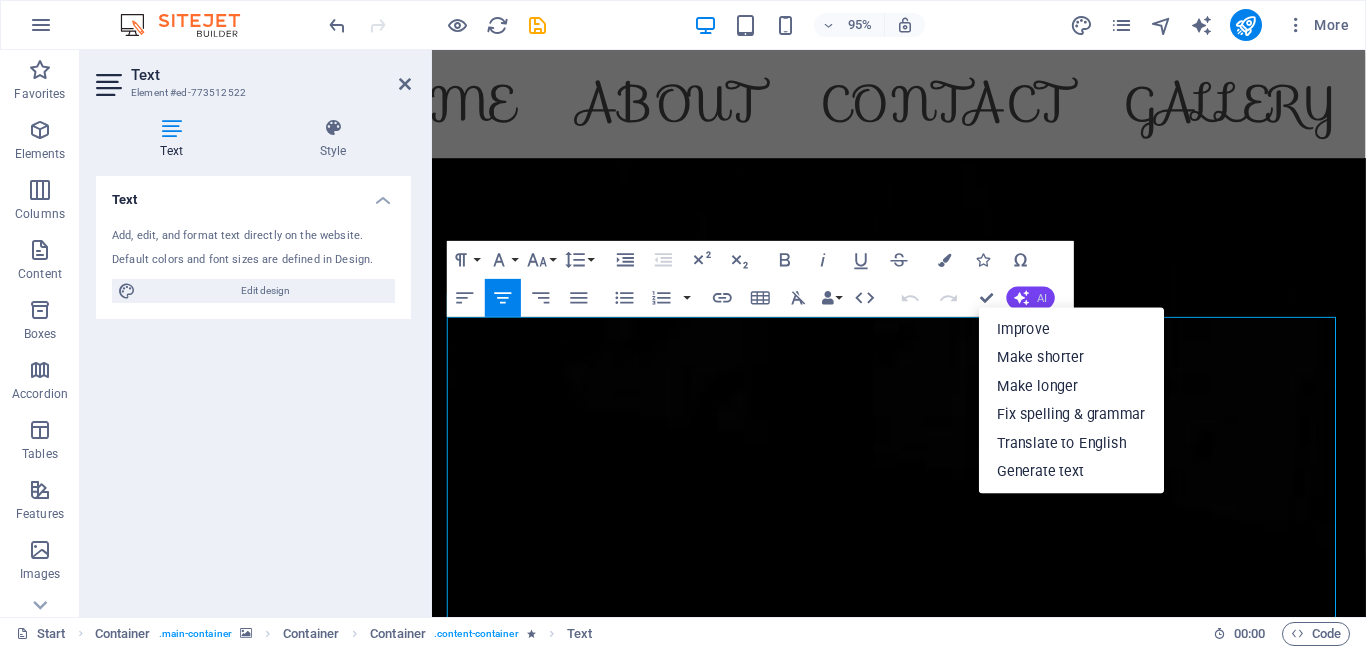 click 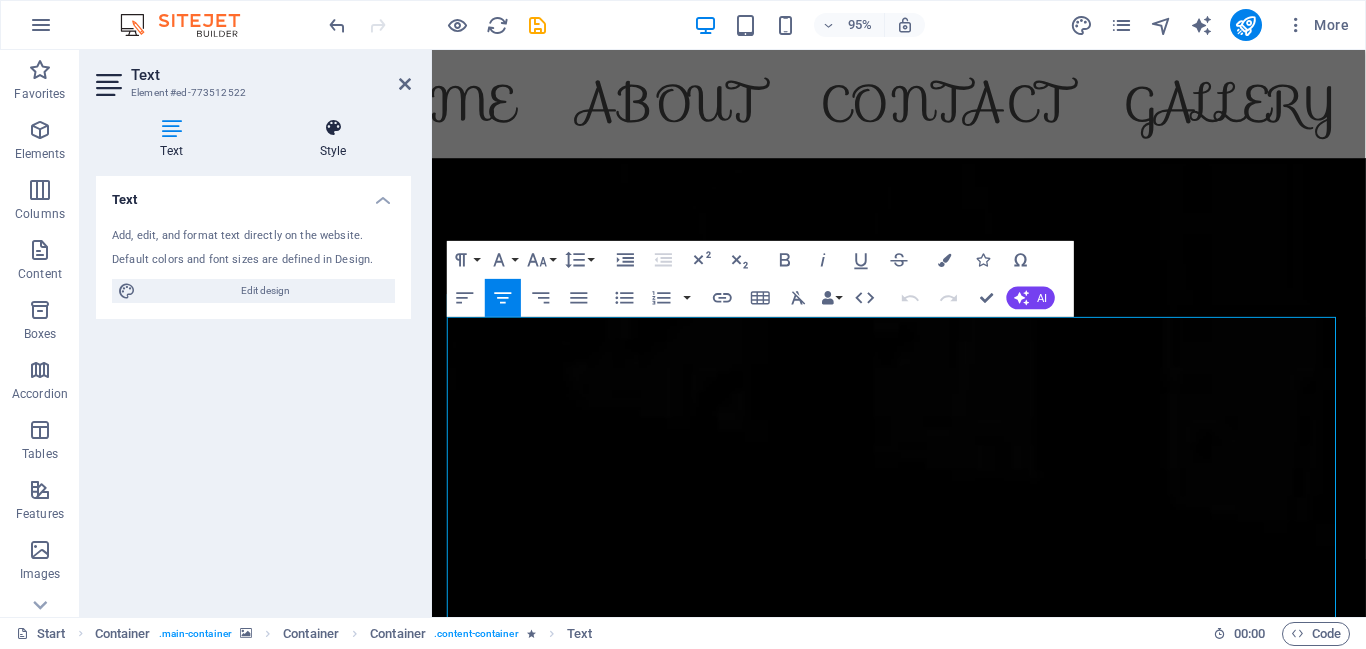 click at bounding box center (333, 128) 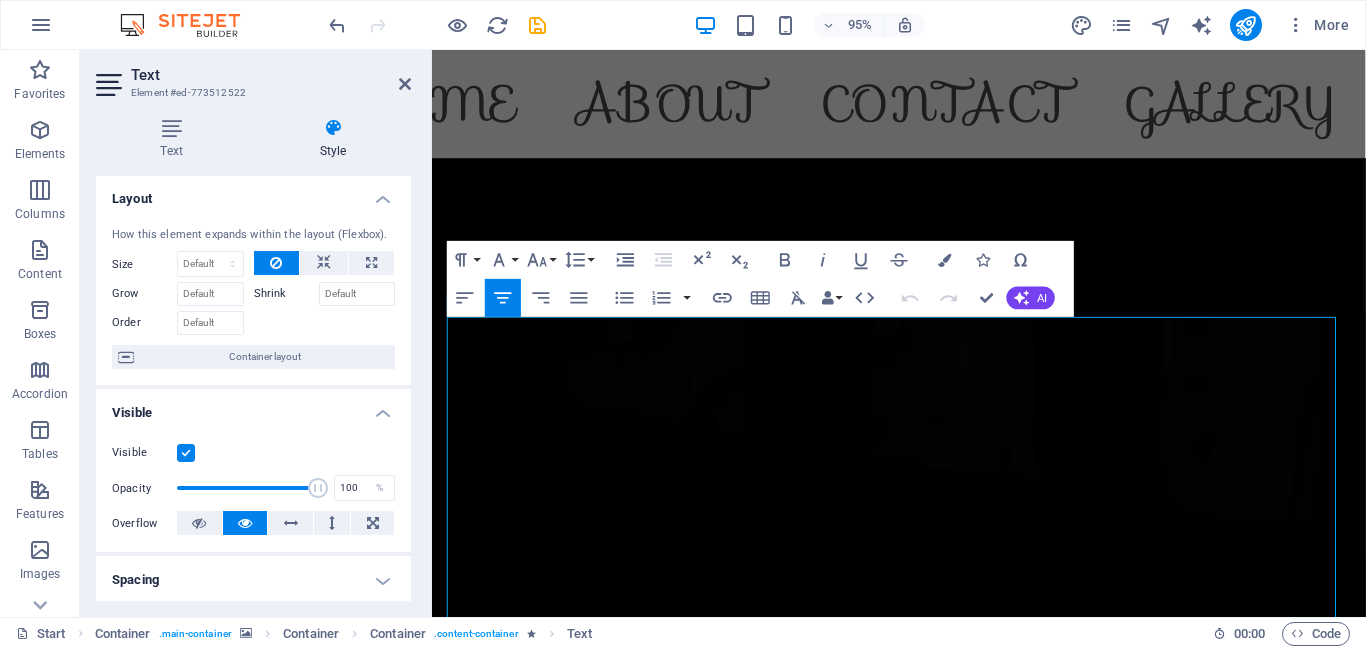 scroll, scrollTop: 0, scrollLeft: 0, axis: both 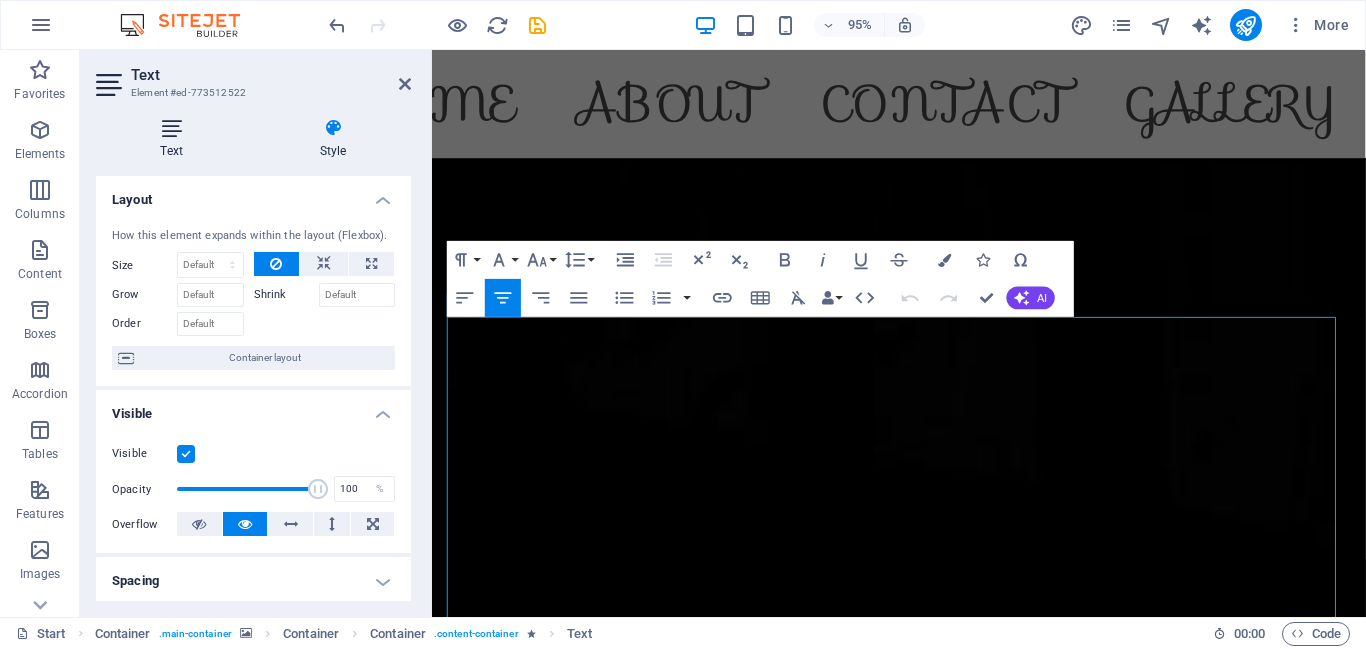 click at bounding box center [171, 128] 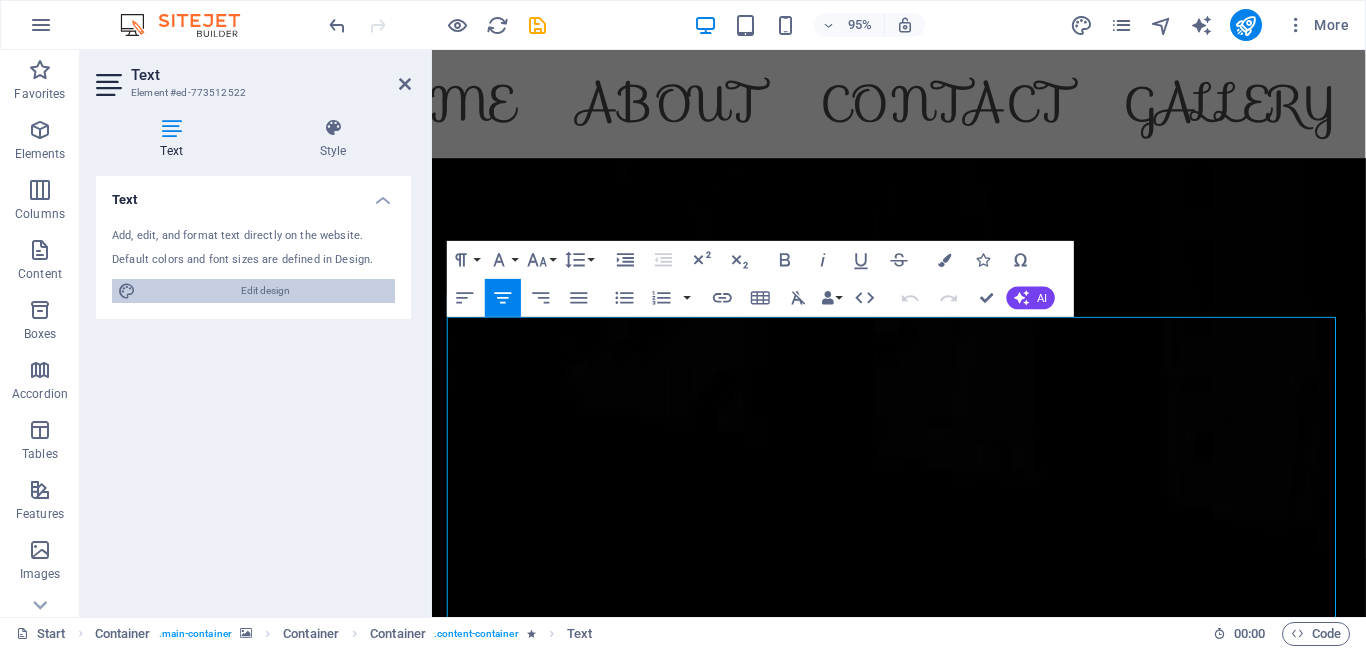 click on "Edit design" at bounding box center [265, 291] 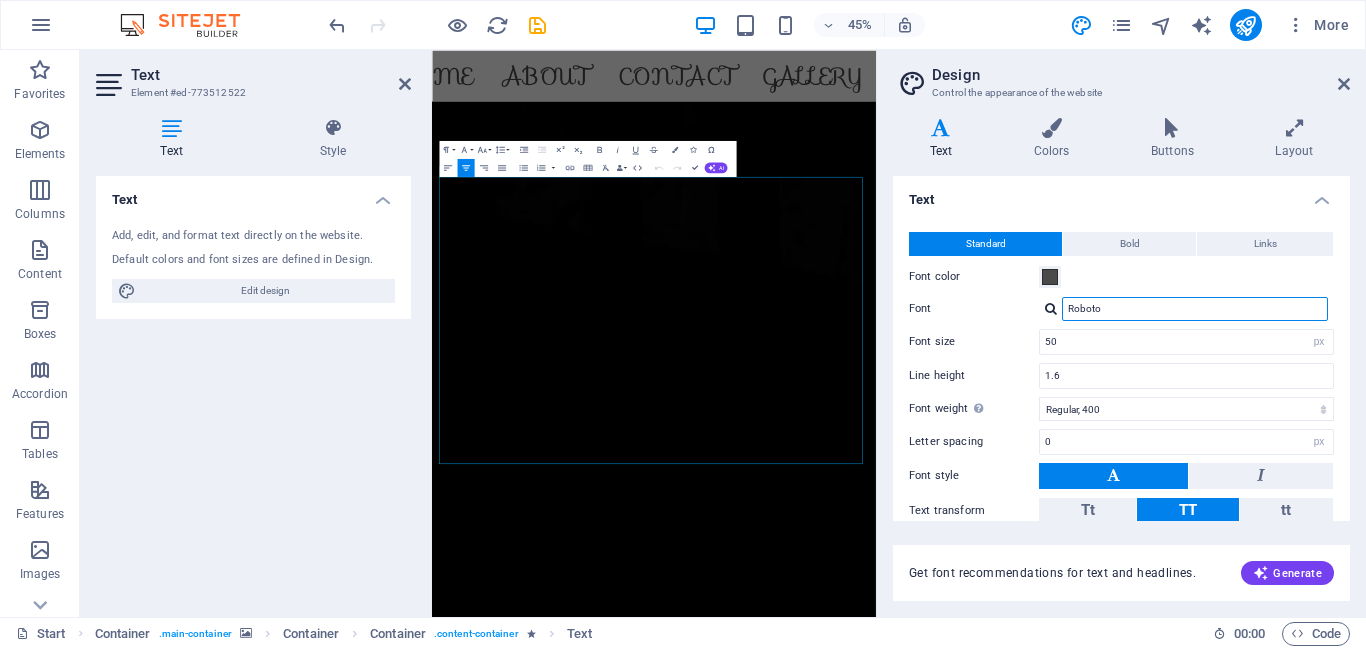 click on "Roboto" at bounding box center (1195, 309) 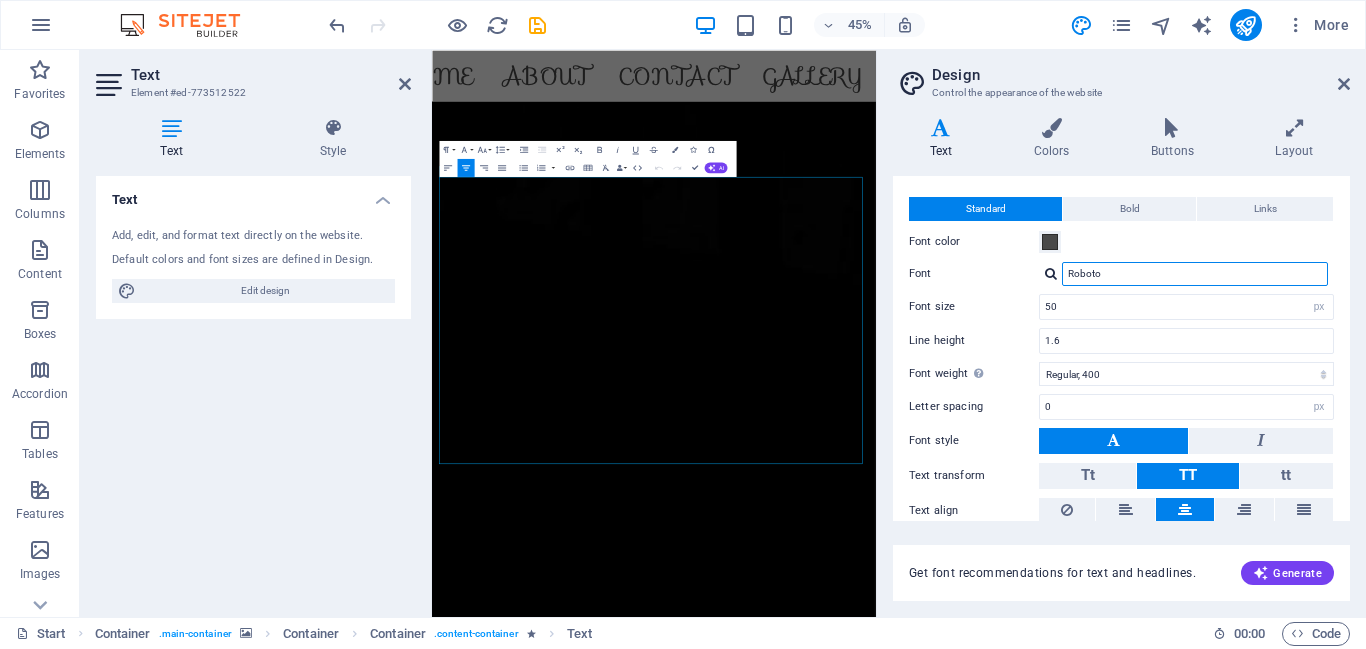scroll, scrollTop: 0, scrollLeft: 0, axis: both 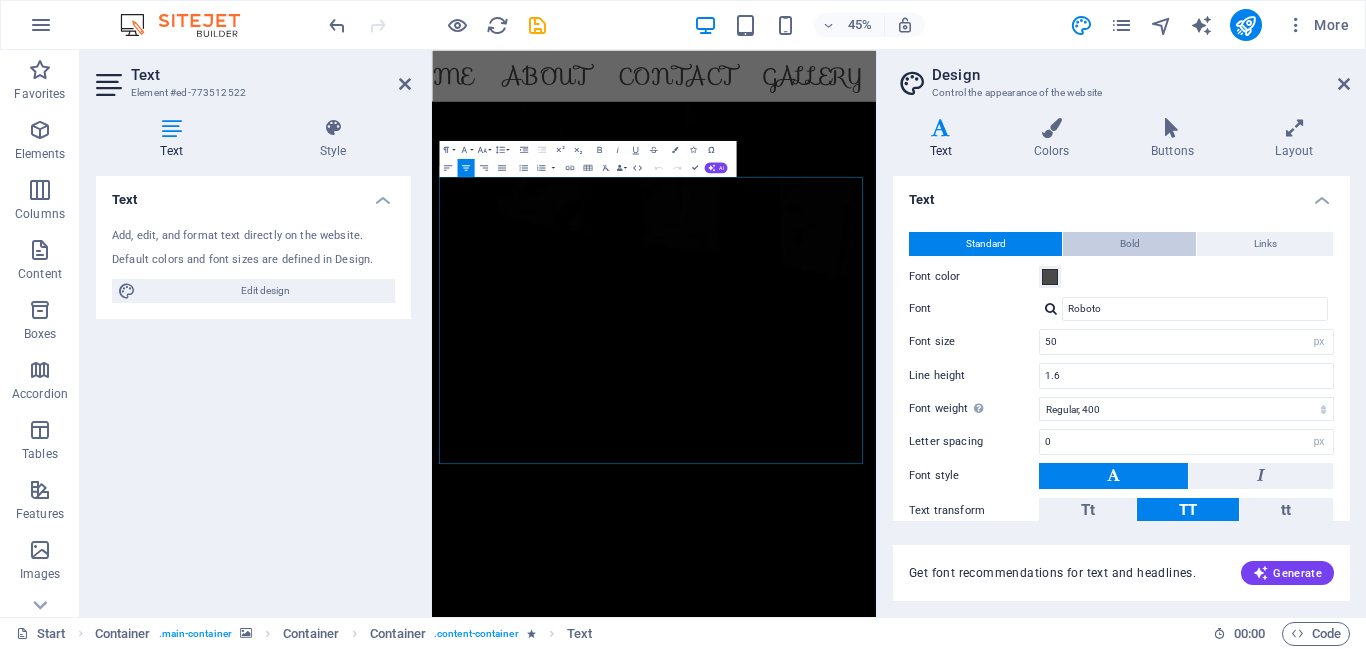 click on "Bold" at bounding box center [1130, 244] 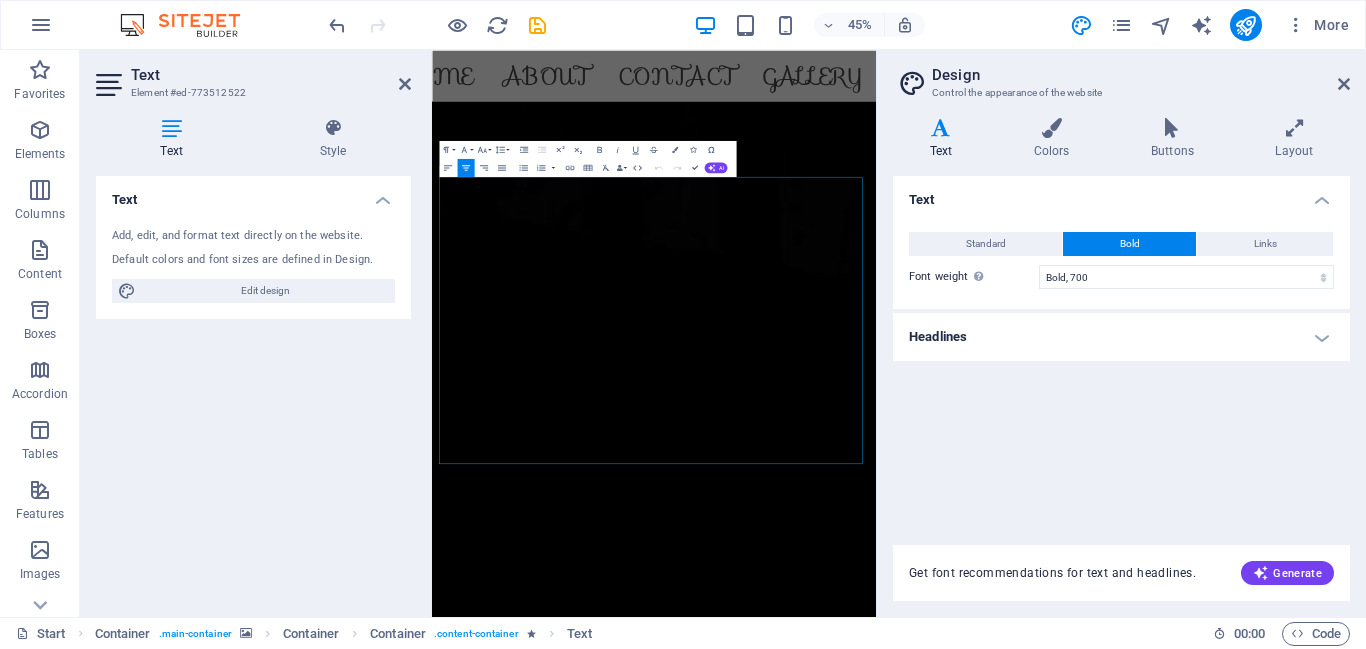 click on "Headlines" at bounding box center (1121, 337) 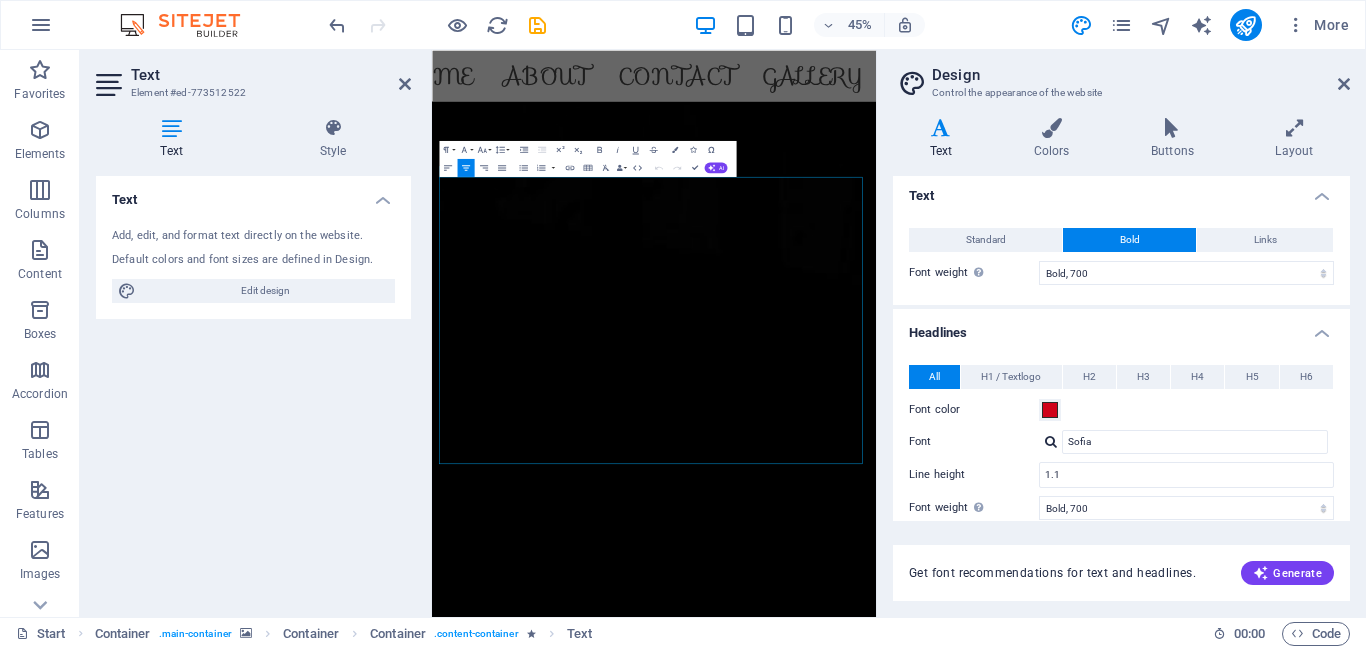 scroll, scrollTop: 0, scrollLeft: 0, axis: both 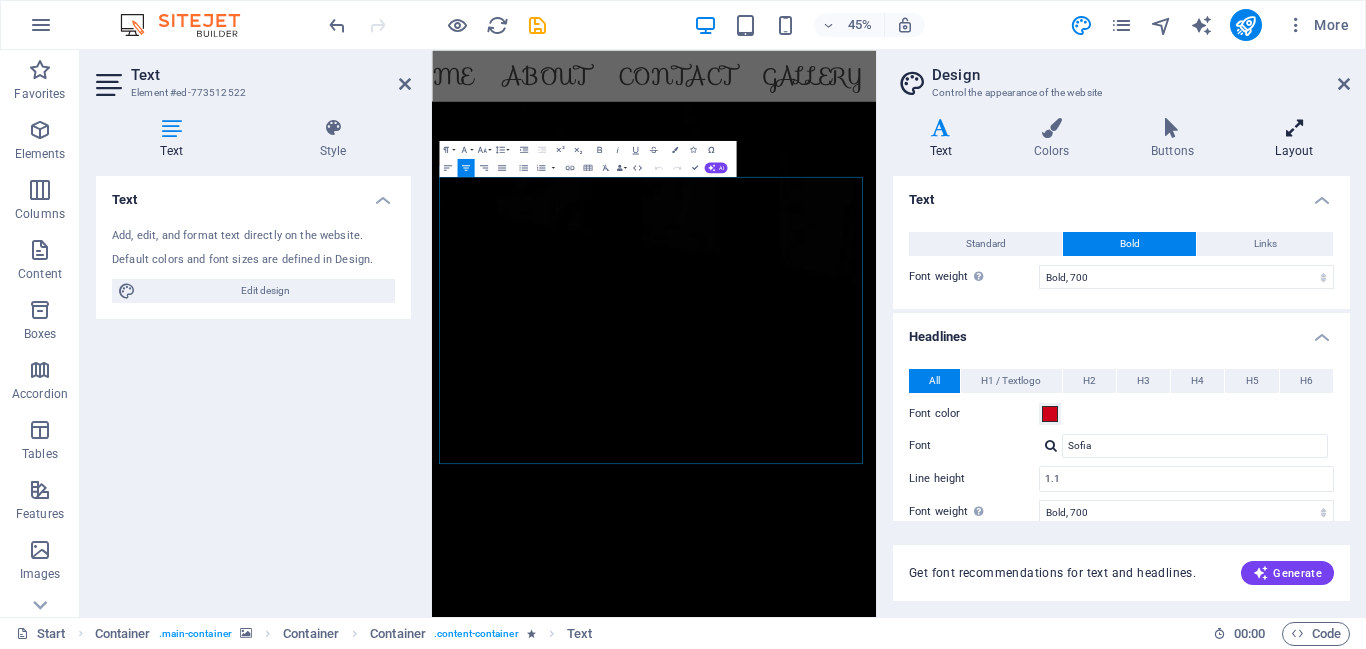 click on "Layout" at bounding box center (1294, 139) 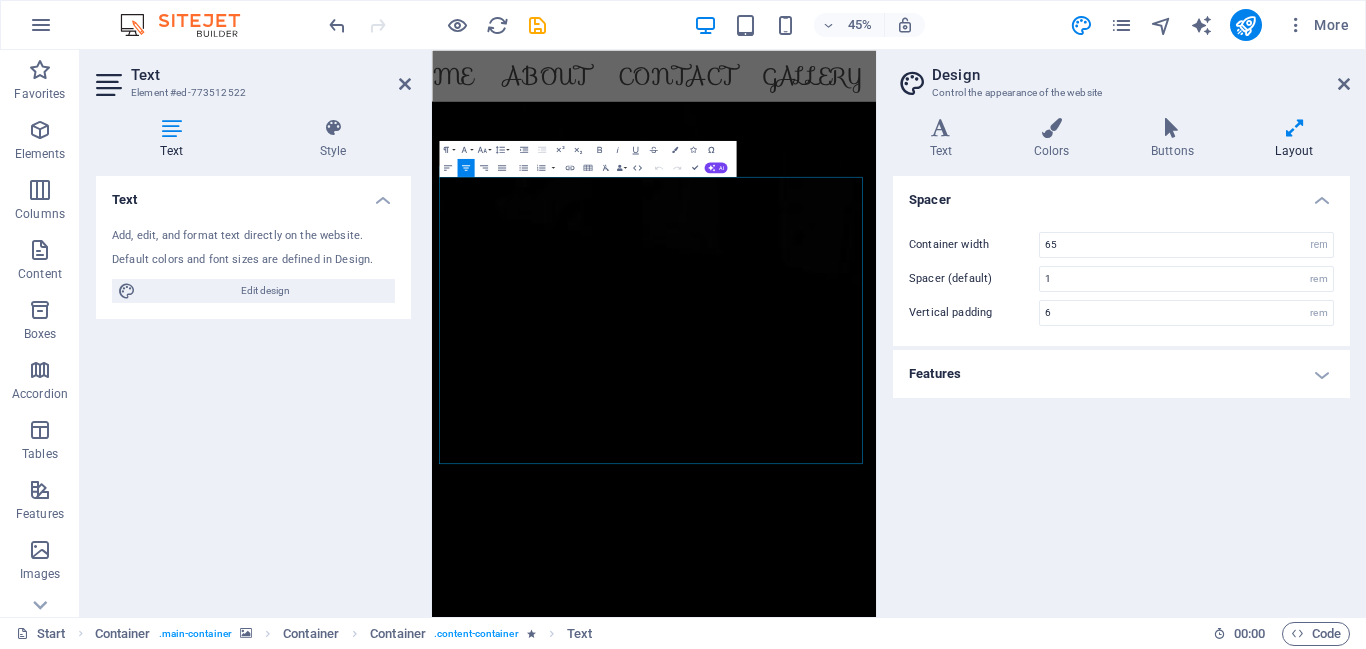 click on "Control the appearance of the website" at bounding box center [1121, 93] 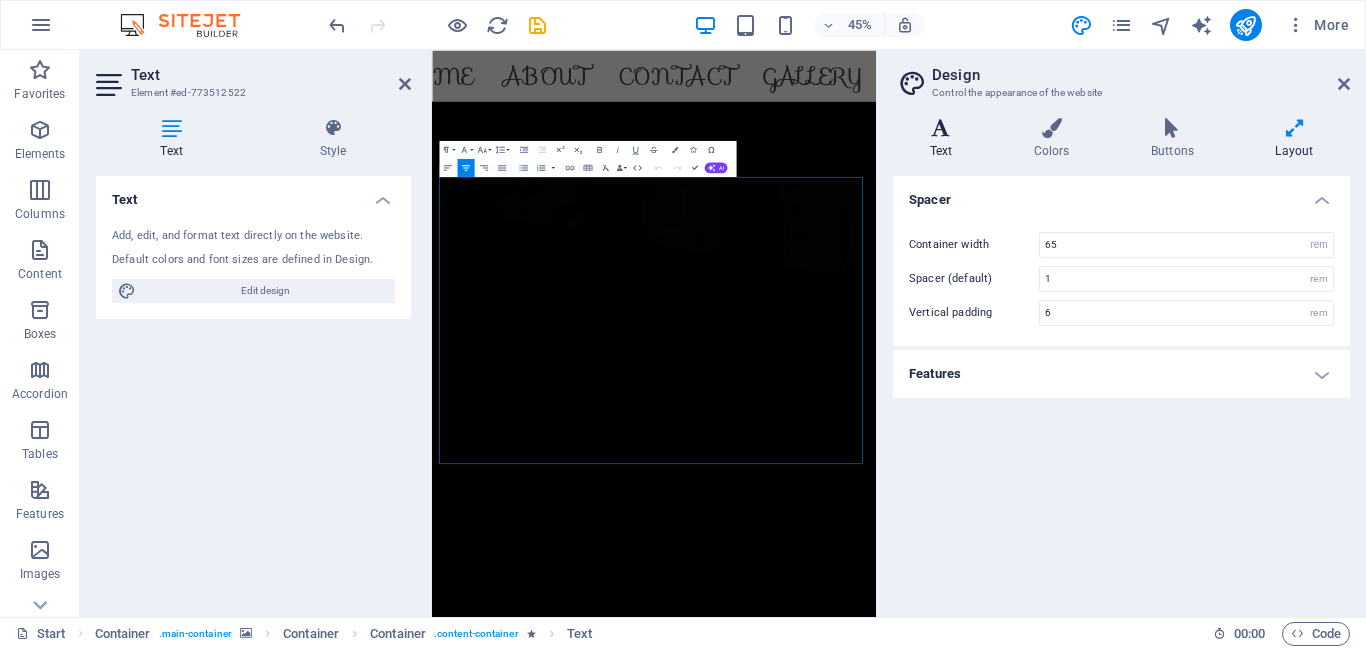 click on "Text" at bounding box center [945, 139] 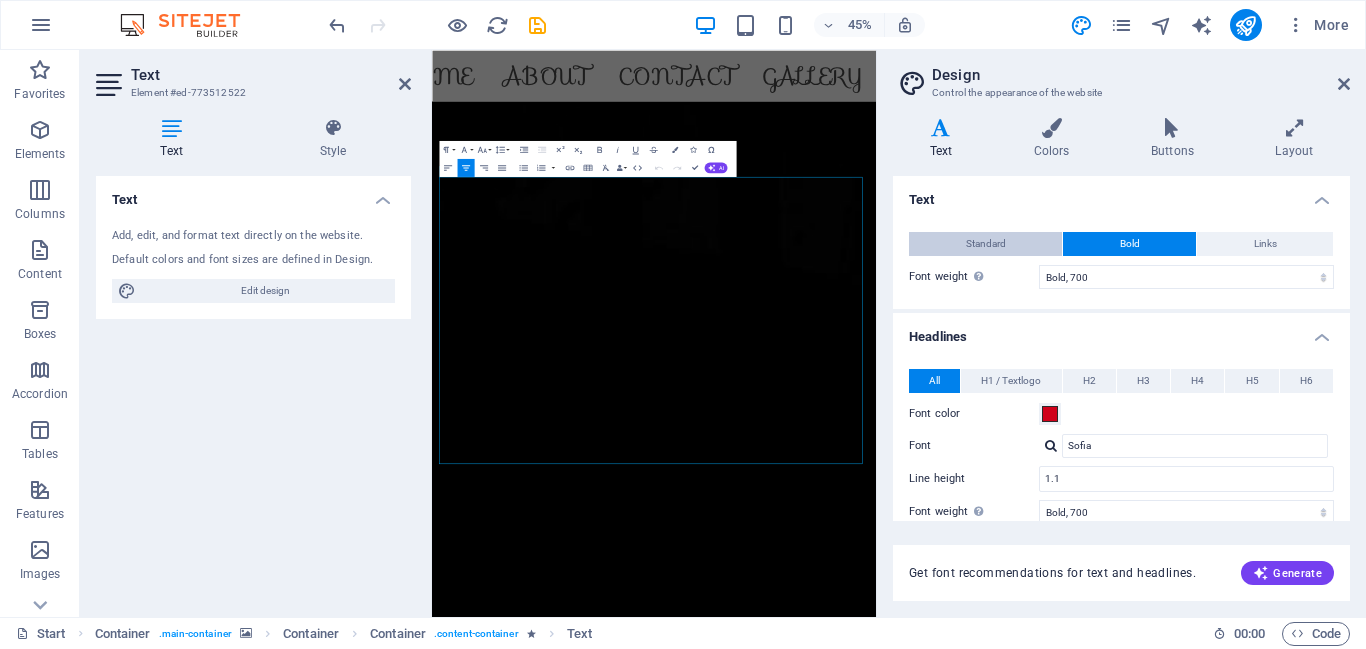 click on "Standard" at bounding box center [985, 244] 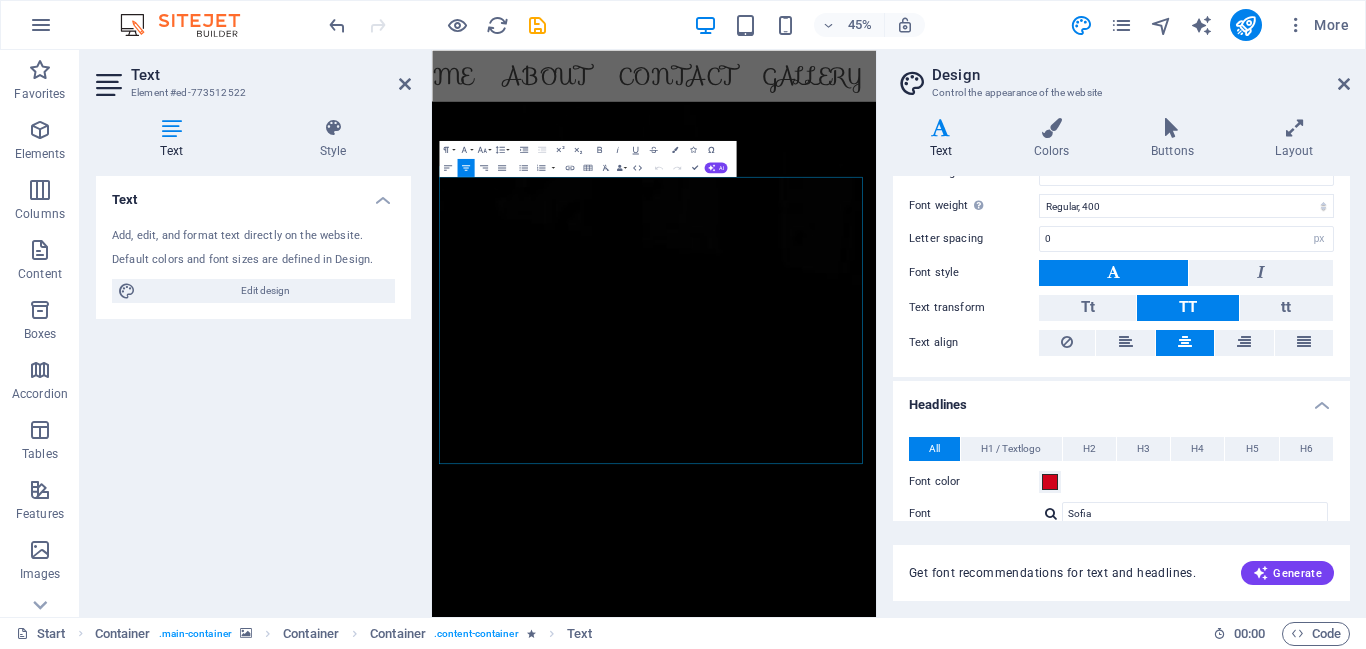 scroll, scrollTop: 202, scrollLeft: 0, axis: vertical 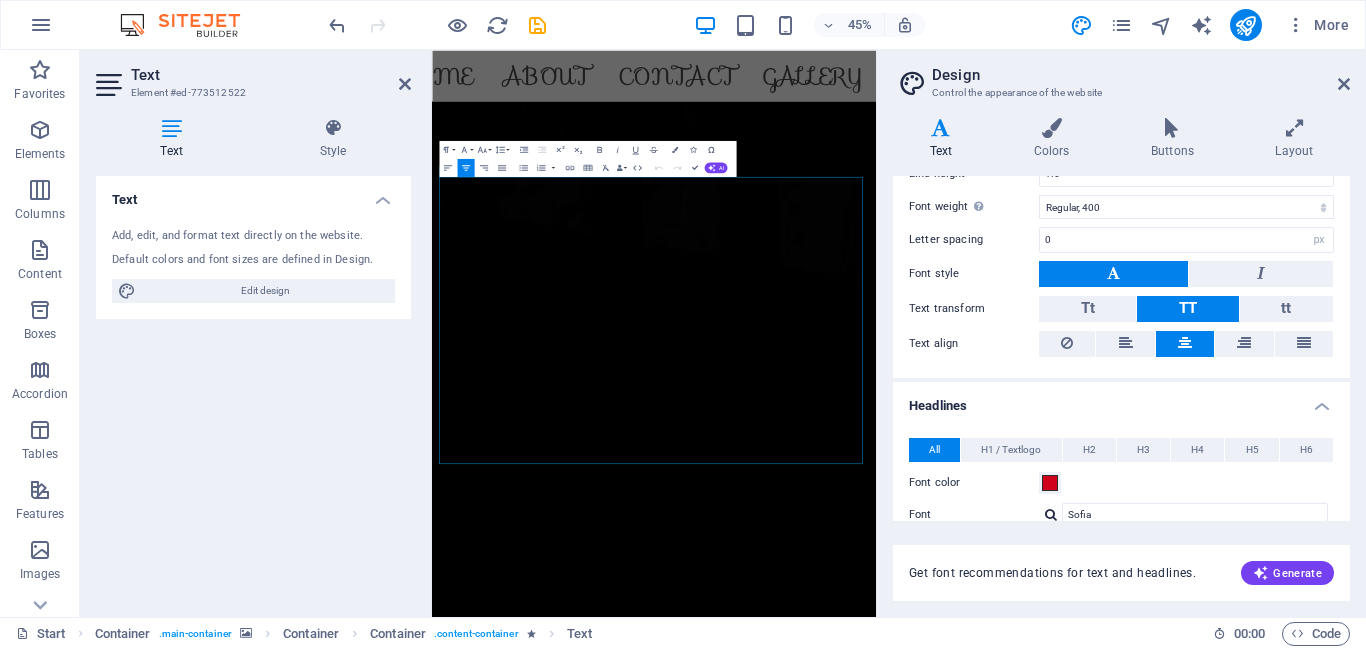 click on "Headlines" at bounding box center (1121, 400) 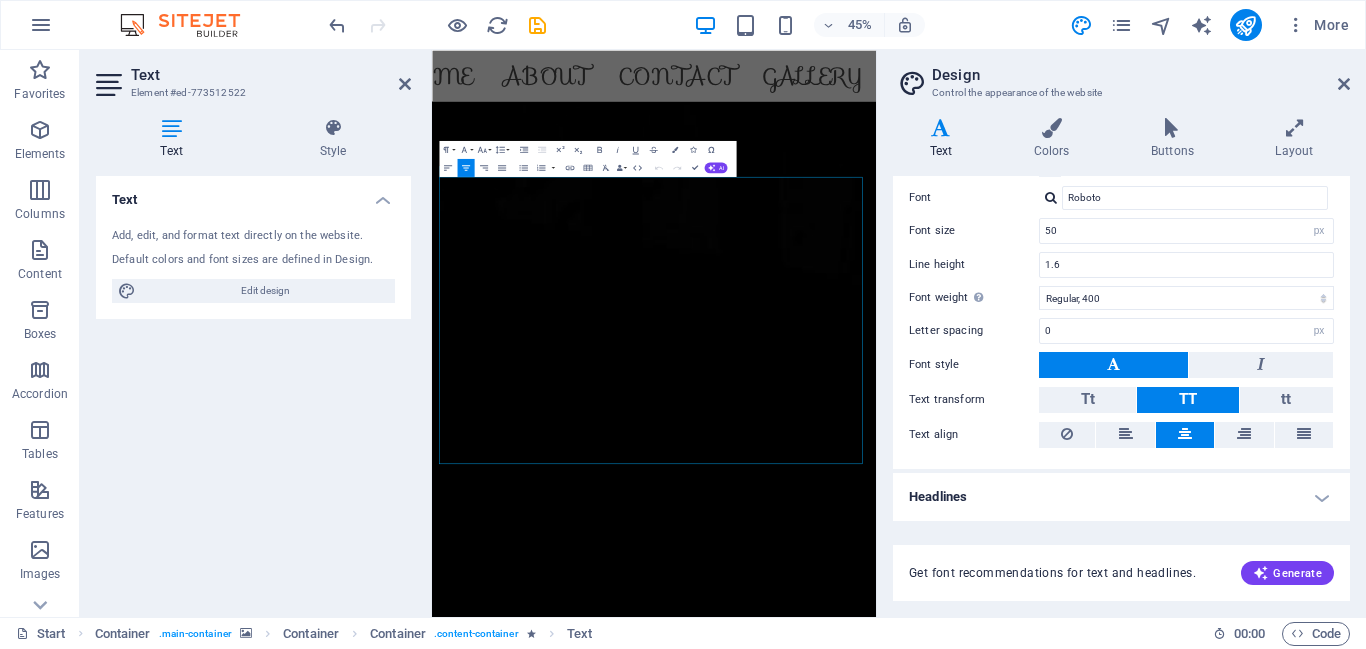scroll, scrollTop: 111, scrollLeft: 0, axis: vertical 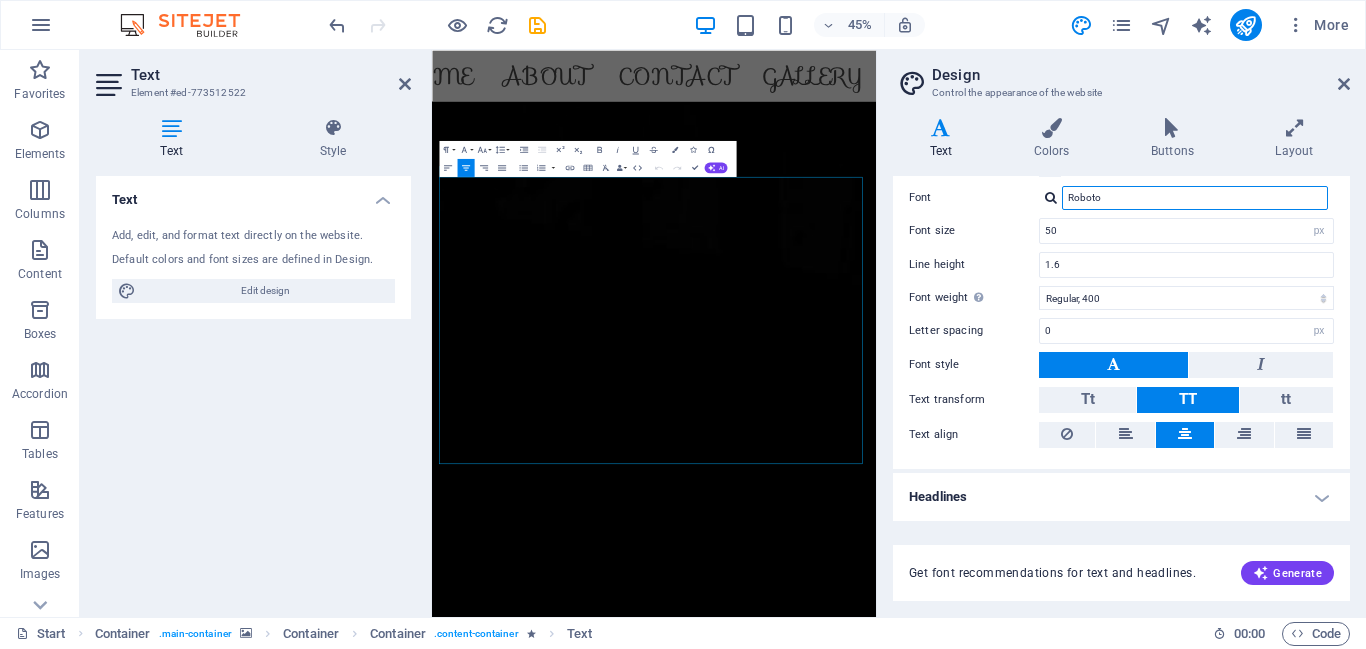 click on "Roboto" at bounding box center [1195, 198] 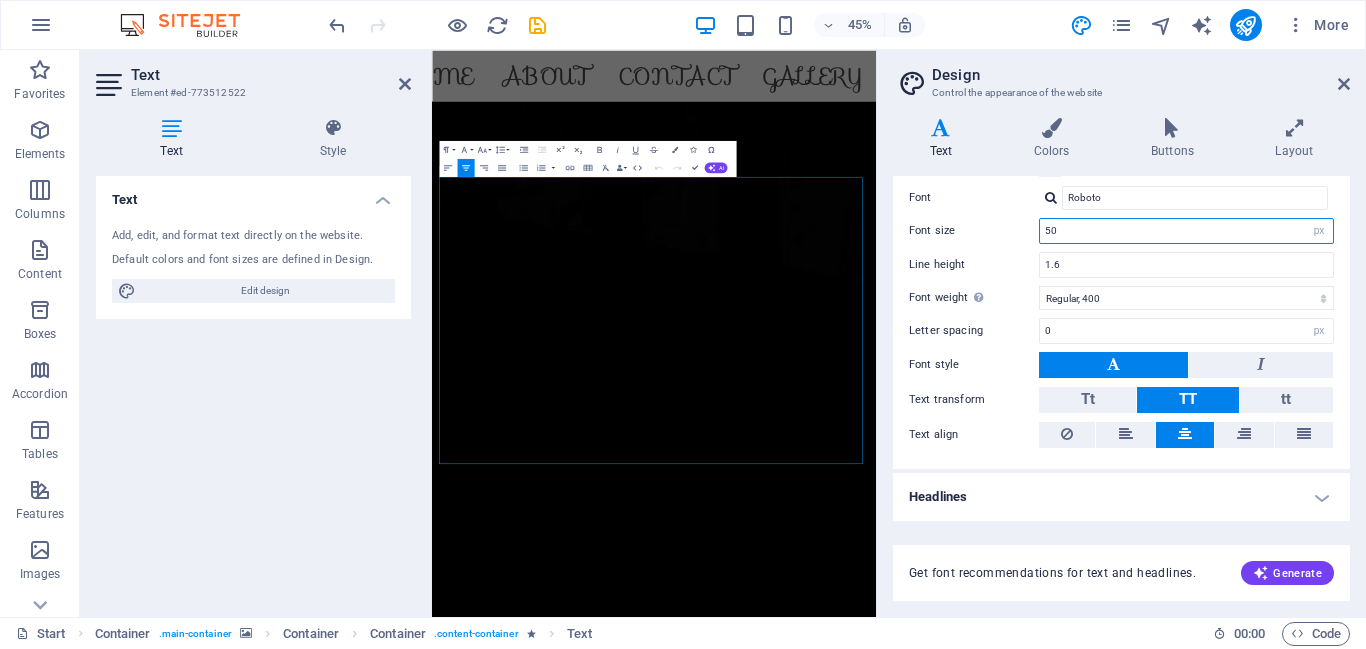 drag, startPoint x: 1074, startPoint y: 233, endPoint x: 1025, endPoint y: 229, distance: 49.162994 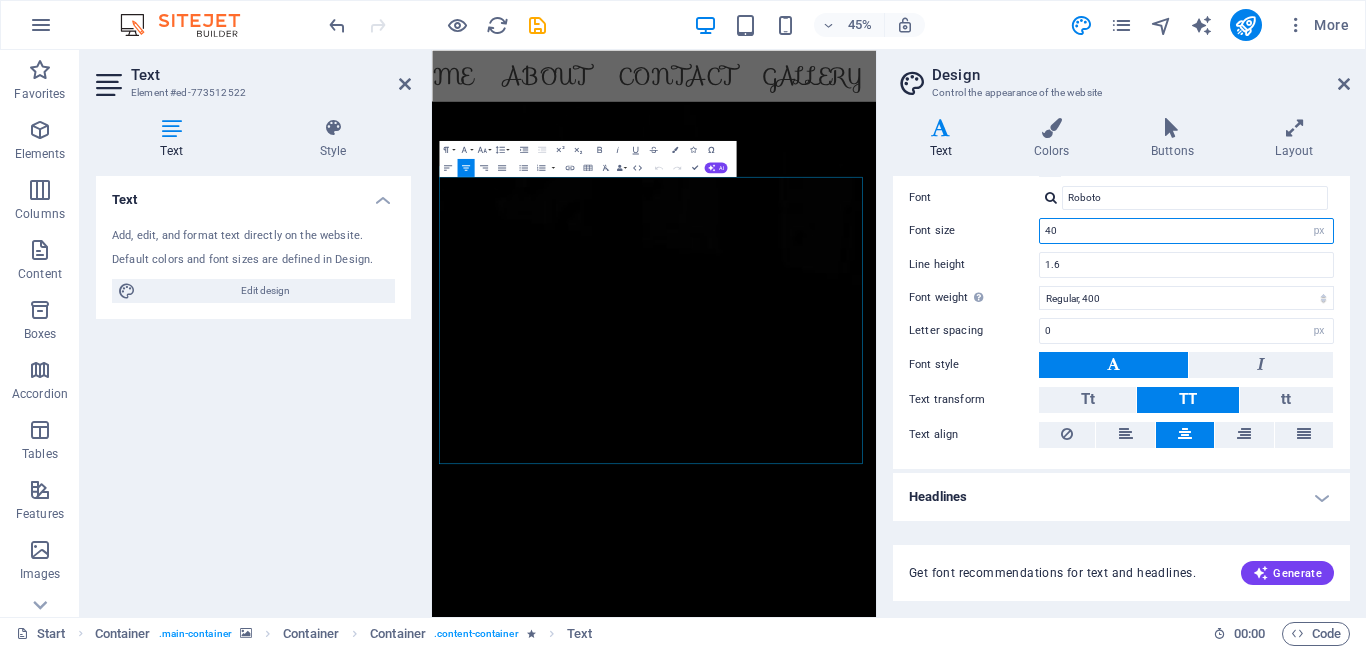 type on "40" 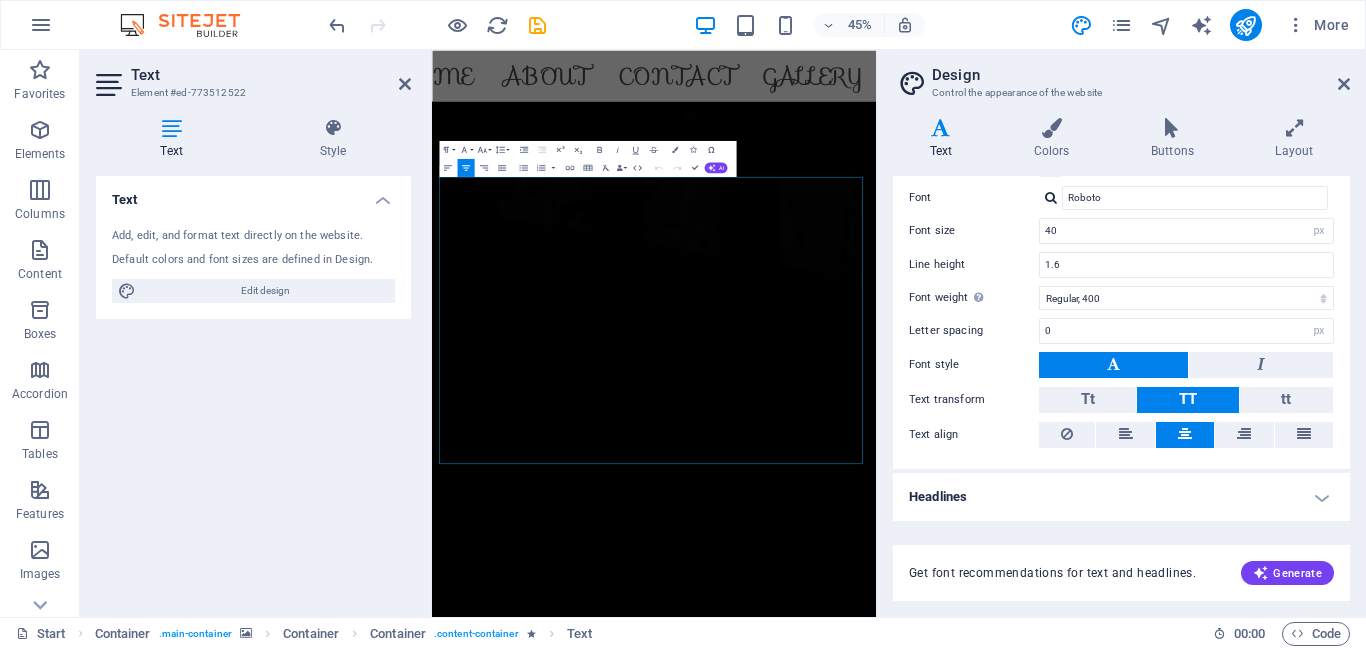 click on "Standard Bold Links Font color Font Roboto Font size 40 rem px Line height 1.6 Font weight To display the font weight correctly, it may need to be enabled.  Manage Fonts Thin, 100 Extra-light, 200 Light, 300 Regular, 400 Medium, 500 Semi-bold, 600 Bold, 700 Extra-bold, 800 Black, 900 Letter spacing 0 rem px Font style Text transform Tt TT tt Text align Font weight To display the font weight correctly, it may need to be enabled.  Manage Fonts Thin, 100 Extra-light, 200 Light, 300 Regular, 400 Medium, 500 Semi-bold, 600 Bold, 700 Extra-bold, 800 Black, 900 Default Hover / Active Font color Font color Decoration None Decoration None Transition duration 0.3 s Transition function Ease Ease In Ease Out Ease In/Ease Out Linear" at bounding box center (1121, 285) 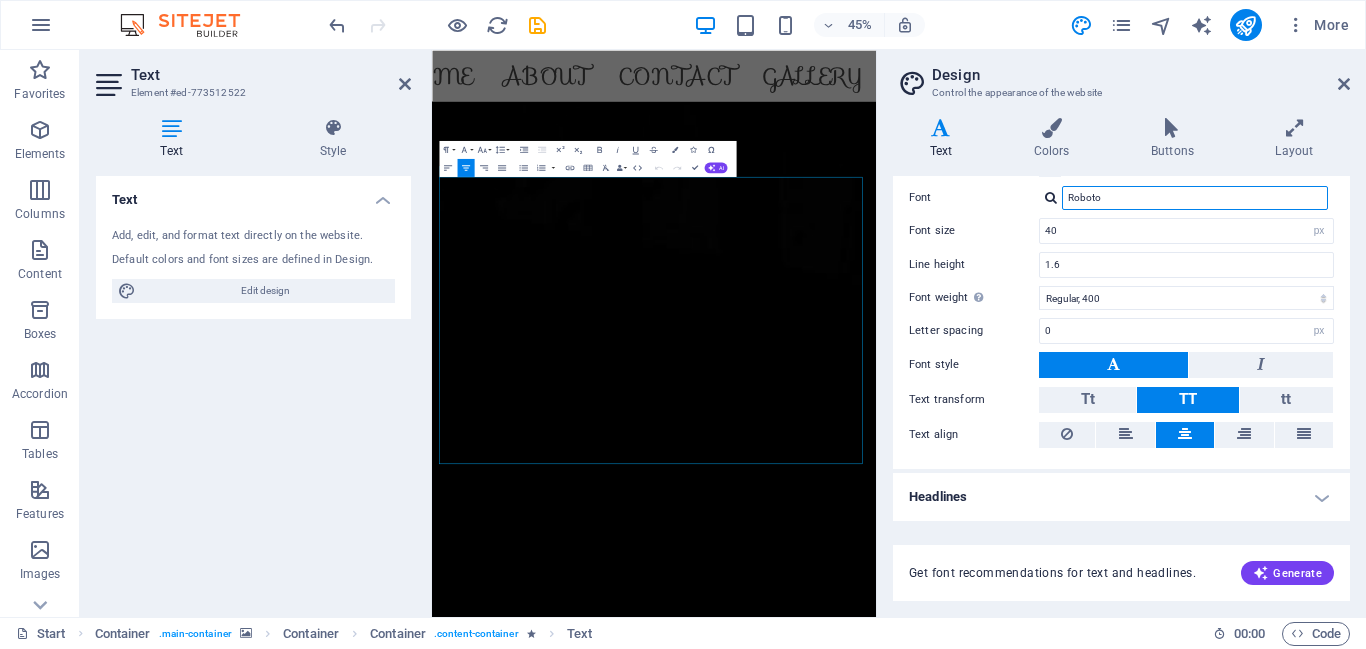 click on "Roboto" at bounding box center (1195, 198) 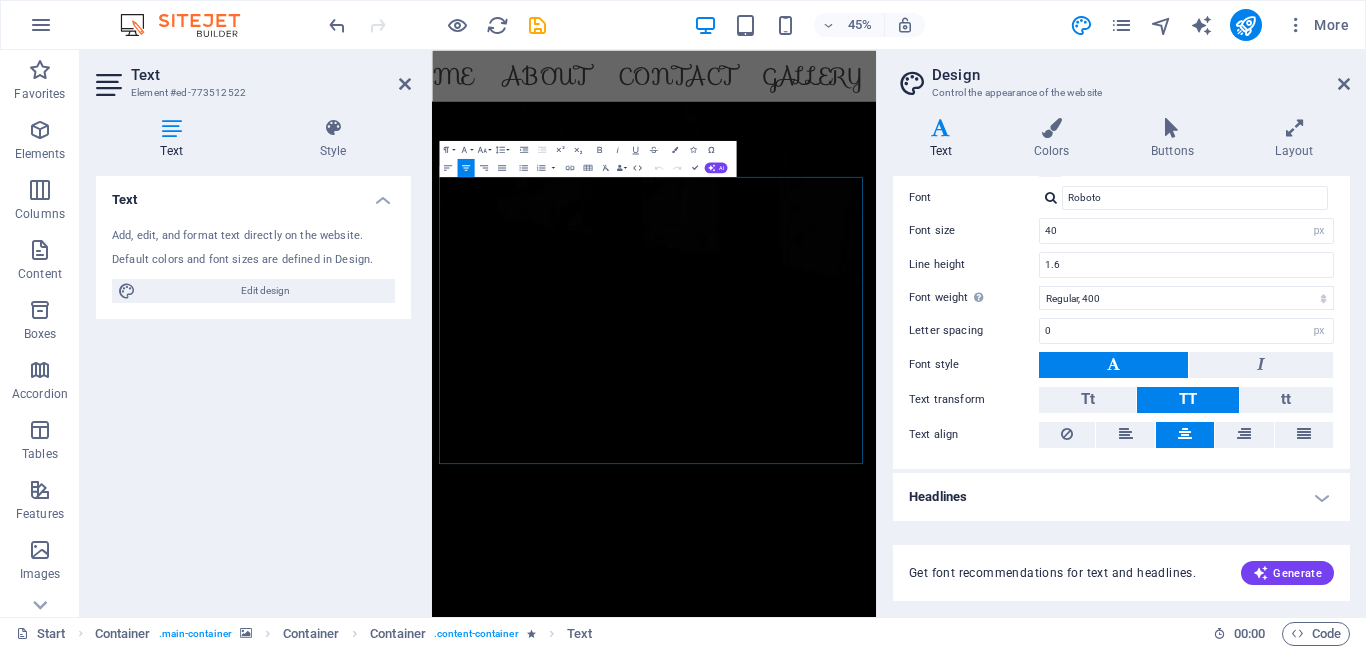 click on "Letter spacing 0 rem px" at bounding box center [1121, 331] 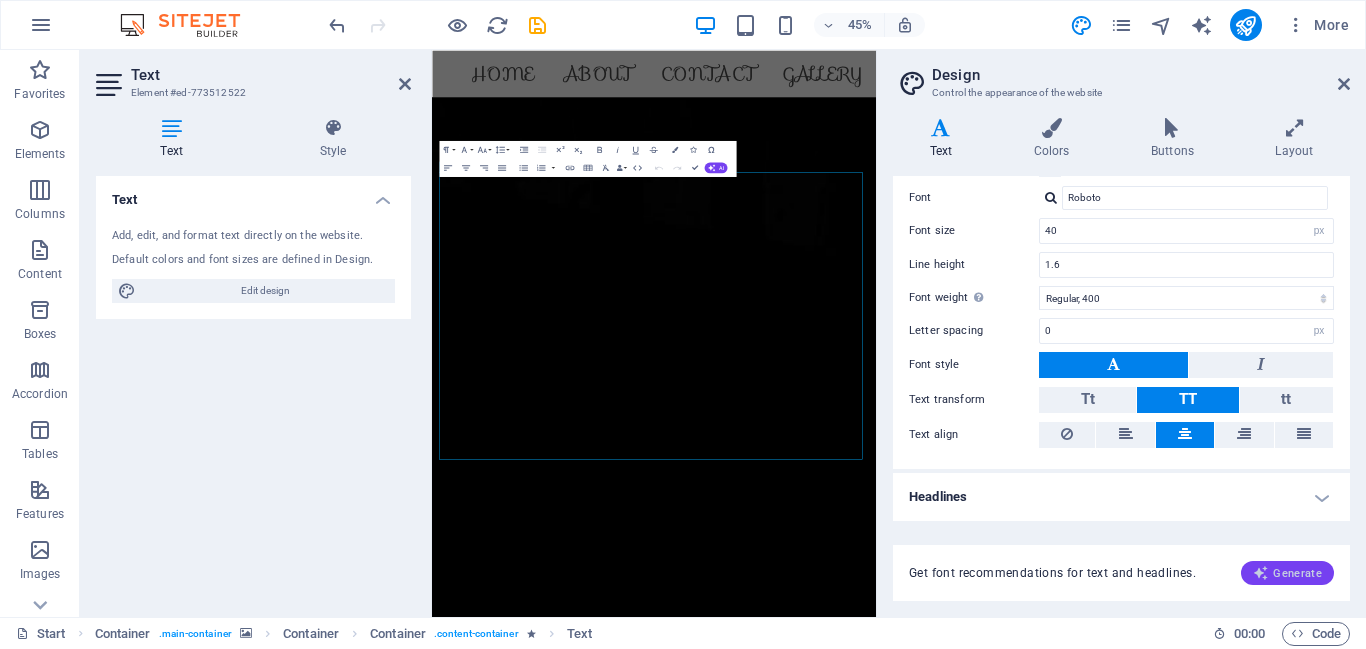 click on "Generate" at bounding box center (1287, 573) 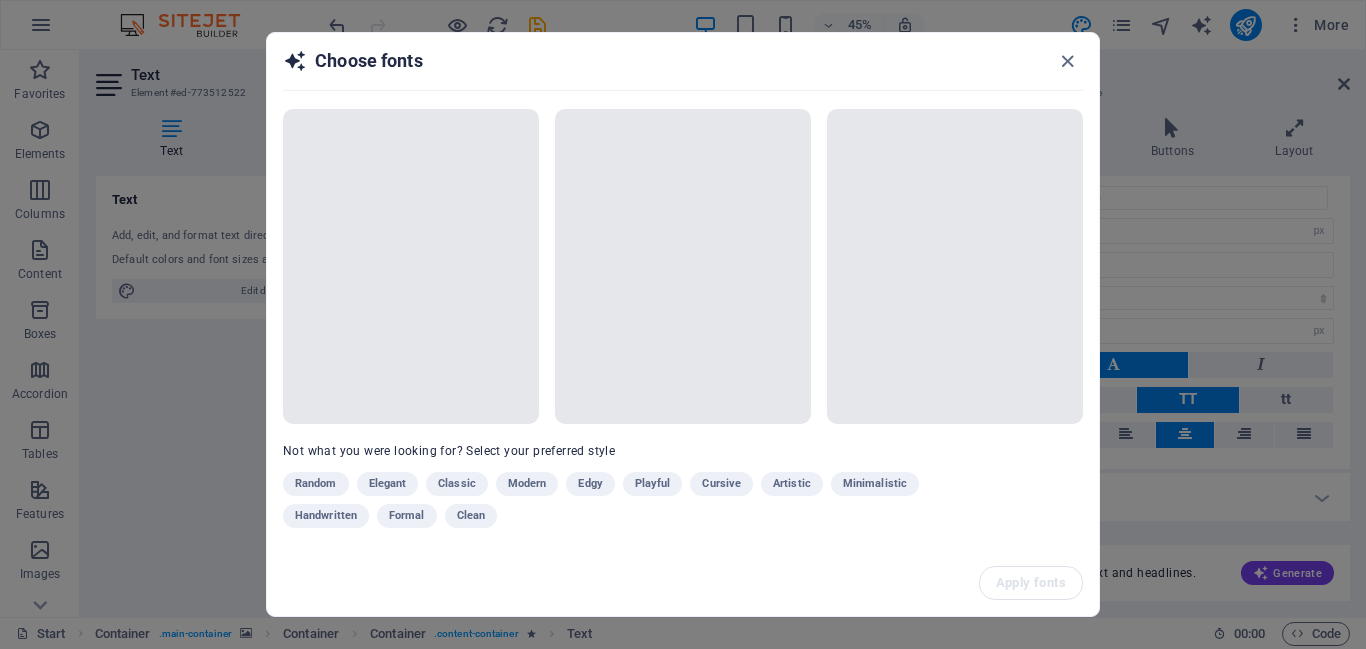 click on "Random Elegant Classic Modern Edgy Playful Cursive Artistic Minimalistic Handwritten Formal Clean" at bounding box center (633, 504) 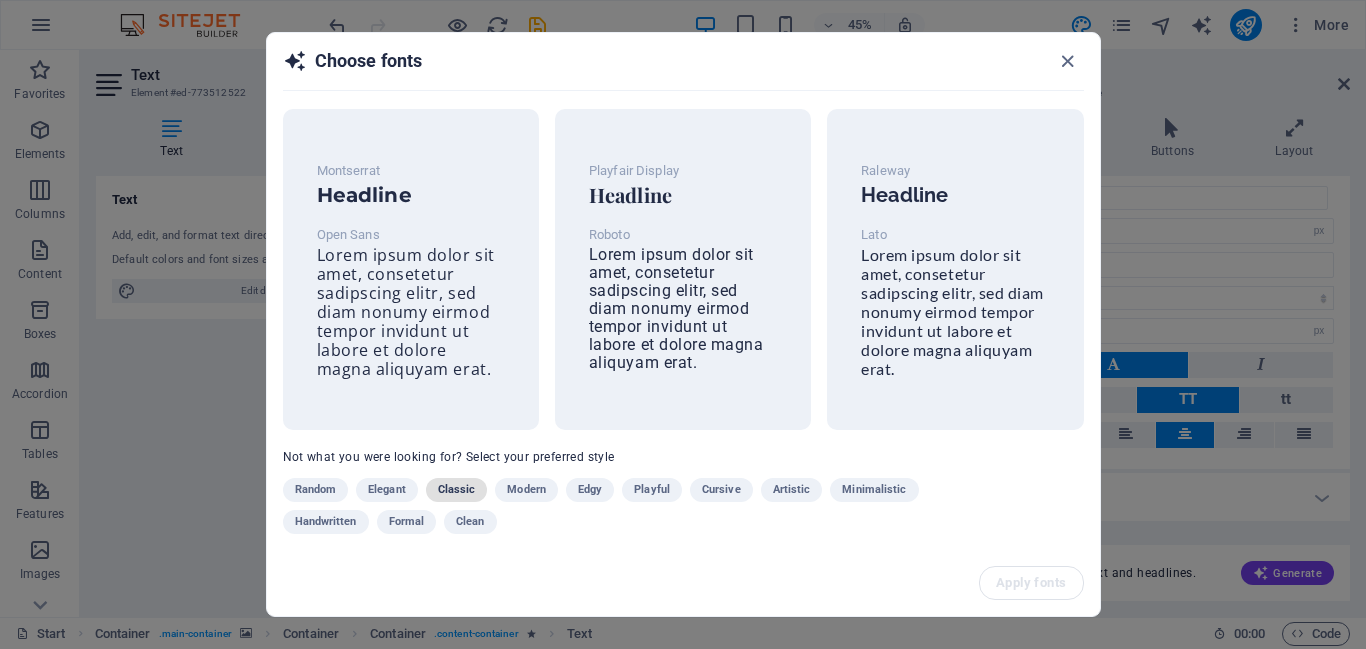 click on "Classic" at bounding box center (457, 490) 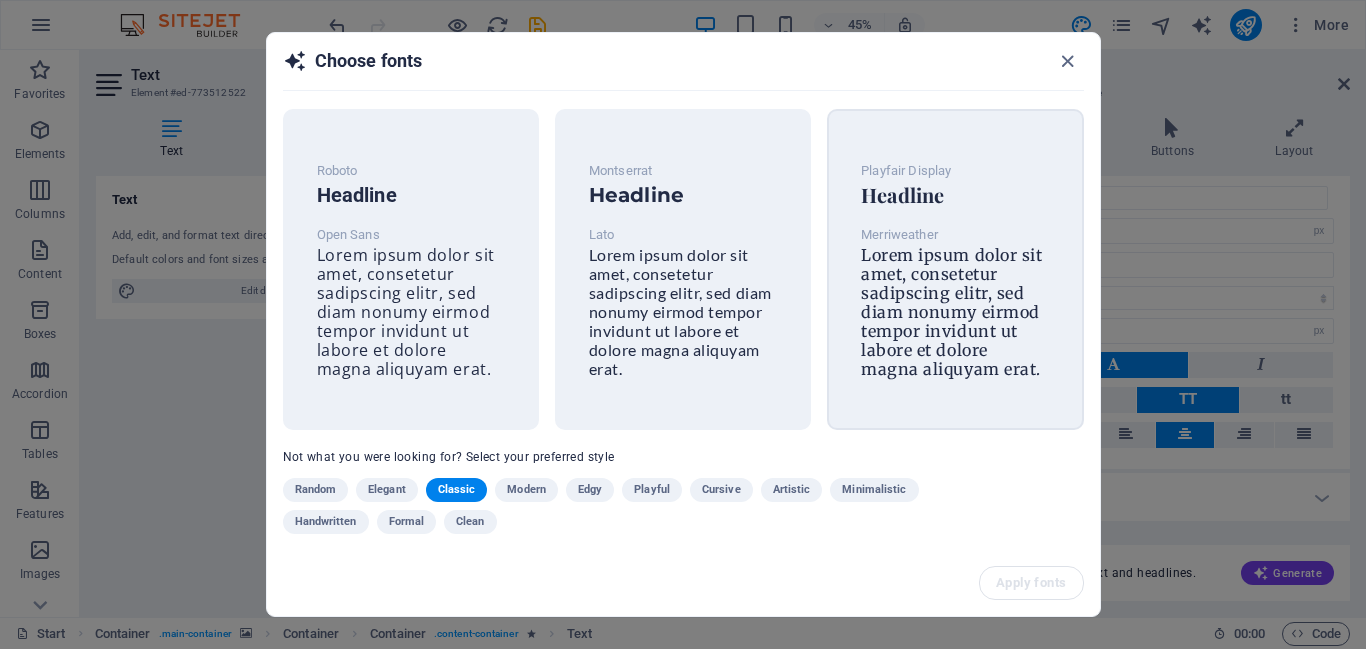 click on "Lorem ipsum dolor sit amet, consetetur sadipscing elitr, sed diam nonumy eirmod tempor invidunt ut labore et dolore magna aliquyam erat." at bounding box center [951, 312] 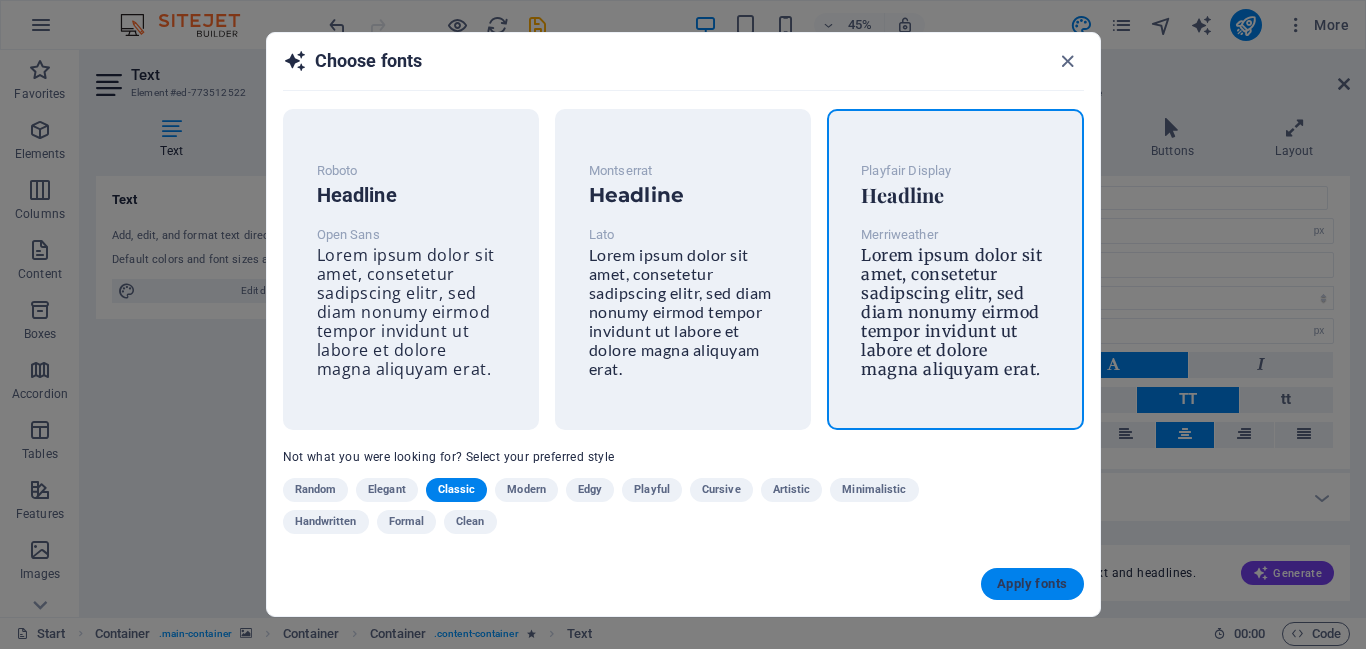 click on "Apply fonts" at bounding box center [1032, 584] 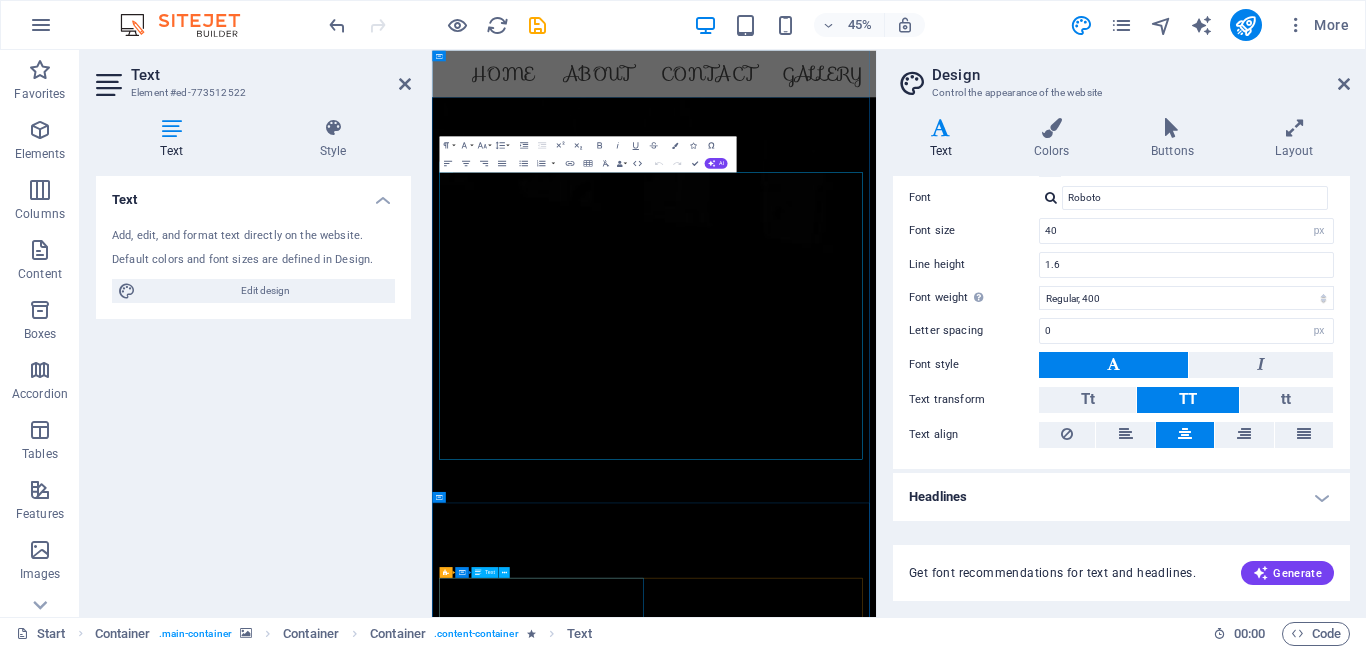 type on "Merriweather" 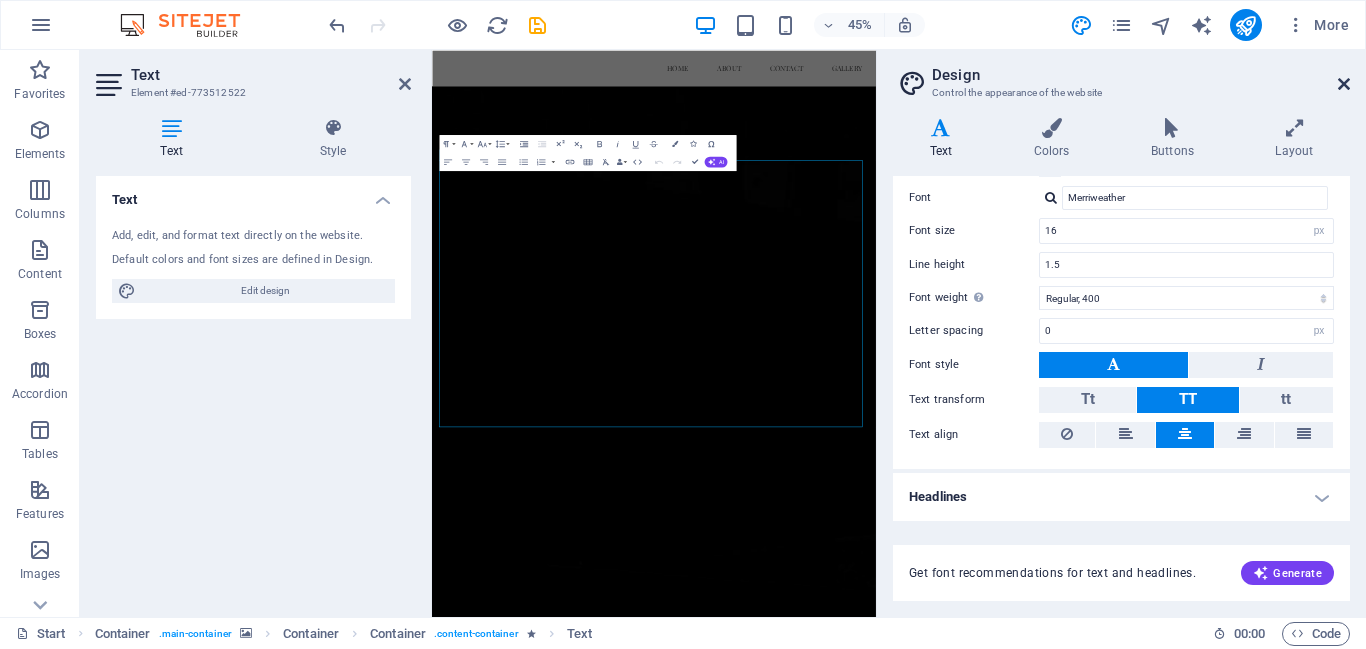 click at bounding box center [1344, 84] 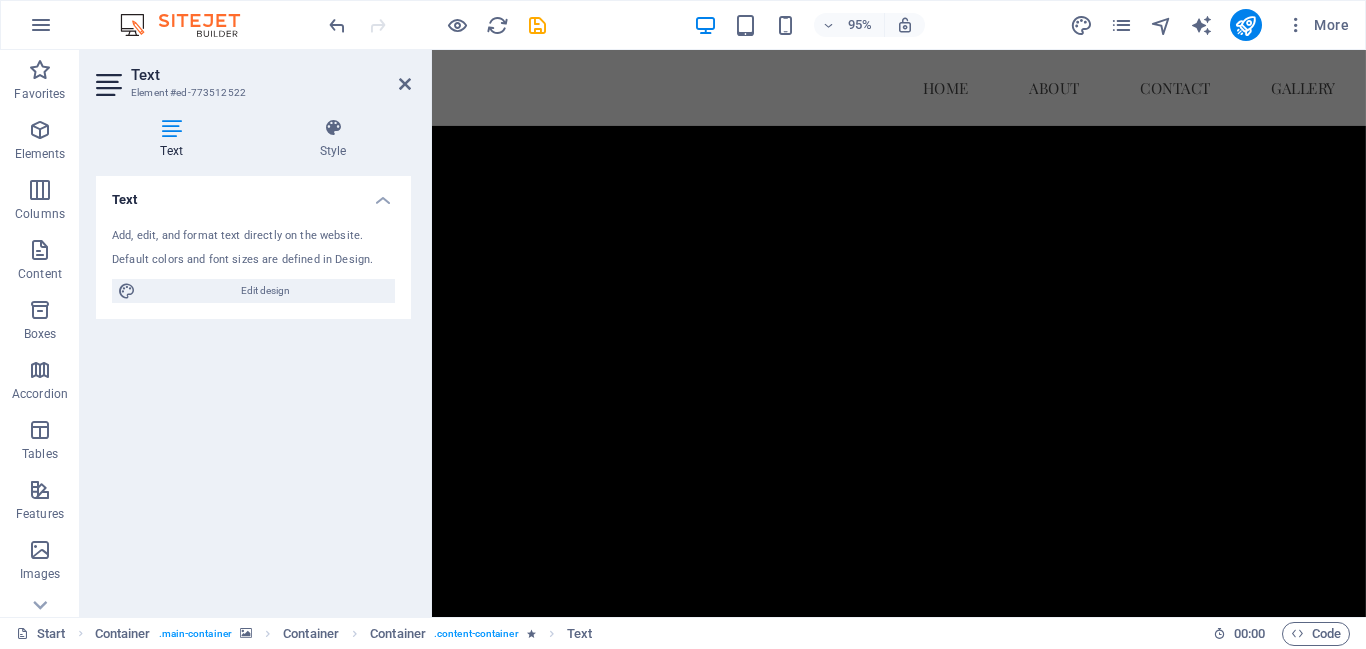 scroll, scrollTop: 0, scrollLeft: 0, axis: both 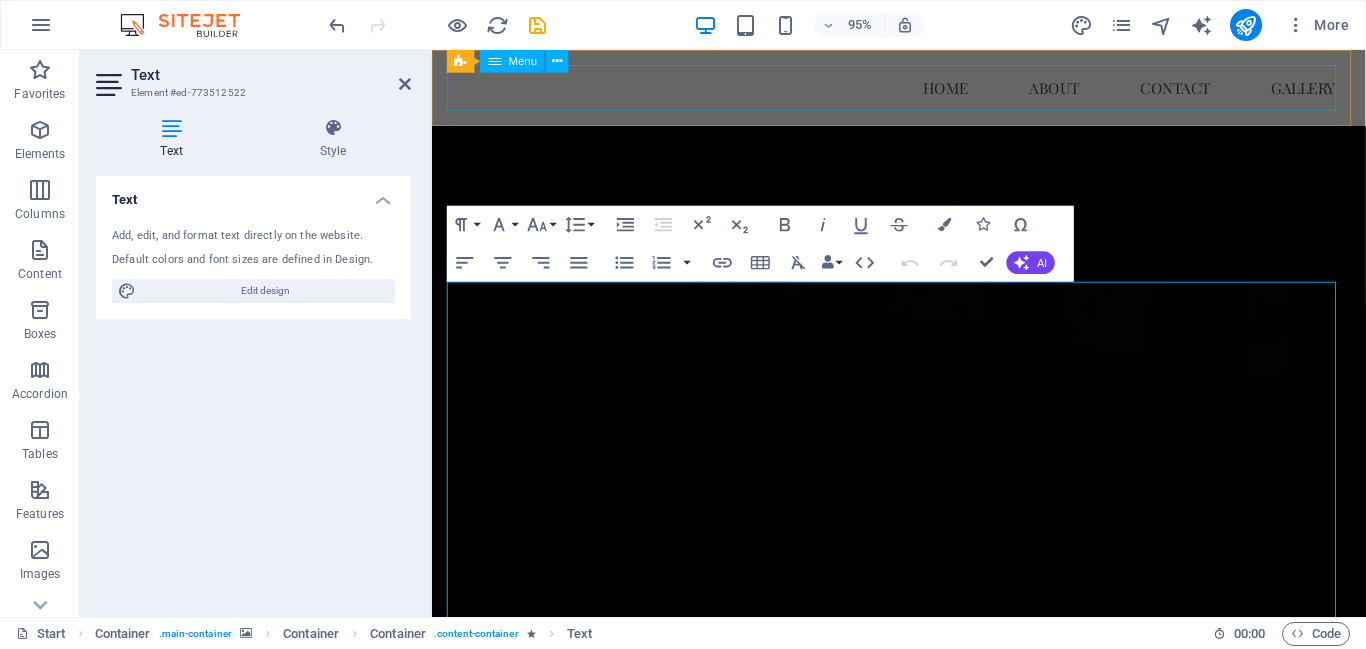 click on "Home About Contact Gallery" at bounding box center (923, 90) 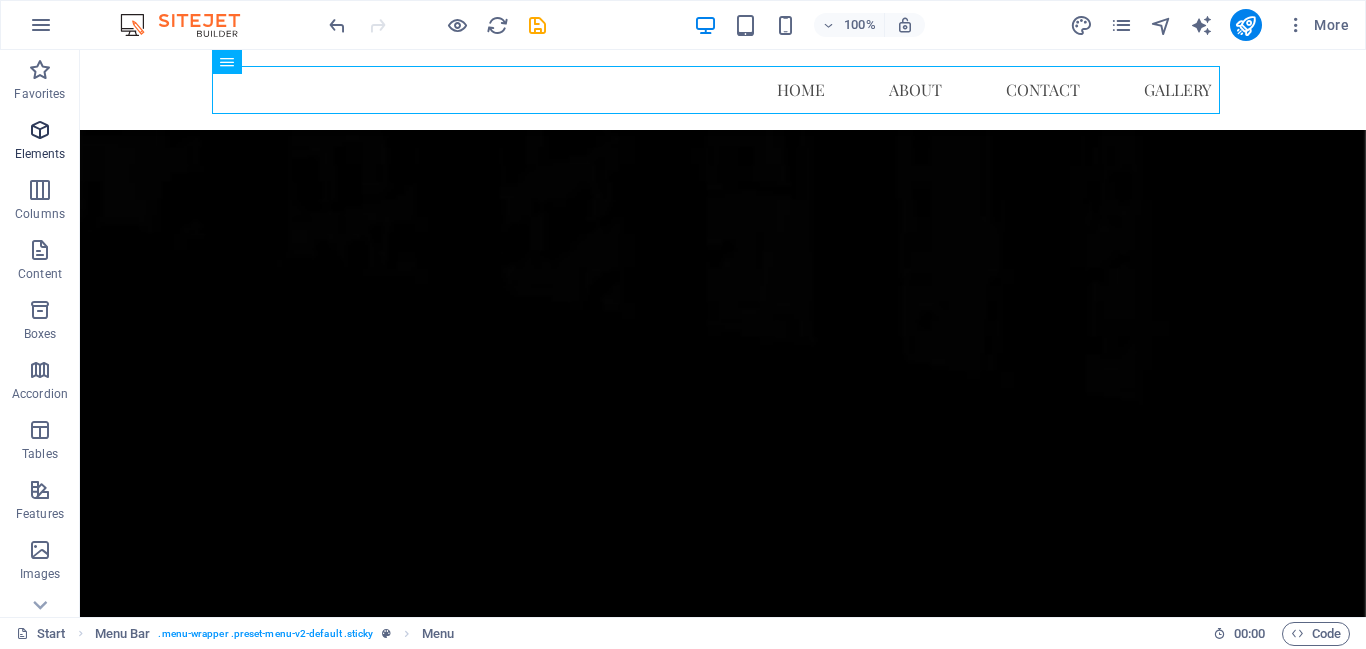 click at bounding box center [40, 130] 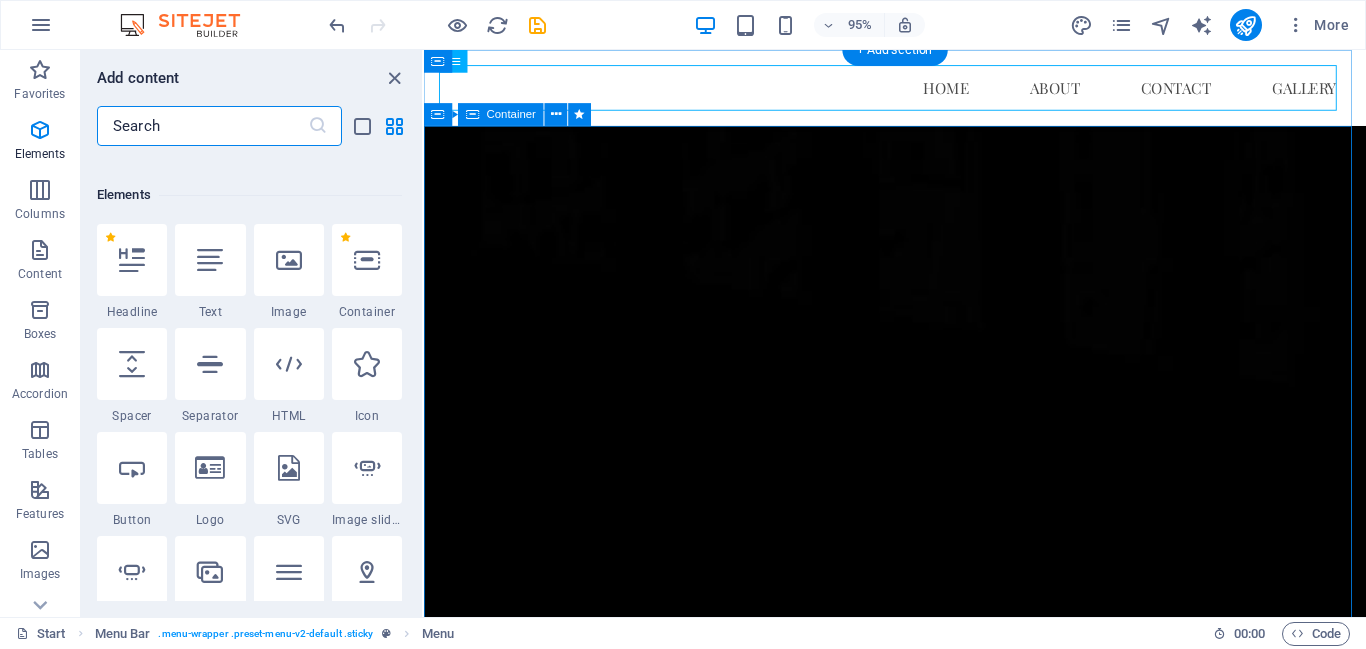 scroll, scrollTop: 213, scrollLeft: 0, axis: vertical 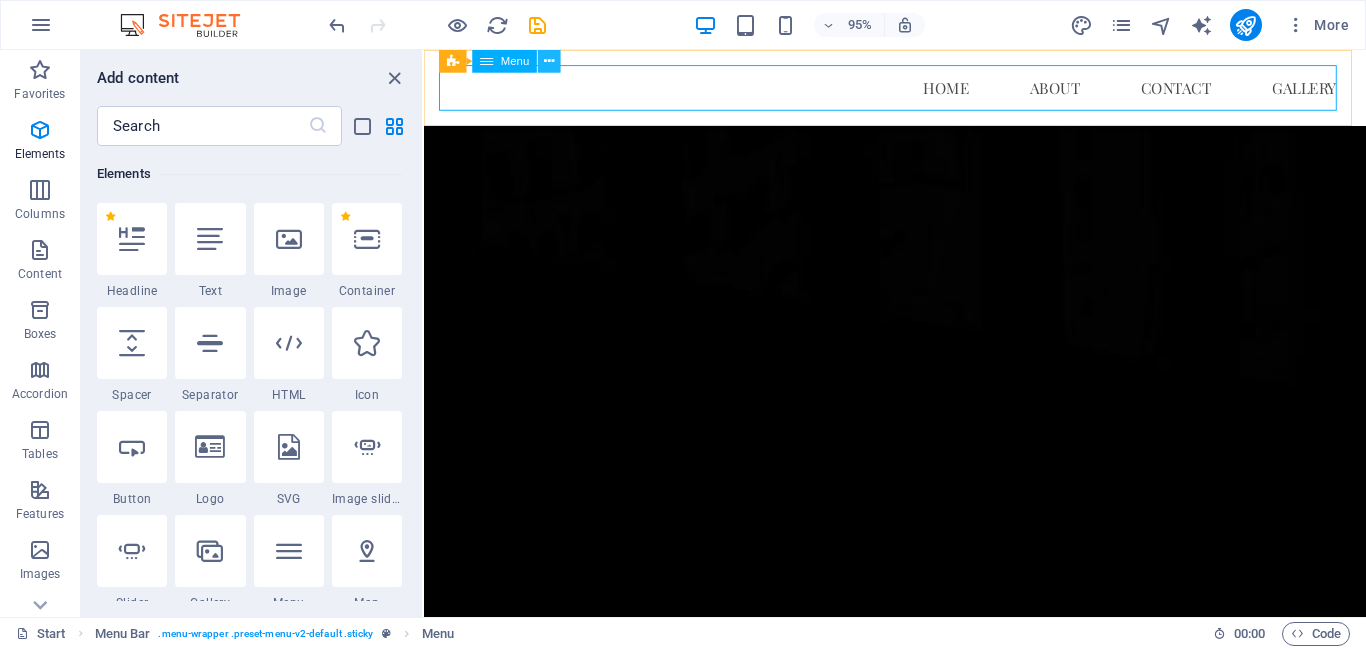 click at bounding box center (549, 61) 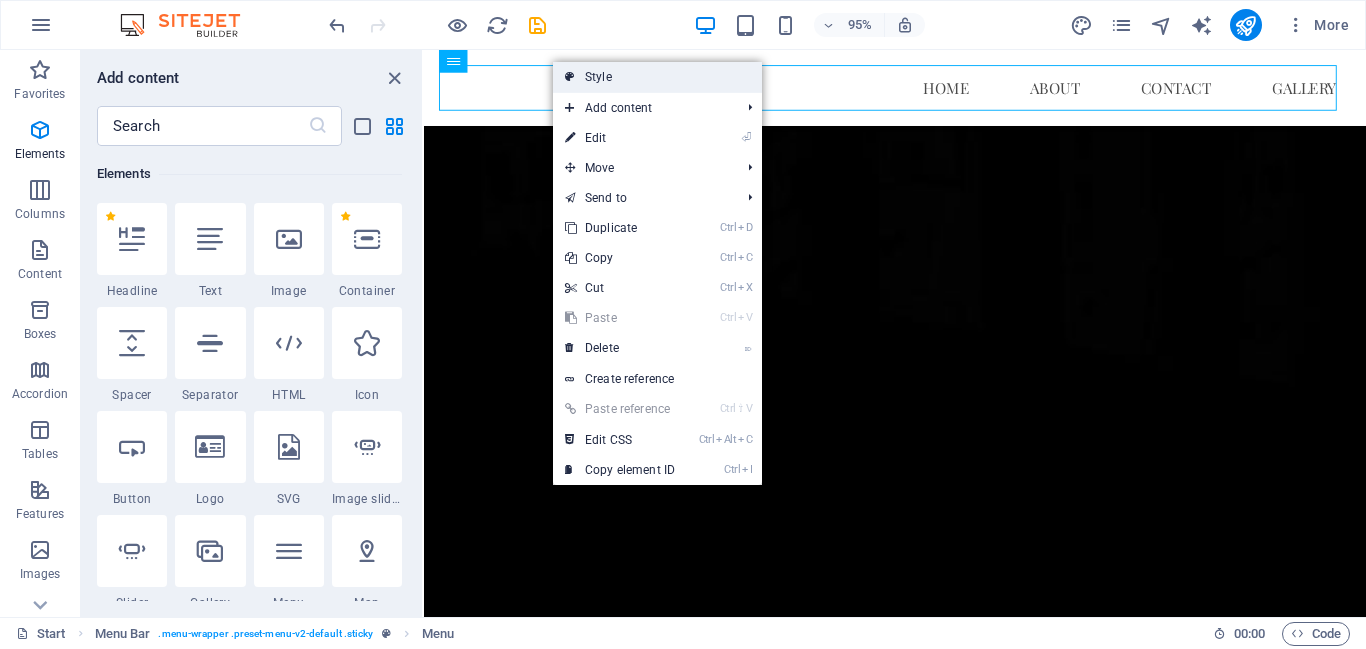 drag, startPoint x: 615, startPoint y: 80, endPoint x: 707, endPoint y: 166, distance: 125.93649 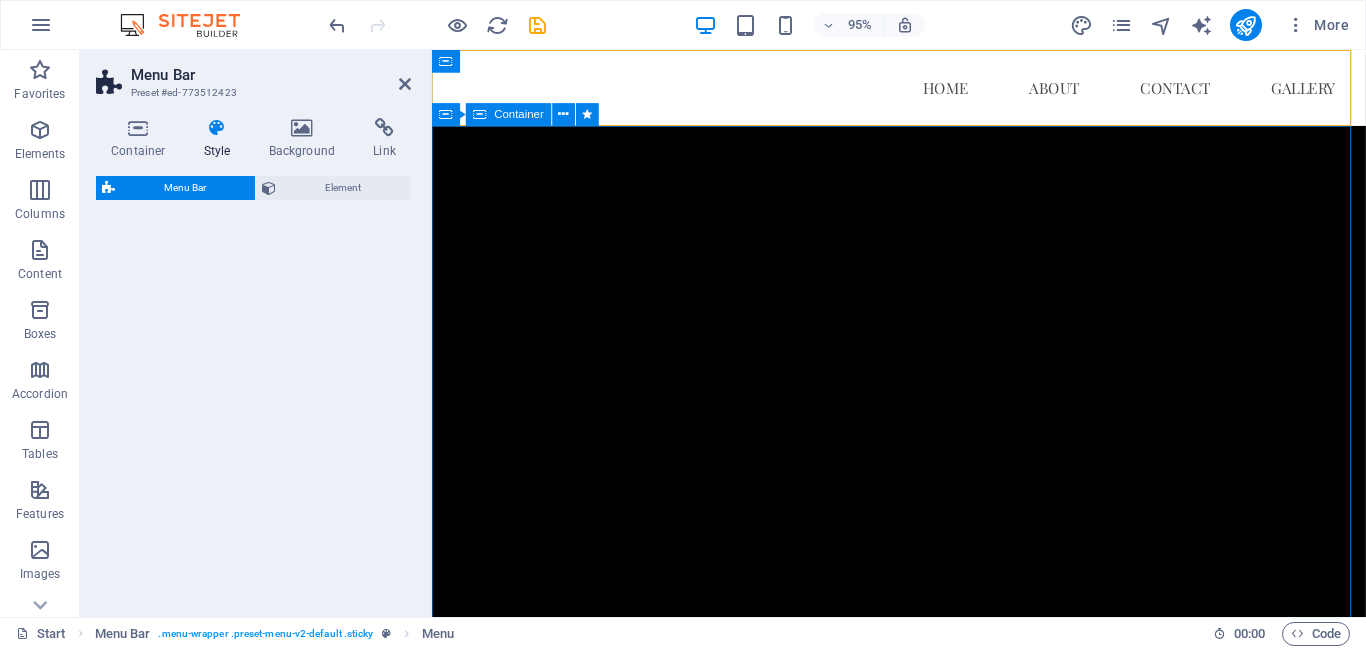 select on "rem" 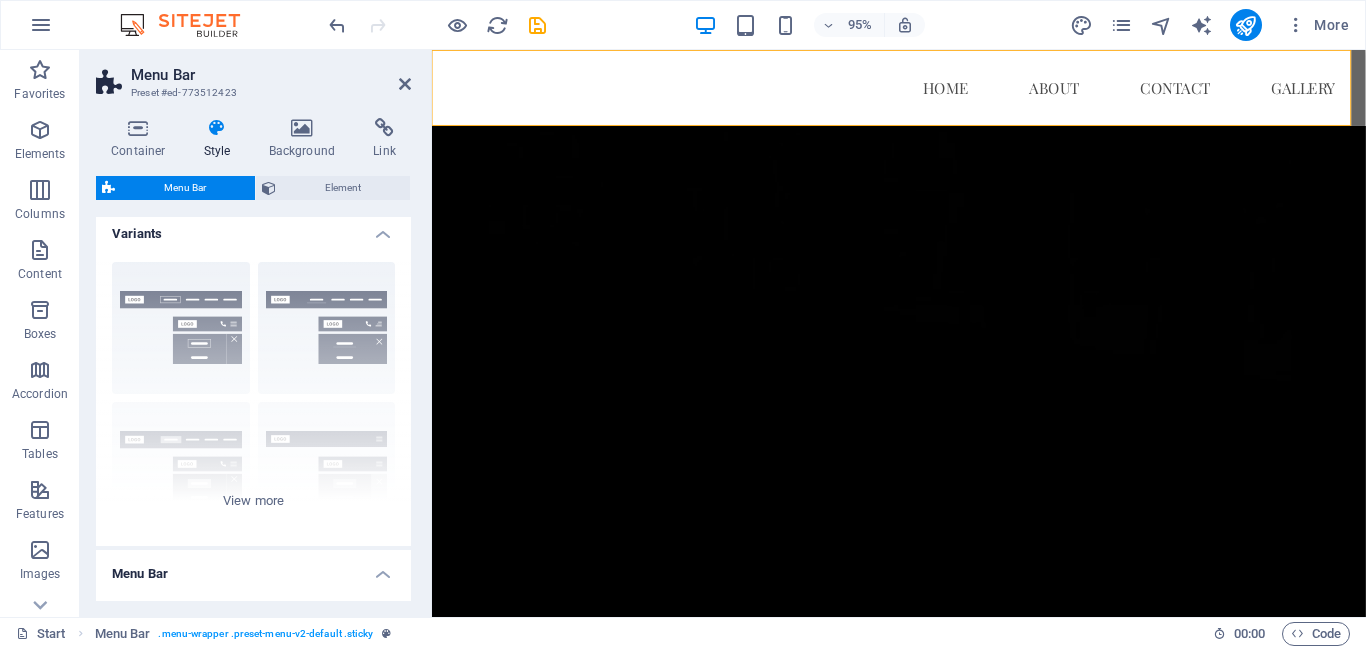 scroll, scrollTop: 0, scrollLeft: 0, axis: both 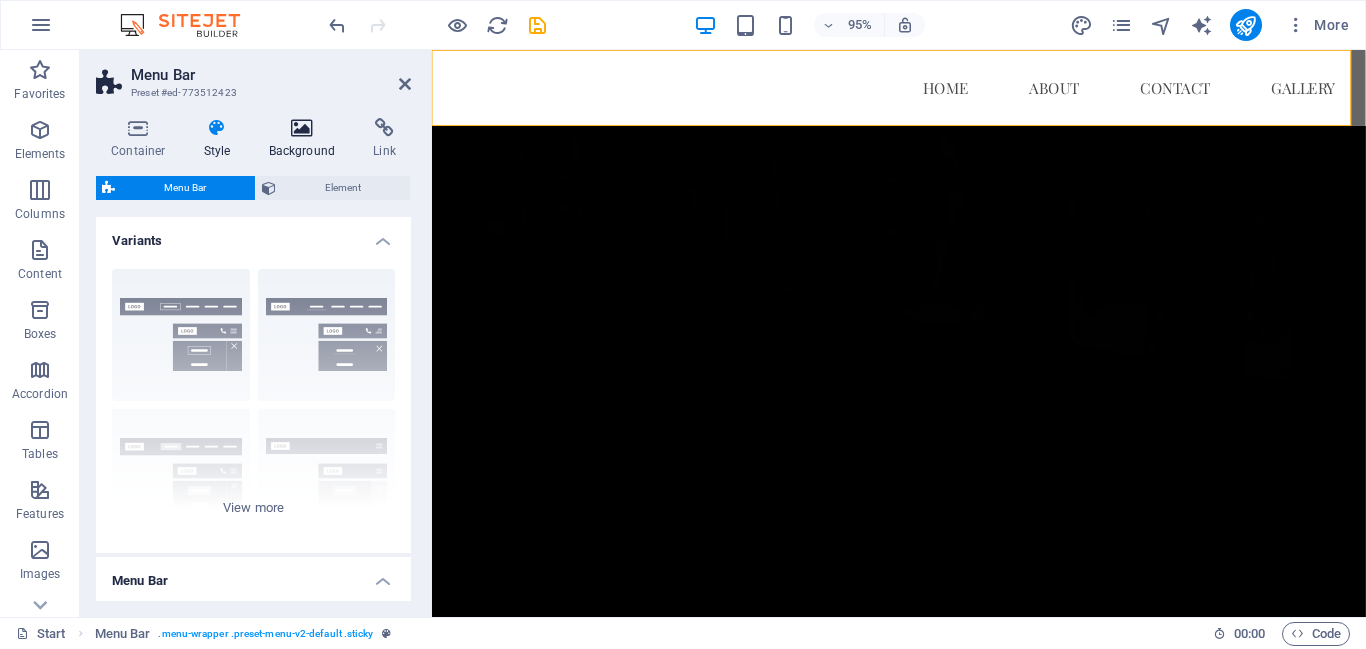 click at bounding box center (302, 128) 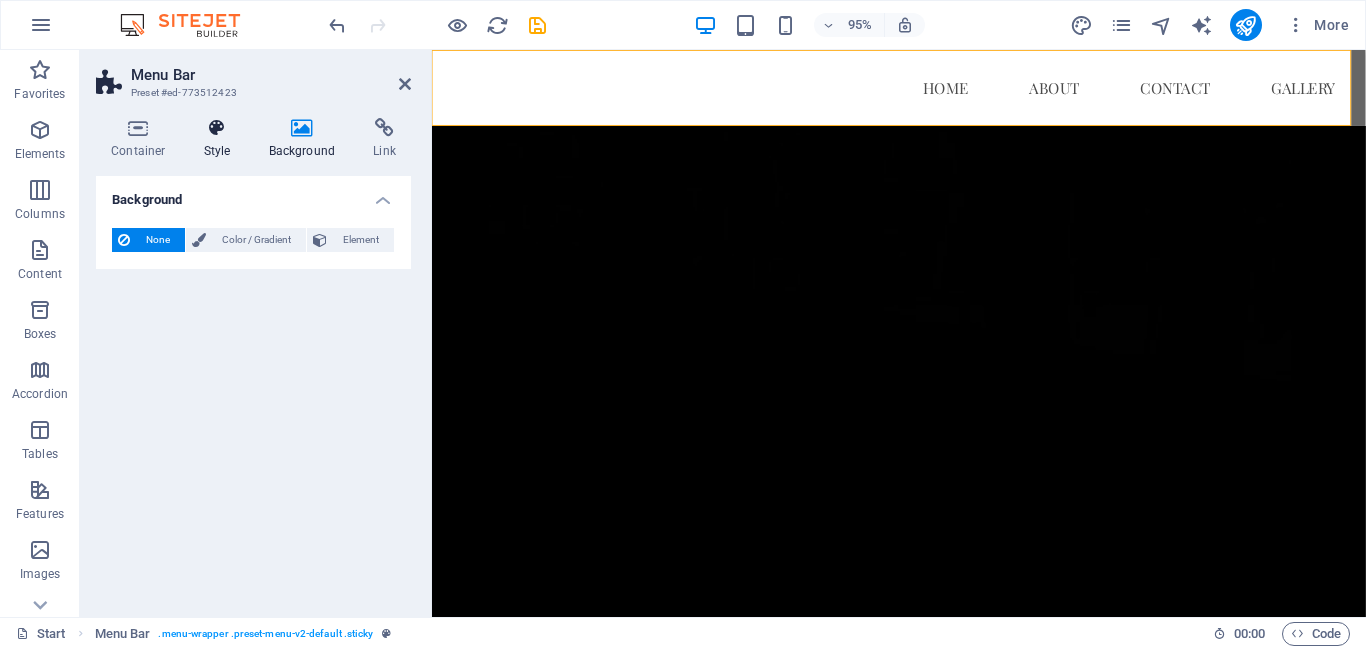 click at bounding box center [217, 128] 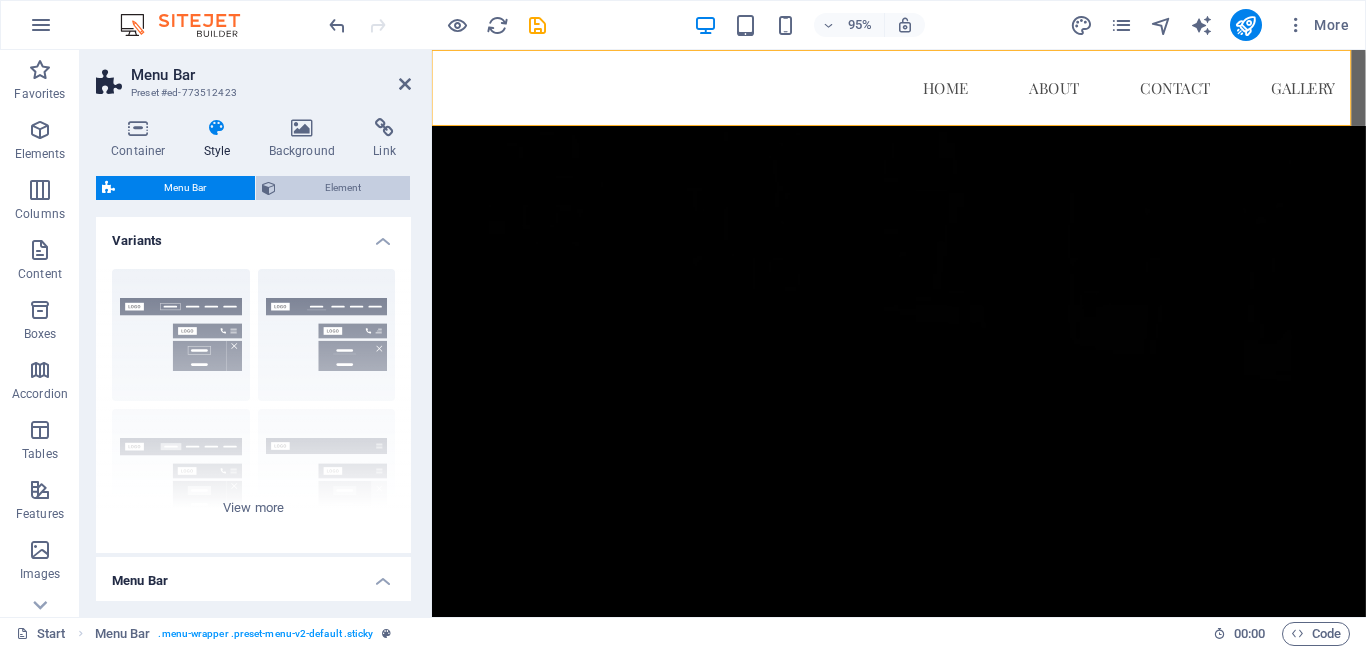 click on "Element" at bounding box center (343, 188) 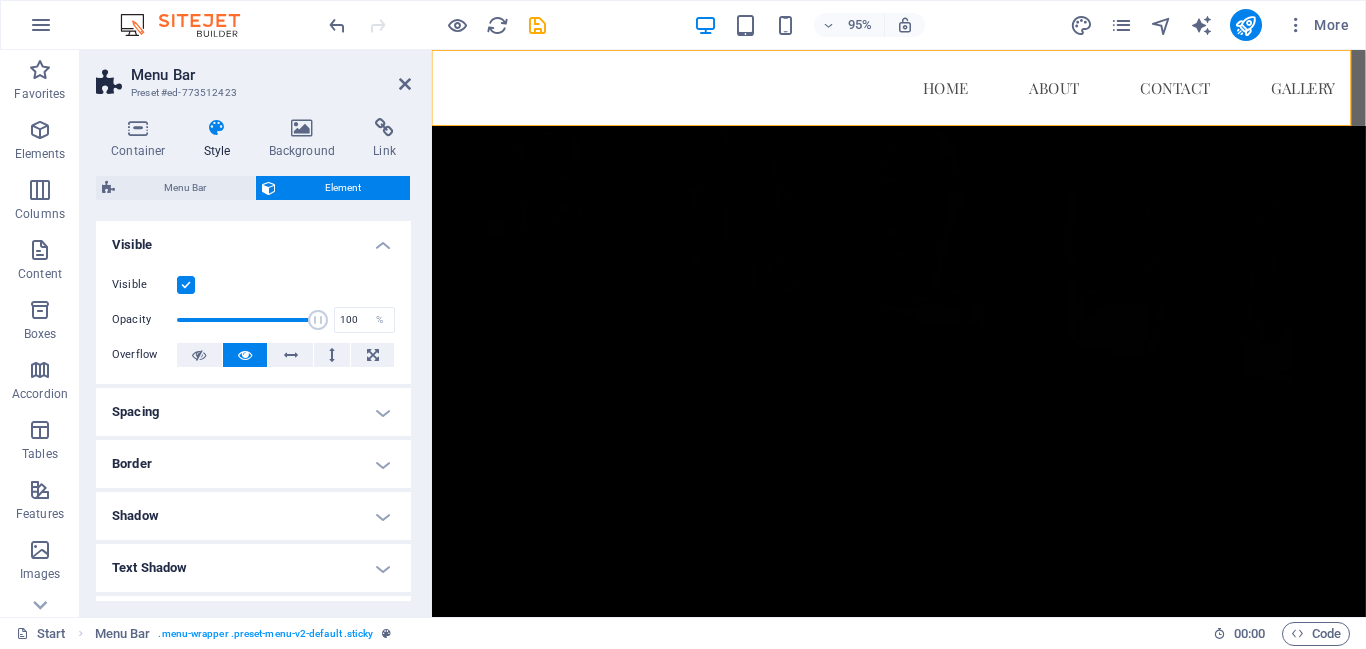 scroll, scrollTop: 251, scrollLeft: 0, axis: vertical 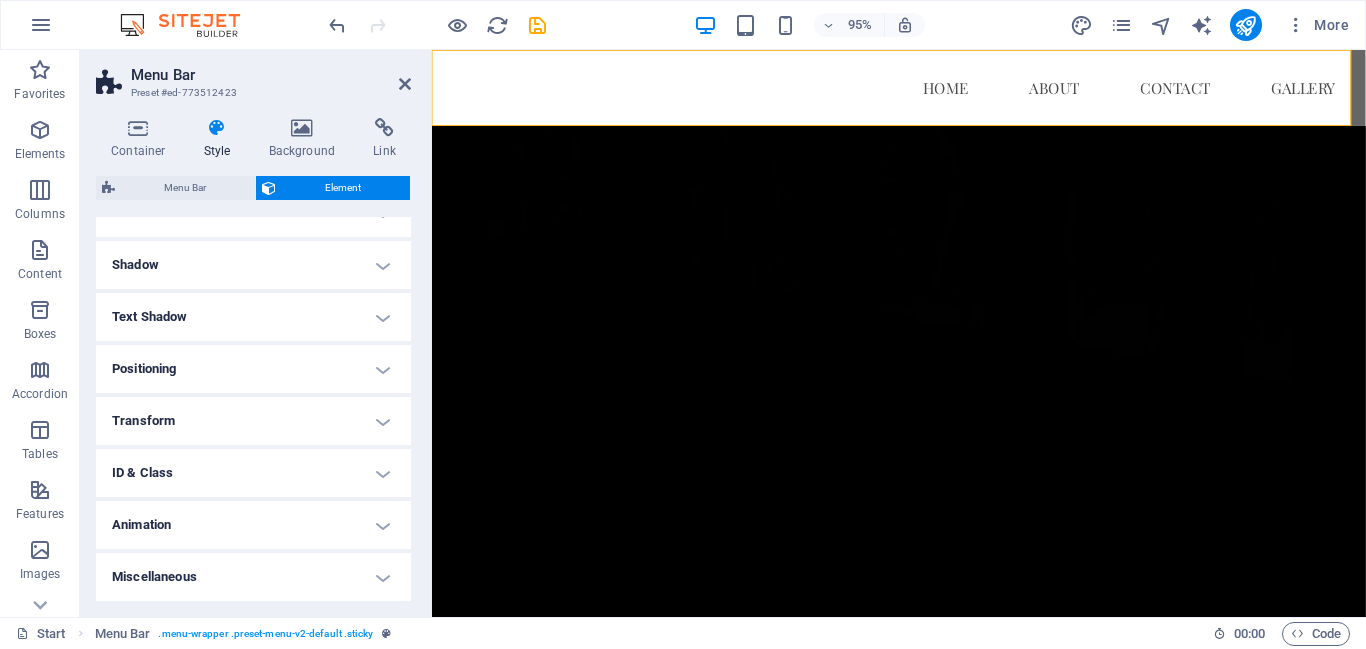 click on "Container Style Background Link Size Height Default px rem % vh vw Min. height None px rem % vh vw Width Default px rem % em vh vw Min. width None px rem % vh vw Content width Default Custom width Width Default px rem % em vh vw Min. width None px rem % vh vw Default padding Custom spacing Default content width and padding can be changed under Design. Edit design Layout (Flexbox) Alignment Determines the flex direction. Default Main axis Determine how elements should behave along the main axis inside this container (justify content). Default Side axis Control the vertical direction of the element inside of the container (align items). Default Wrap Default On Off Fill Controls the distances and direction of elements on the y-axis across several lines (align content). Default Accessibility ARIA helps assistive technologies (like screen readers) to understand the role, state, and behavior of web elements Role The ARIA role defines the purpose of an element.  None Alert Article Banner Comment Fan" at bounding box center [253, 359] 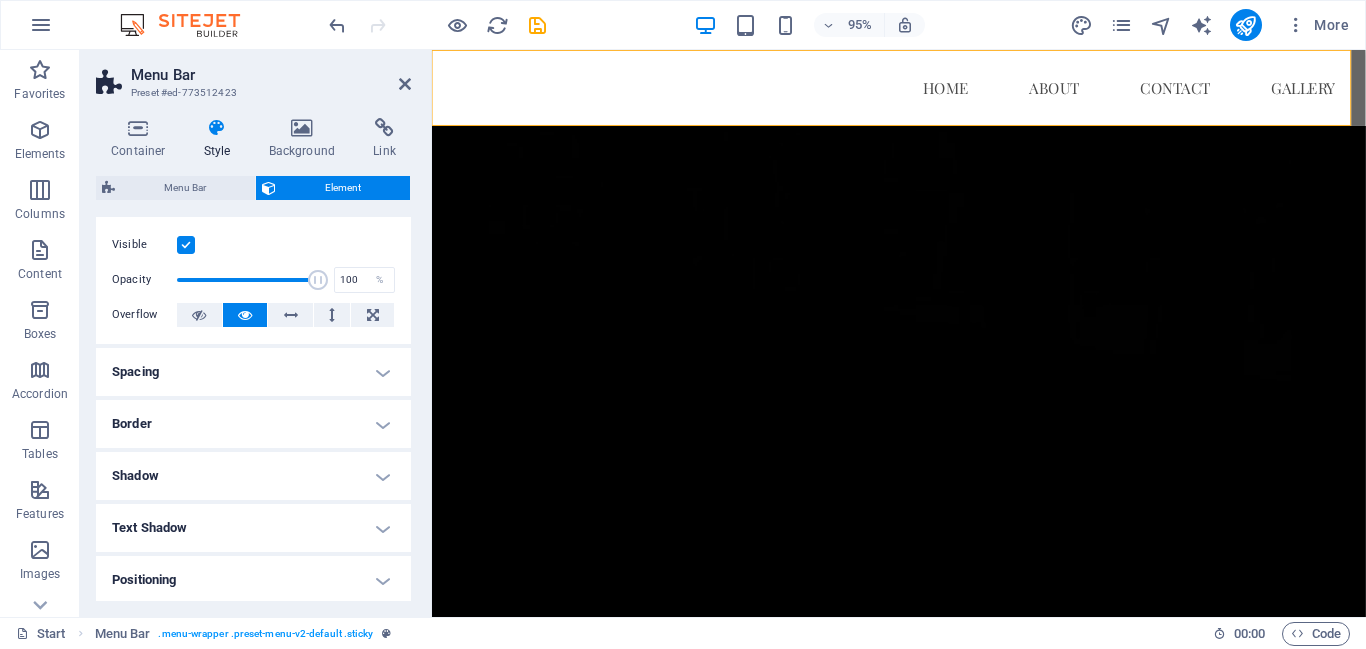scroll, scrollTop: 0, scrollLeft: 0, axis: both 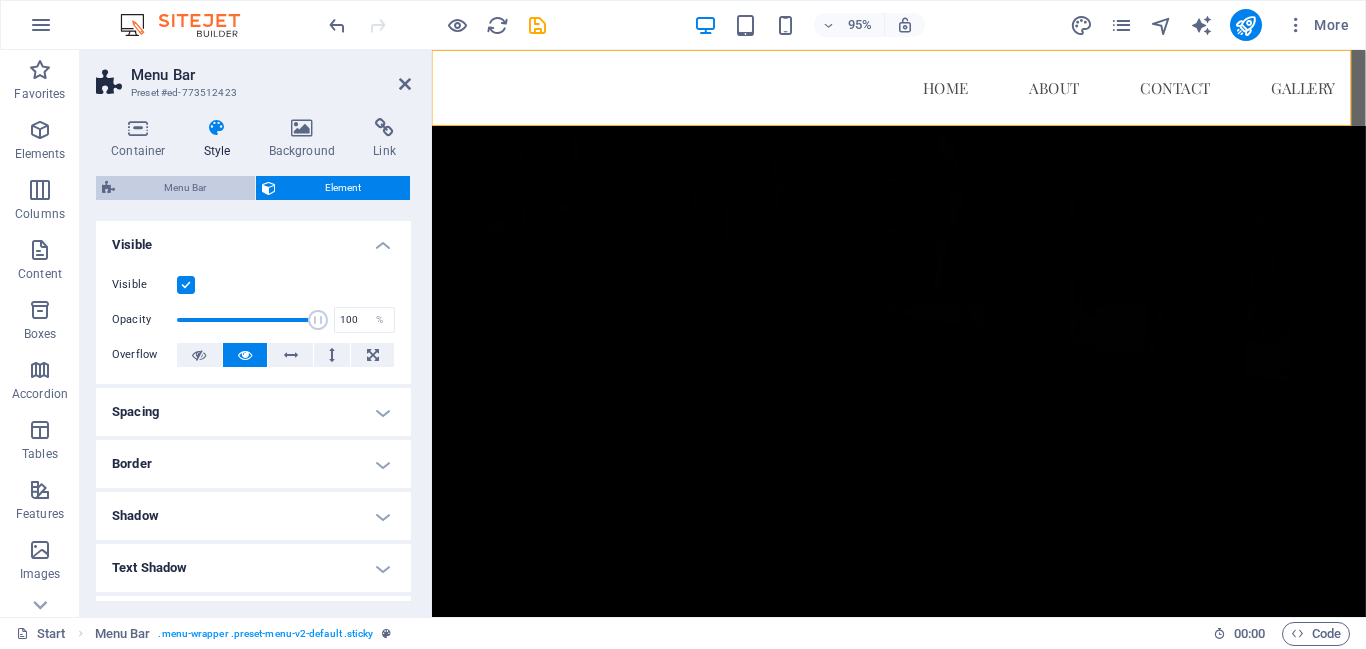 click on "Menu Bar" at bounding box center [185, 188] 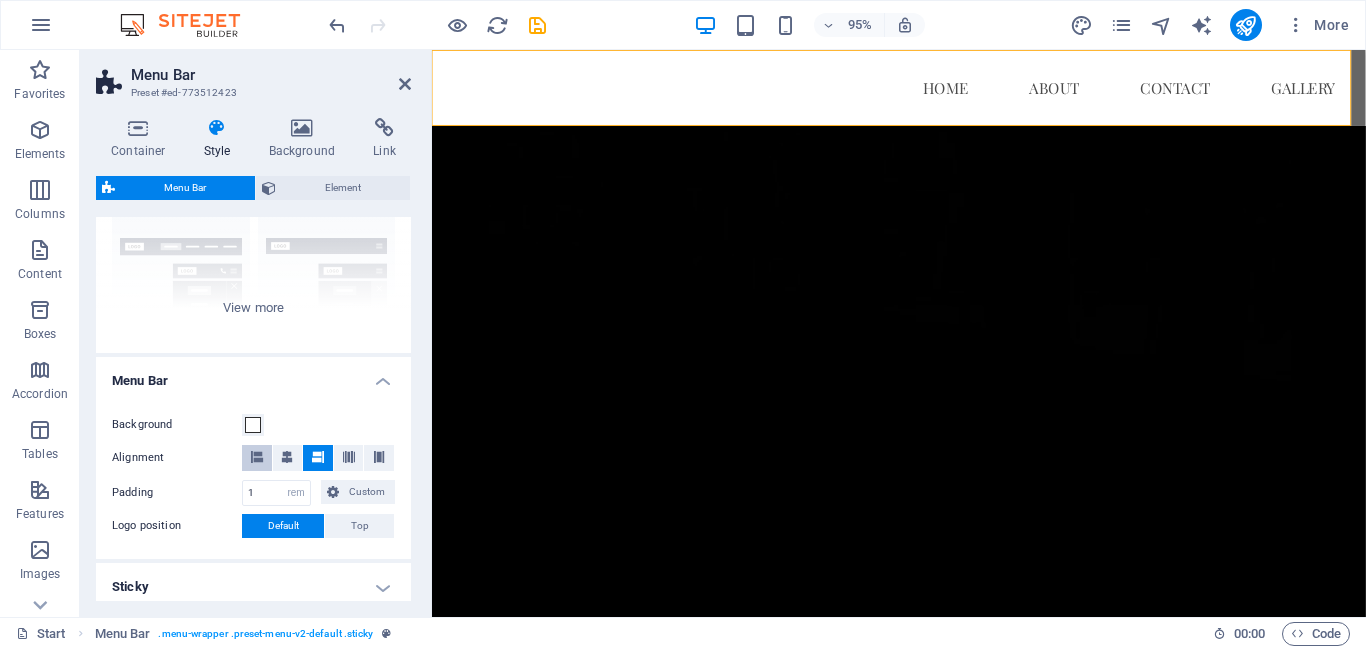 scroll, scrollTop: 100, scrollLeft: 0, axis: vertical 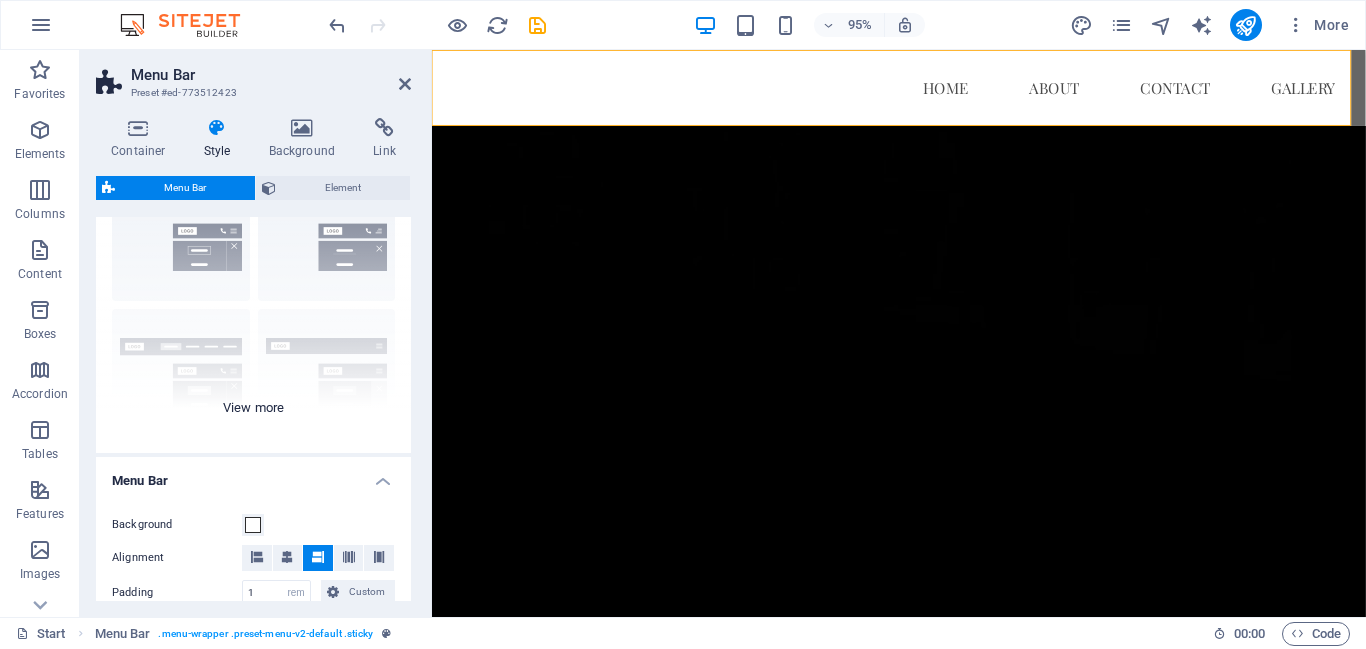 click on "Border Centered Default Fixed Loki Trigger Wide XXL" at bounding box center [253, 303] 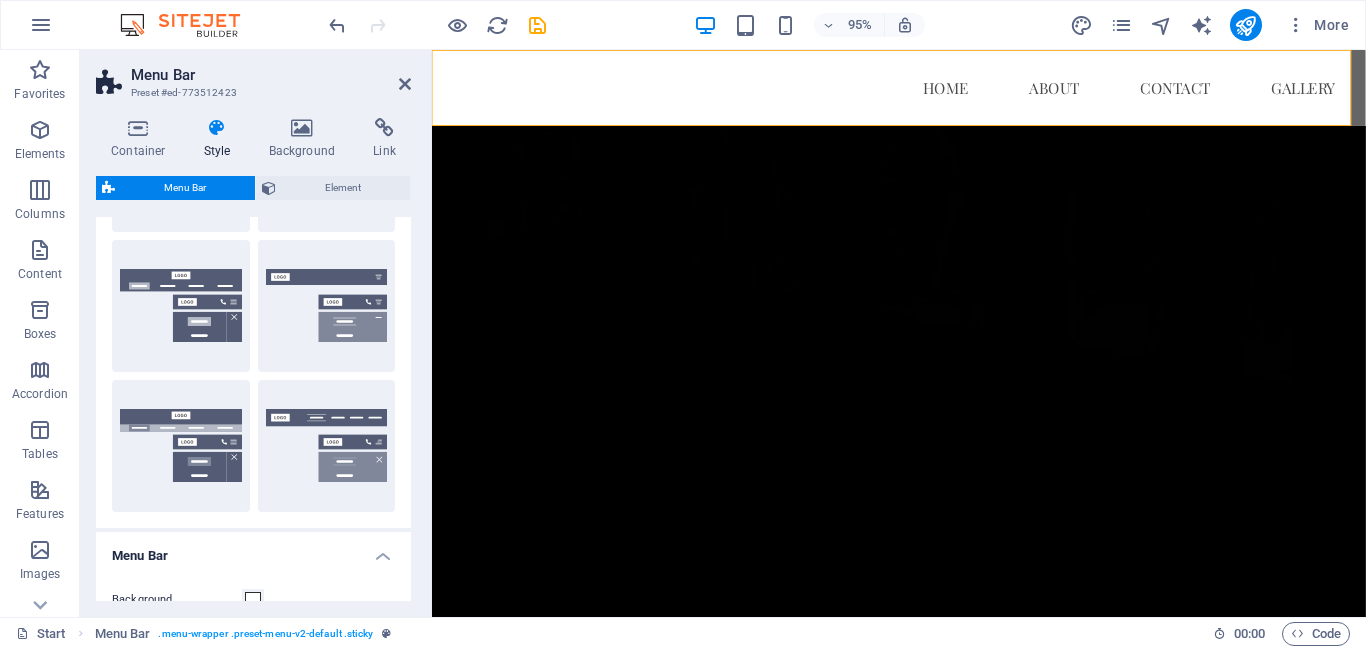 scroll, scrollTop: 300, scrollLeft: 0, axis: vertical 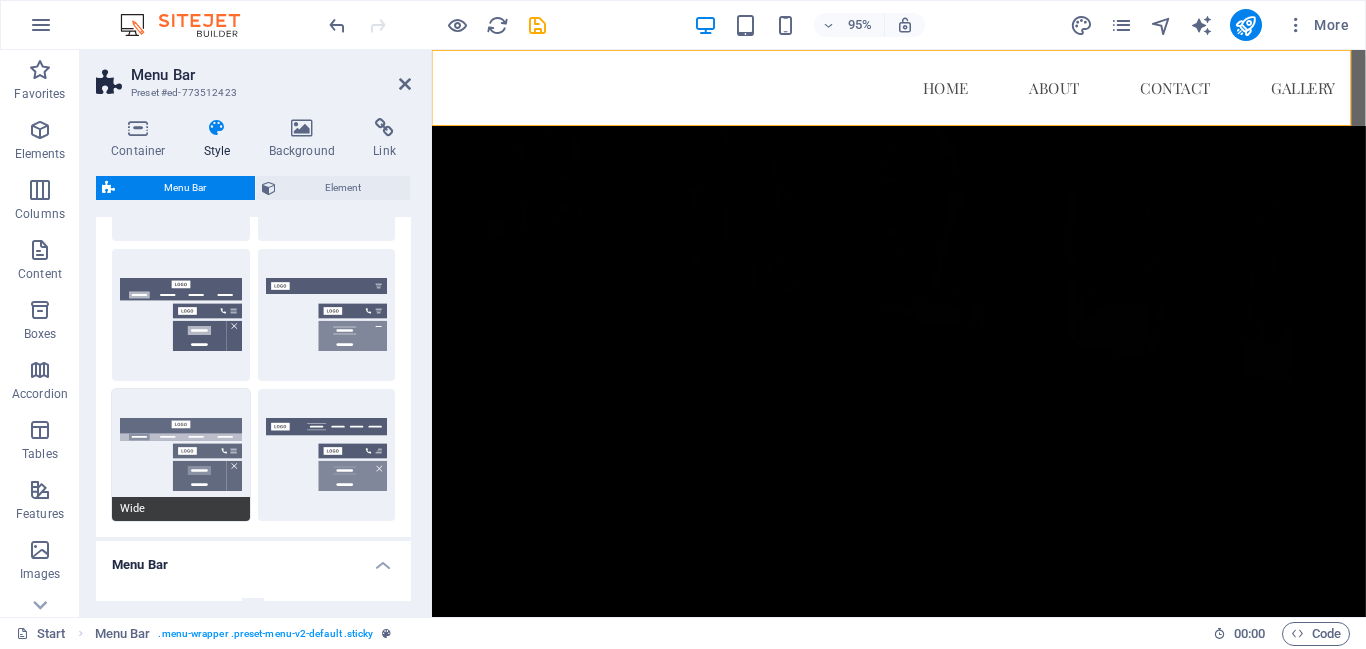 click on "Wide" at bounding box center (181, 455) 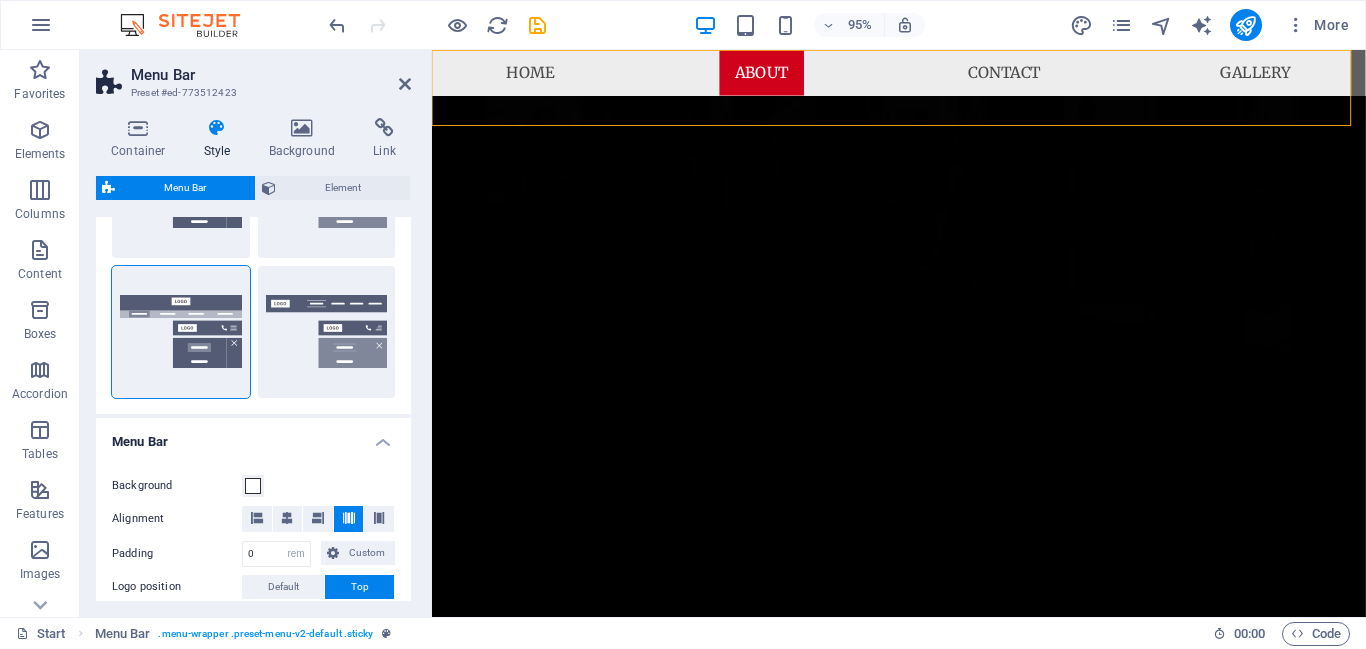 scroll, scrollTop: 0, scrollLeft: 0, axis: both 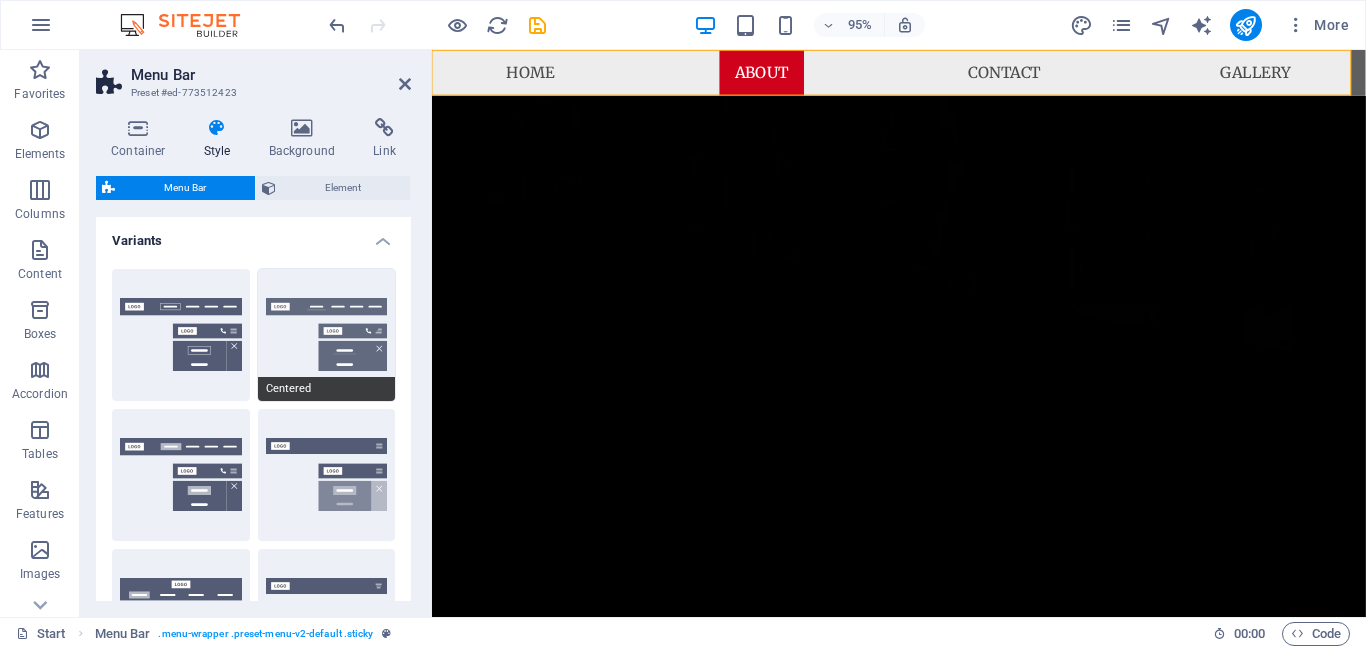 click on "Centered" at bounding box center [327, 335] 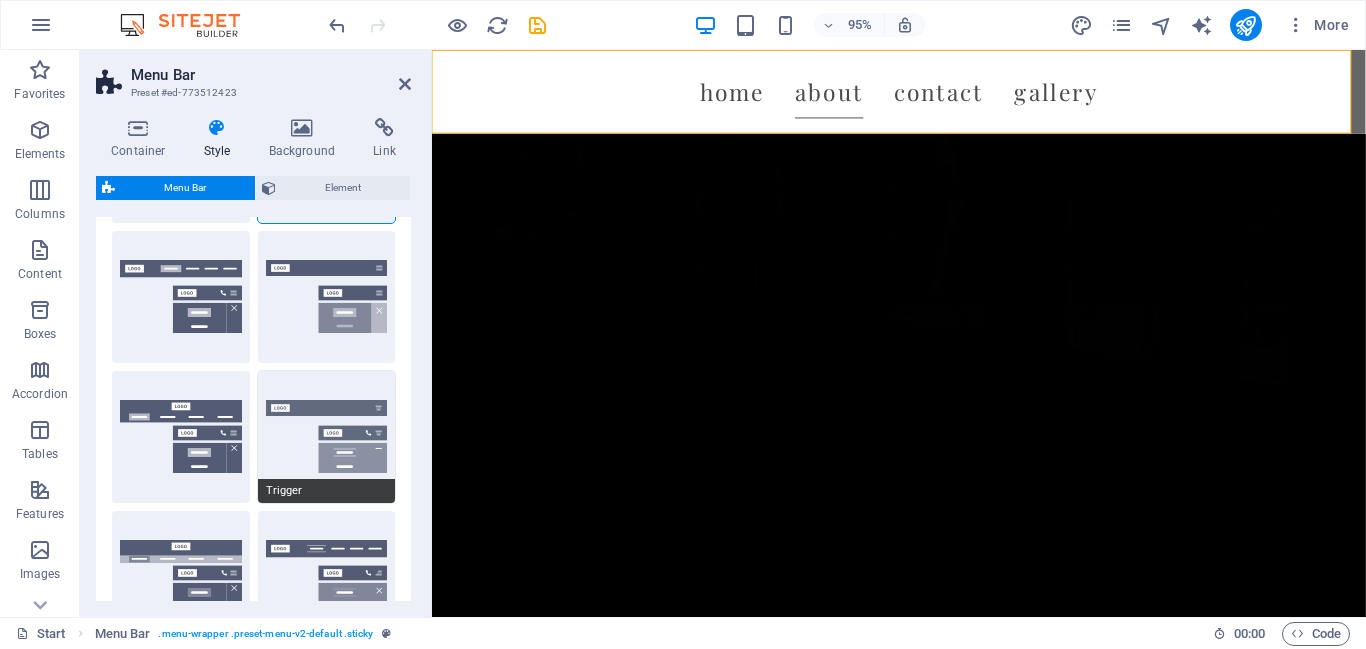 scroll, scrollTop: 200, scrollLeft: 0, axis: vertical 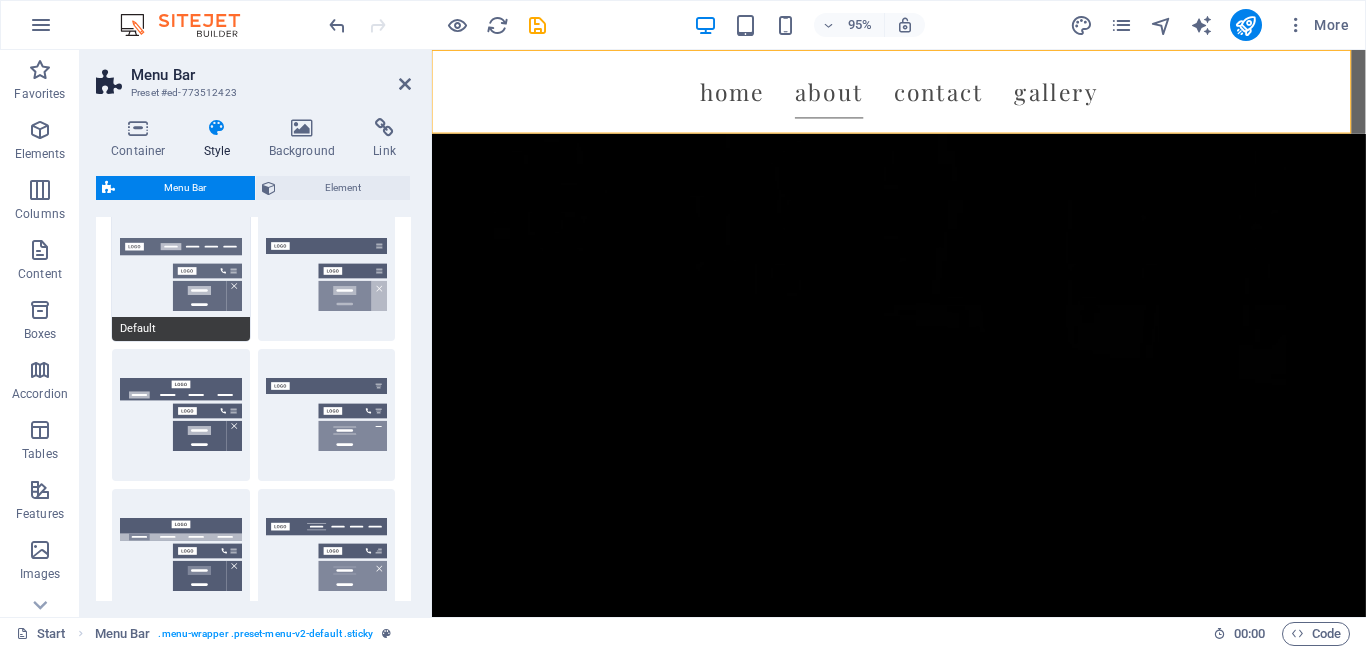 click on "Default" at bounding box center [181, 275] 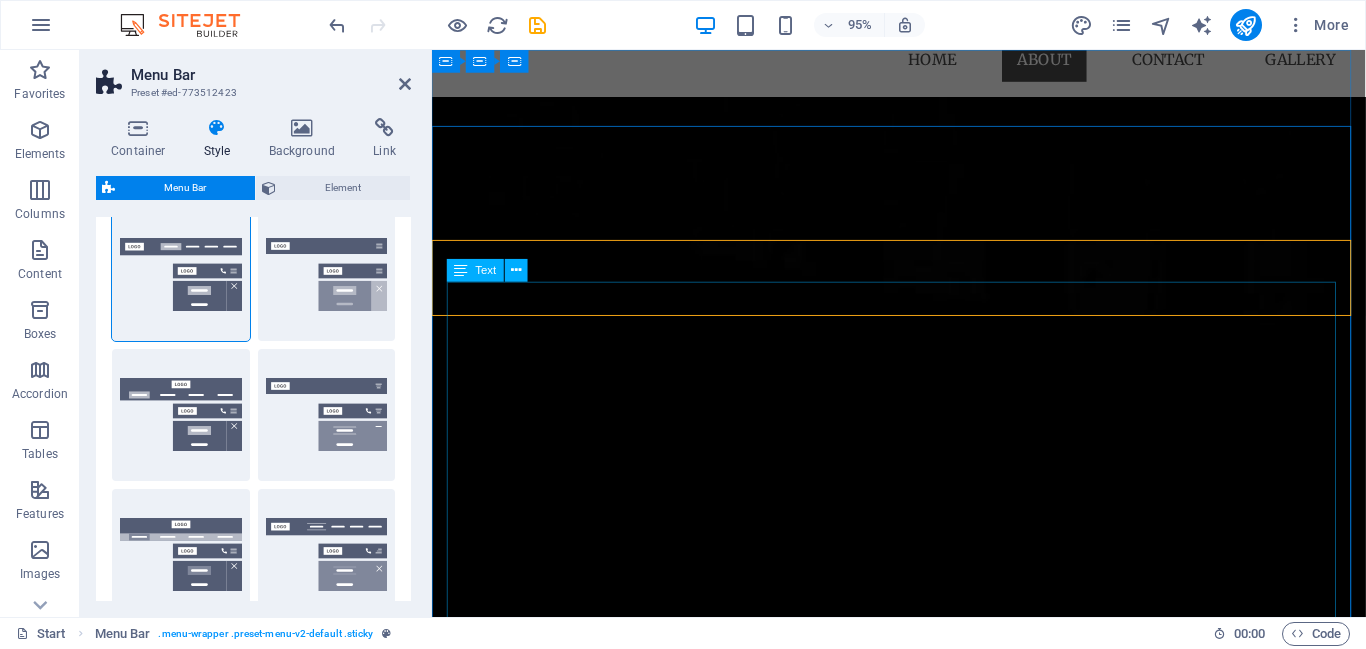 scroll, scrollTop: 0, scrollLeft: 0, axis: both 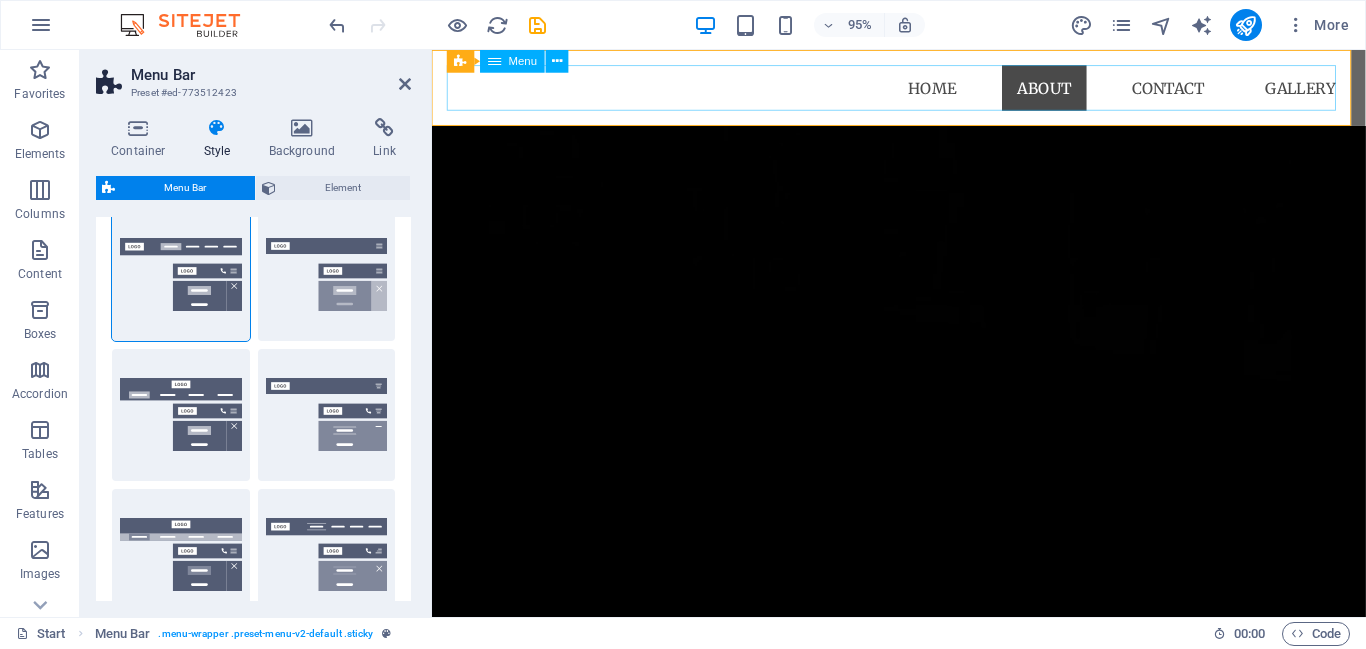 click on "Home About Contact Gallery" at bounding box center [923, 90] 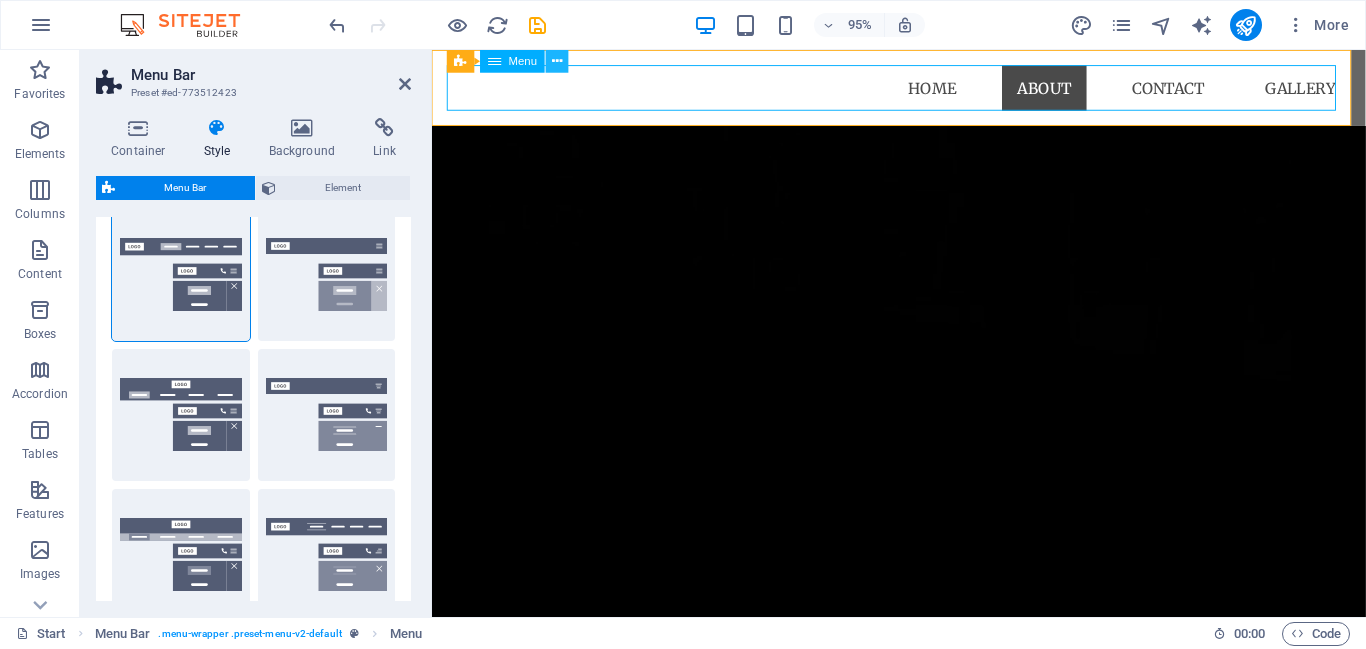 click at bounding box center [557, 61] 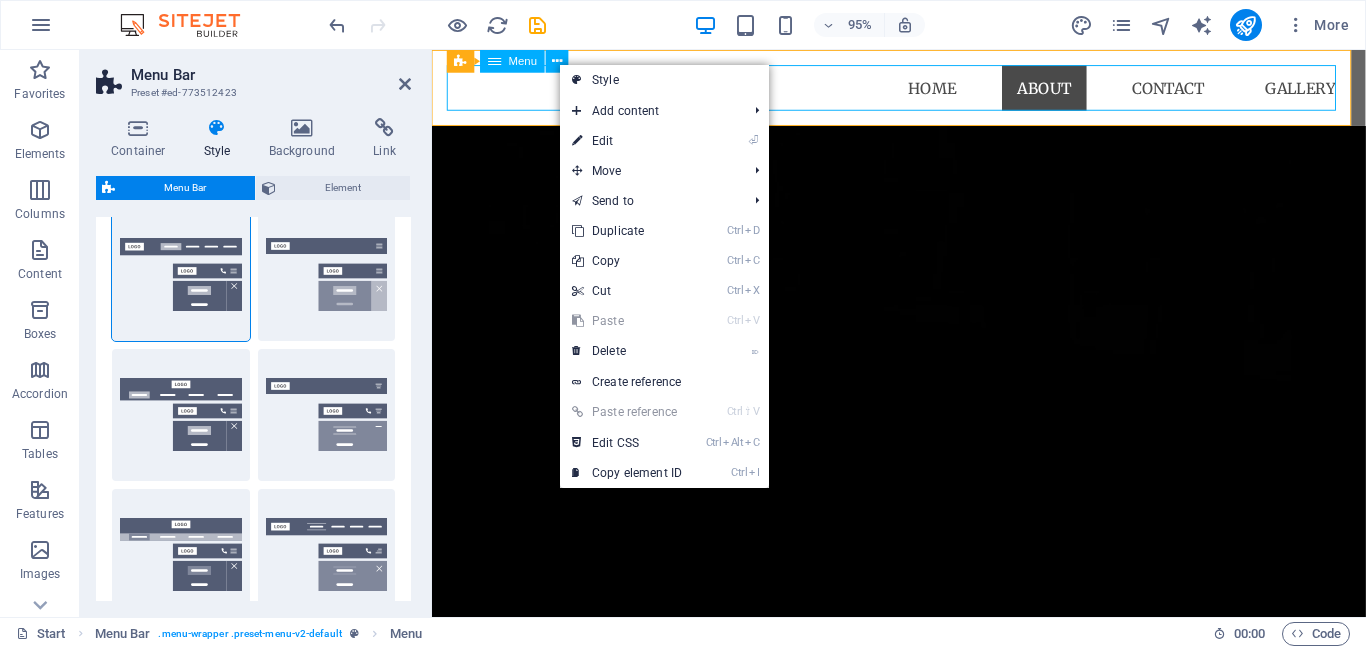 click at bounding box center [494, 61] 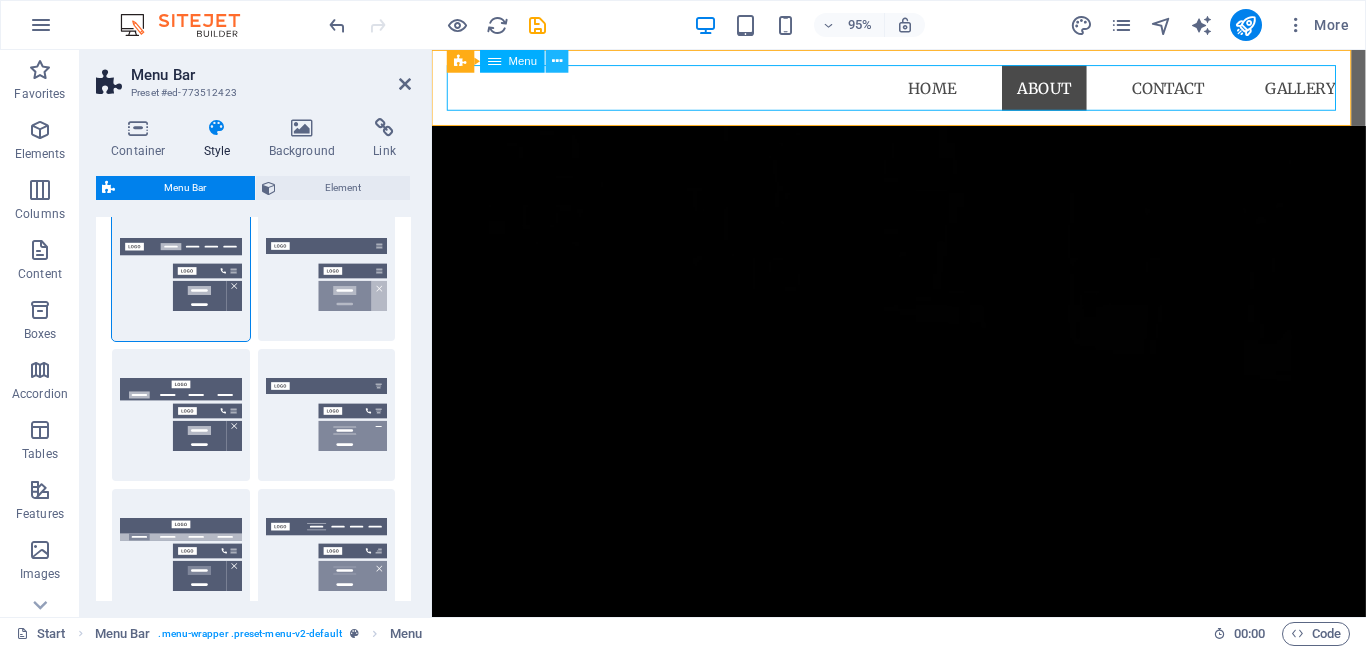 click on "Menu" at bounding box center [523, 61] 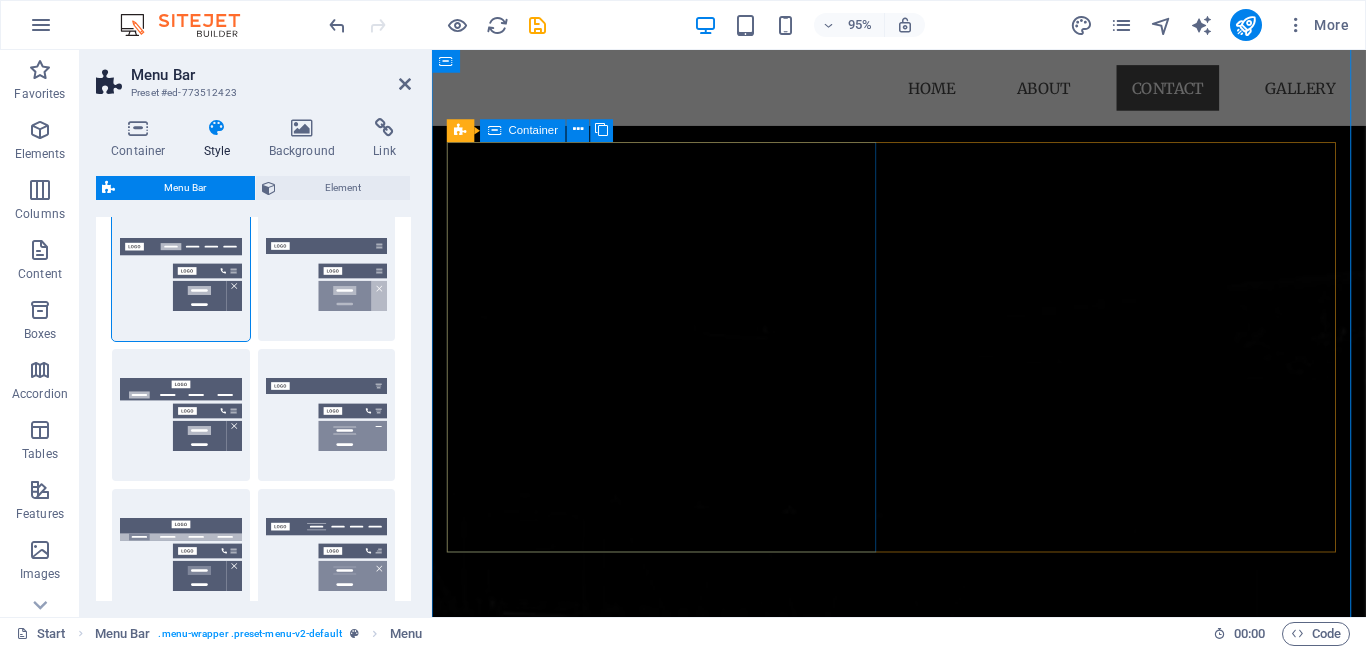 scroll, scrollTop: 1000, scrollLeft: 0, axis: vertical 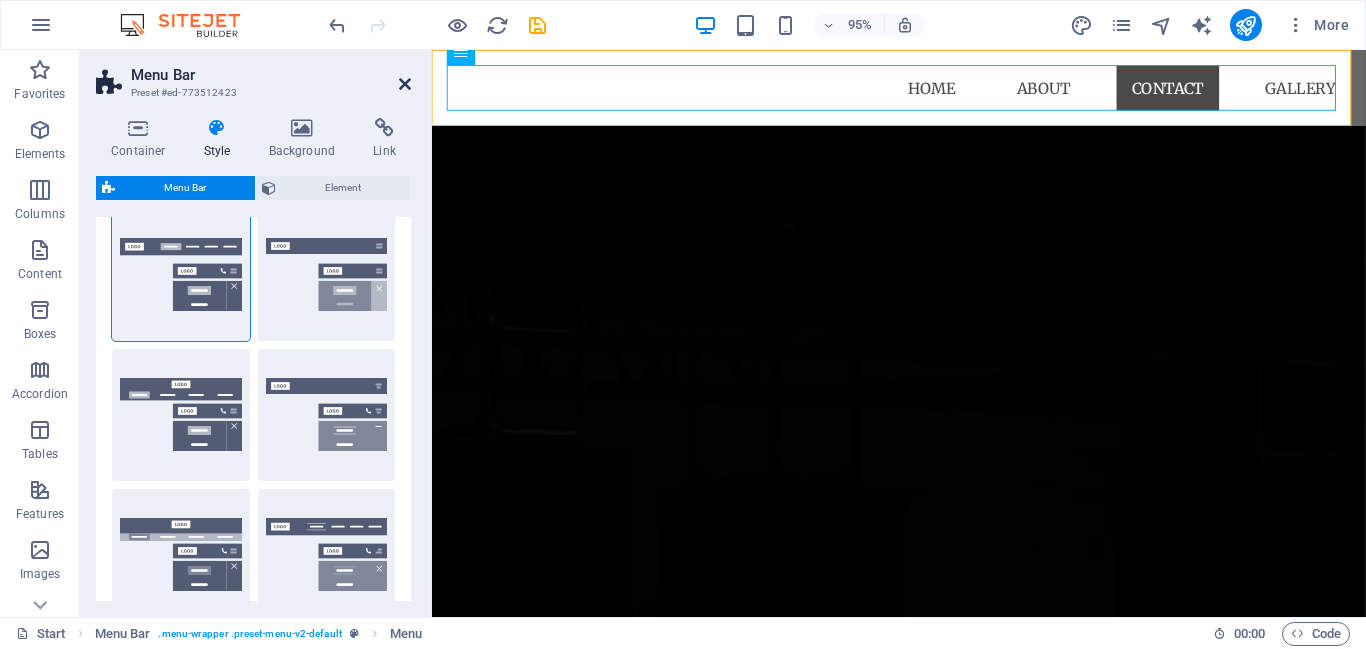 click at bounding box center [405, 84] 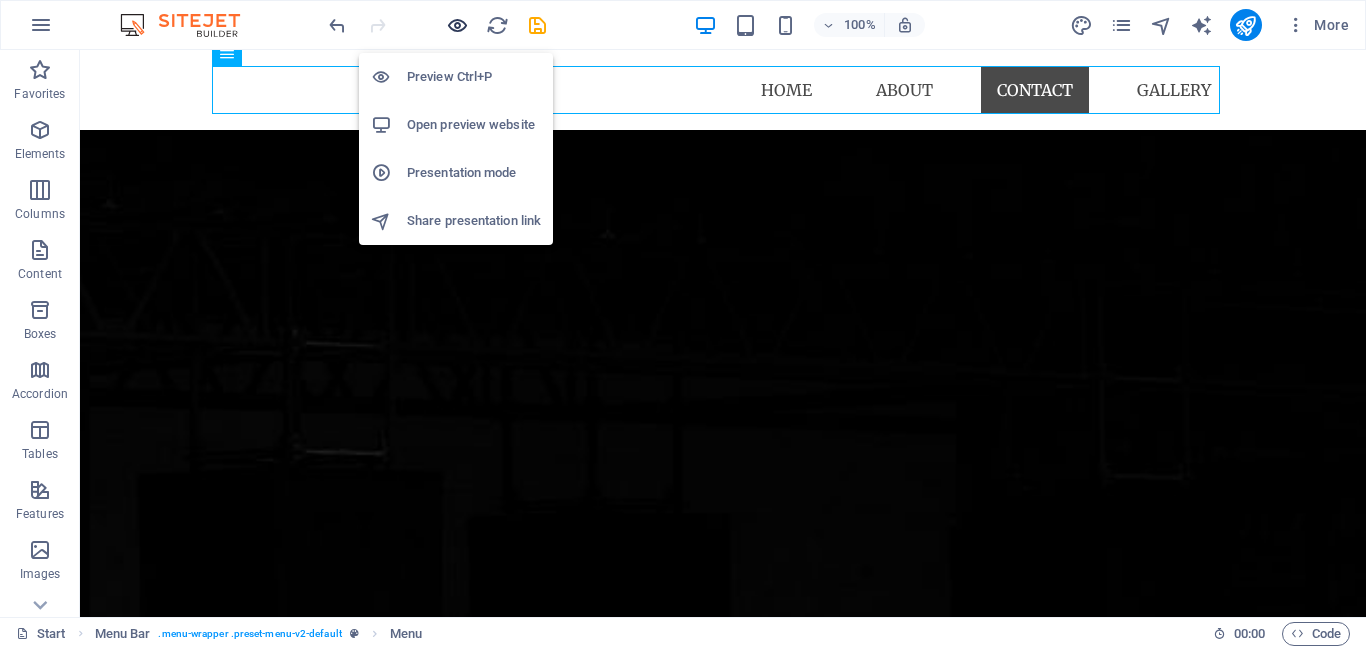 click at bounding box center (457, 25) 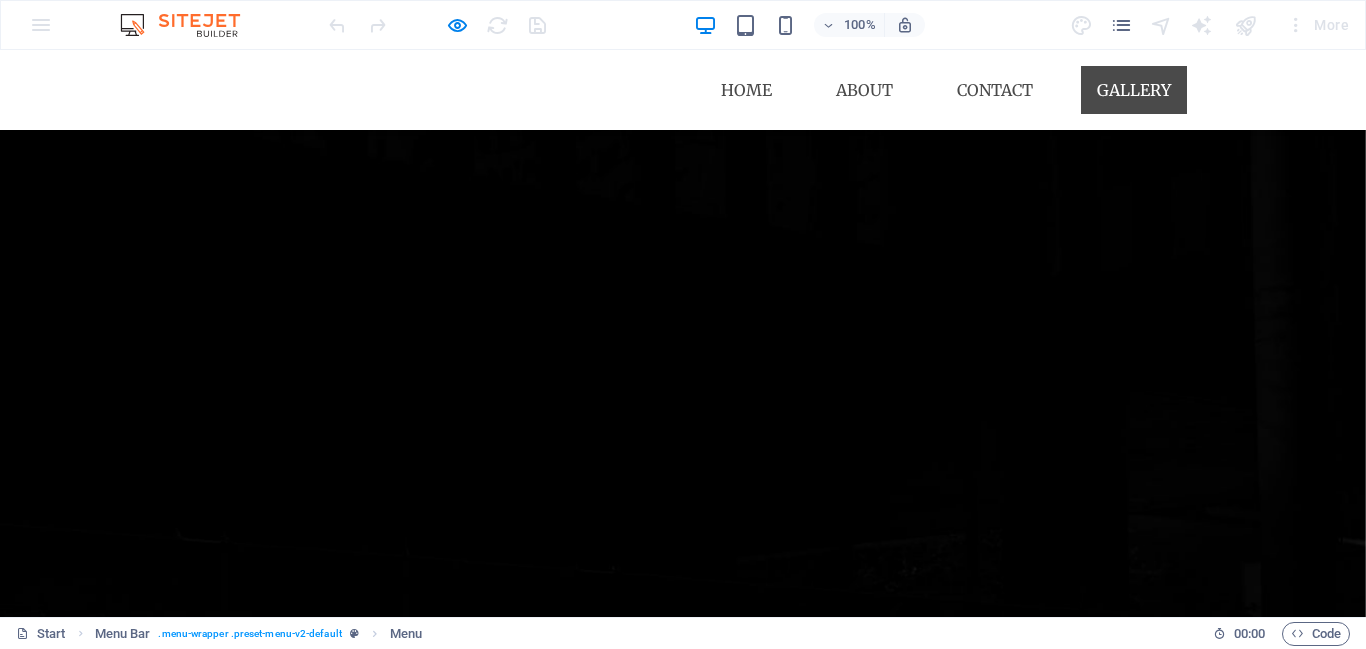 scroll, scrollTop: 0, scrollLeft: 0, axis: both 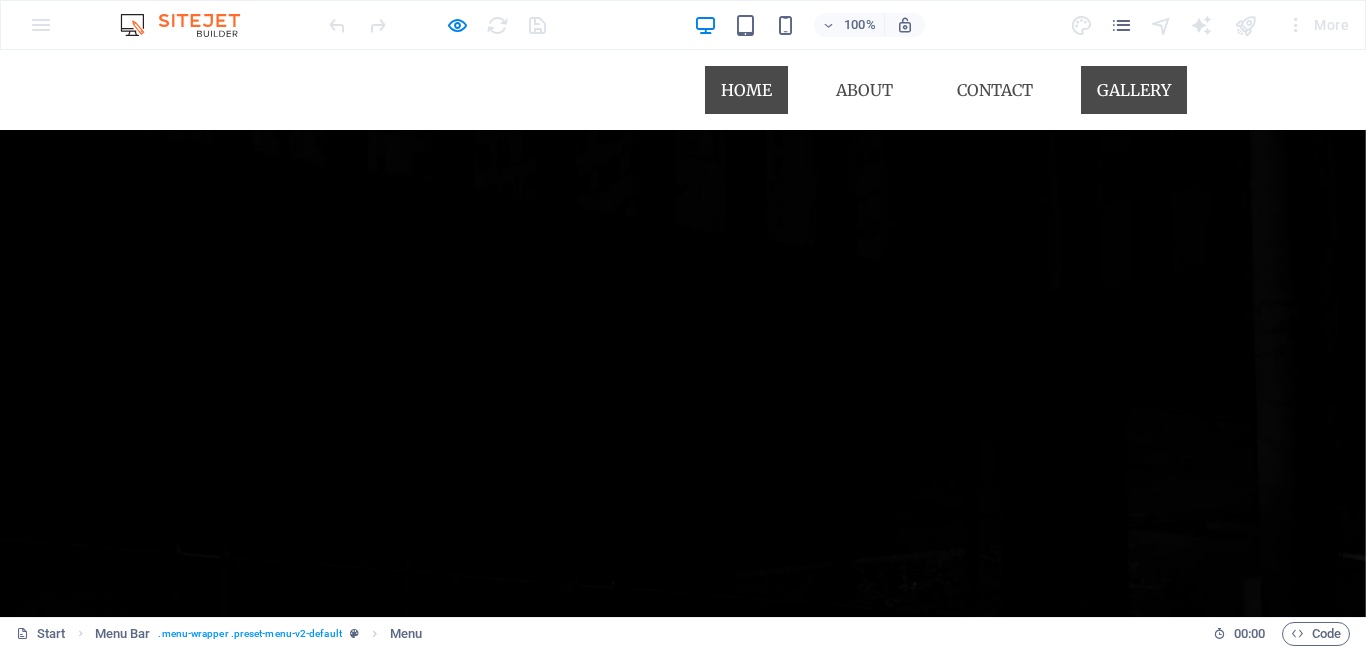 click on "Home" at bounding box center [746, 90] 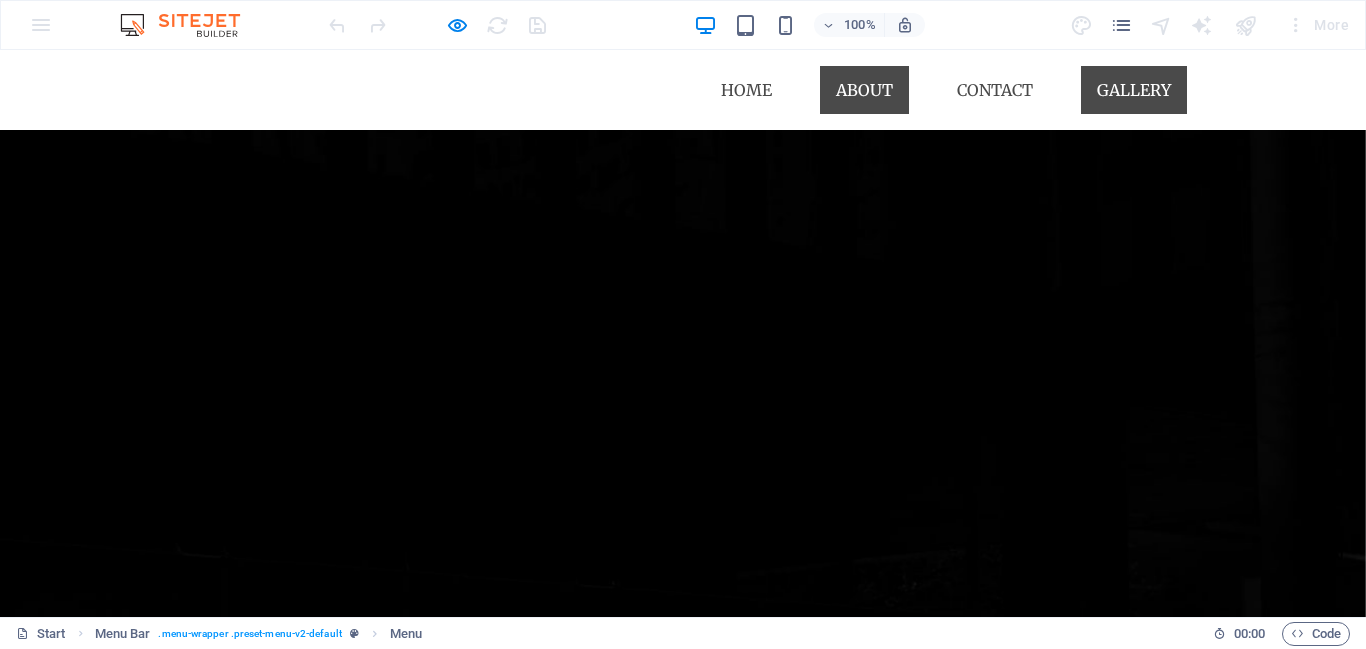 click on "About" at bounding box center (864, 90) 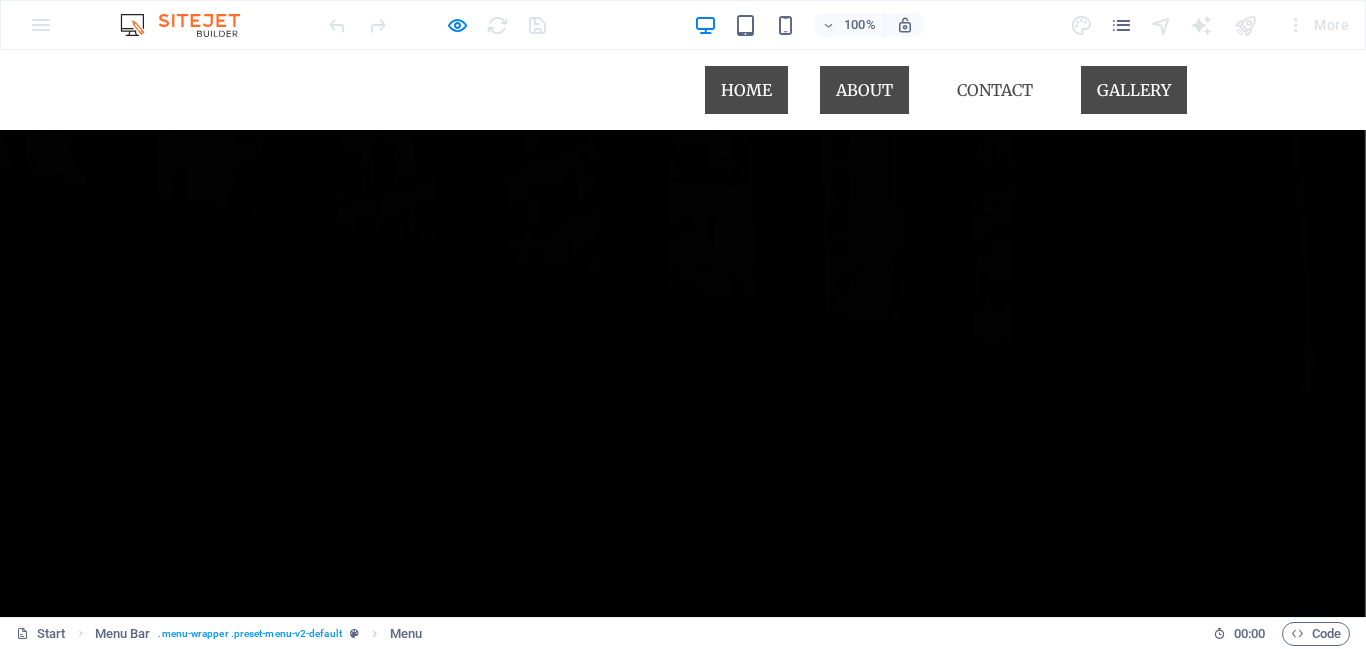 click on "Home" at bounding box center (746, 90) 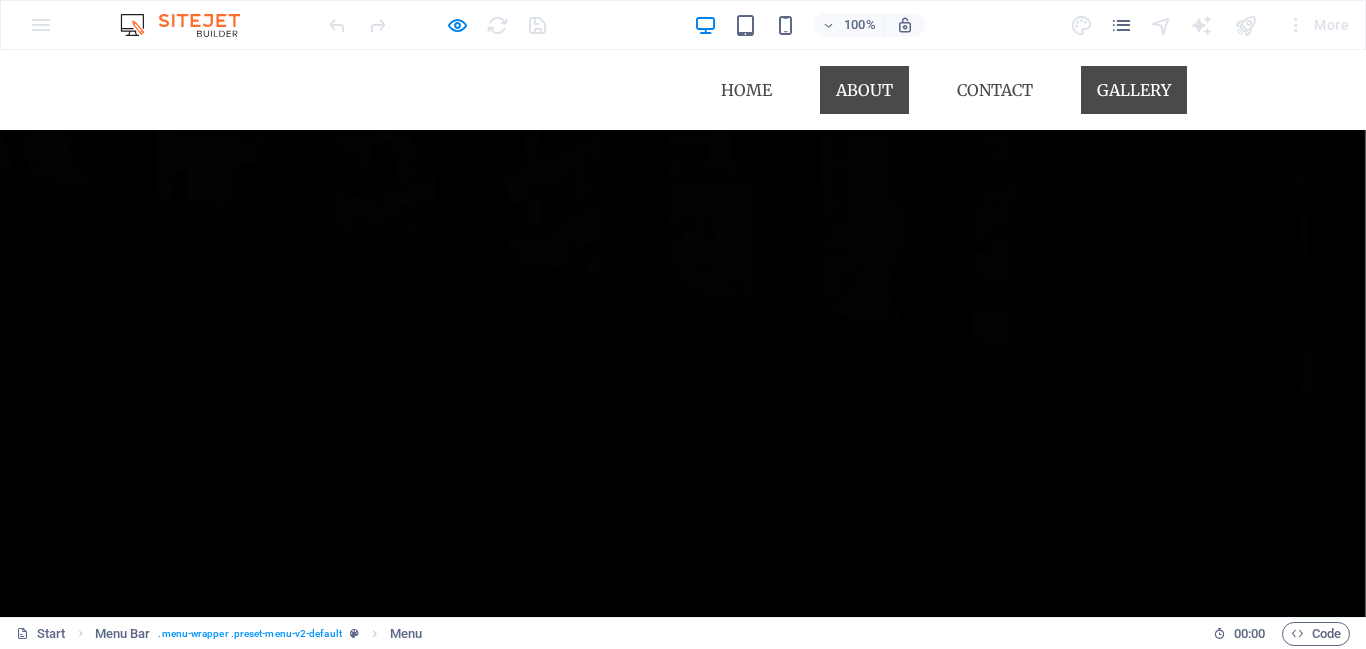 click on "Gallery" at bounding box center [1134, 90] 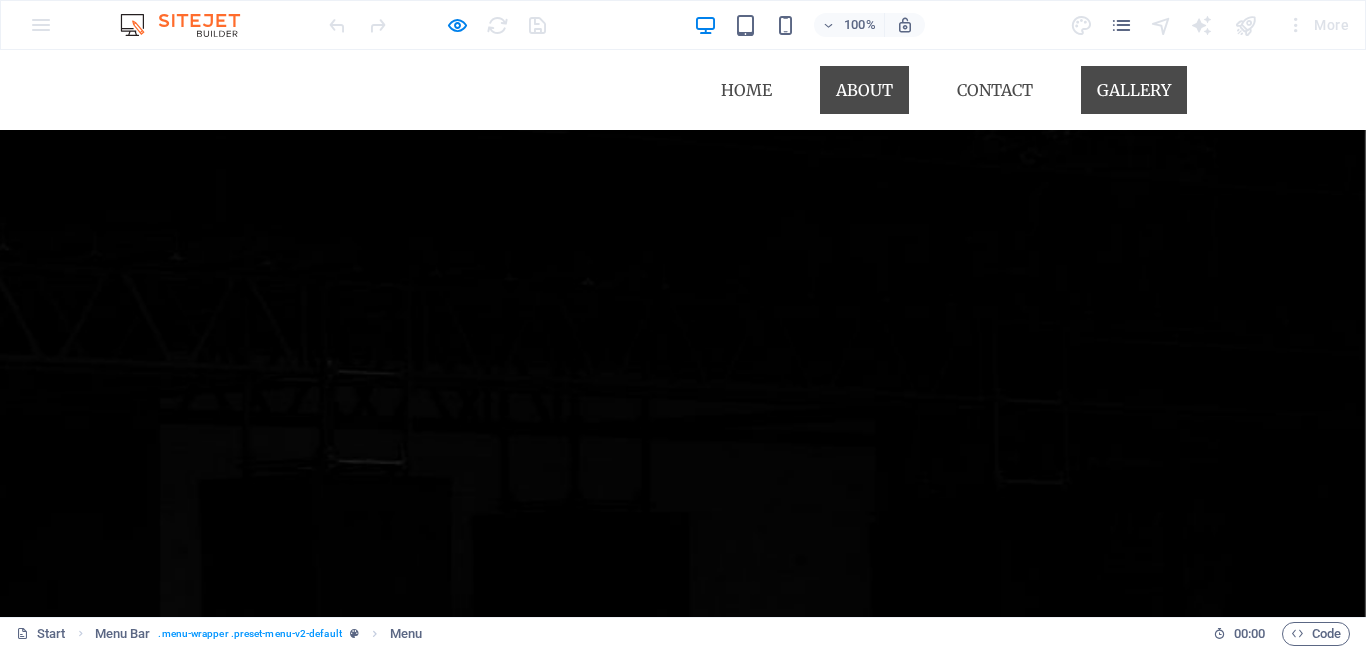 scroll, scrollTop: 853, scrollLeft: 0, axis: vertical 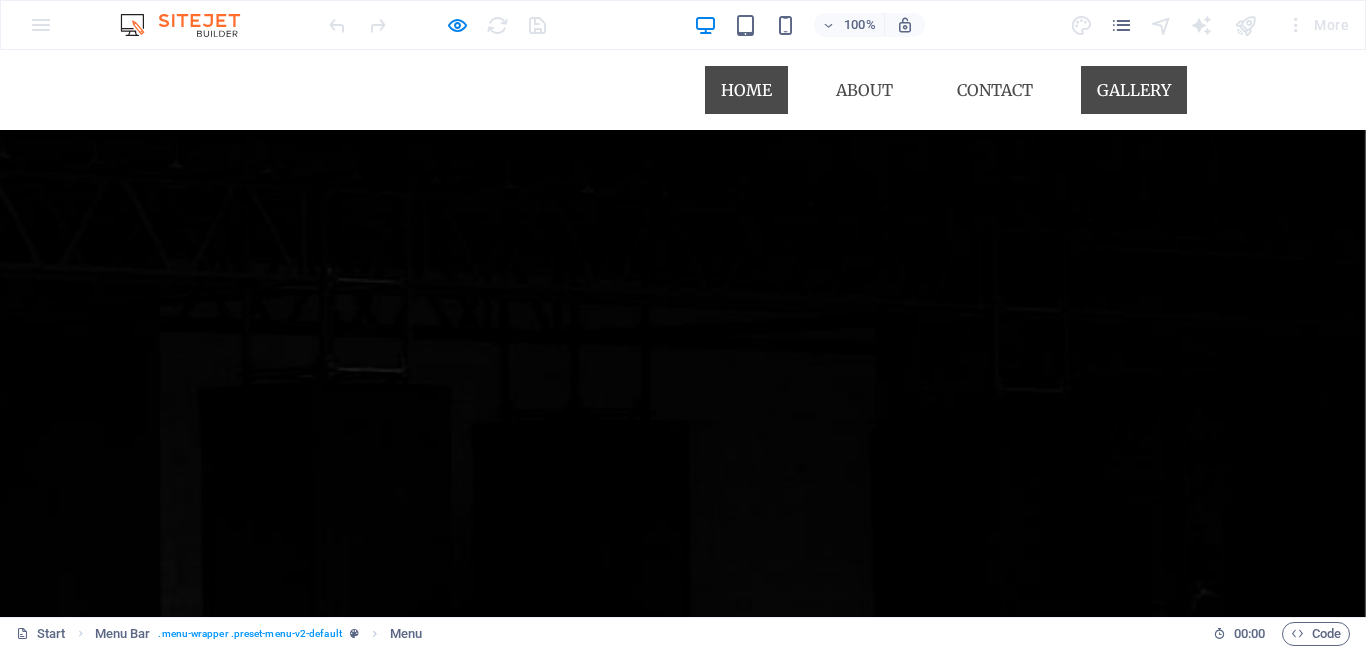 click on "Home" at bounding box center [746, 90] 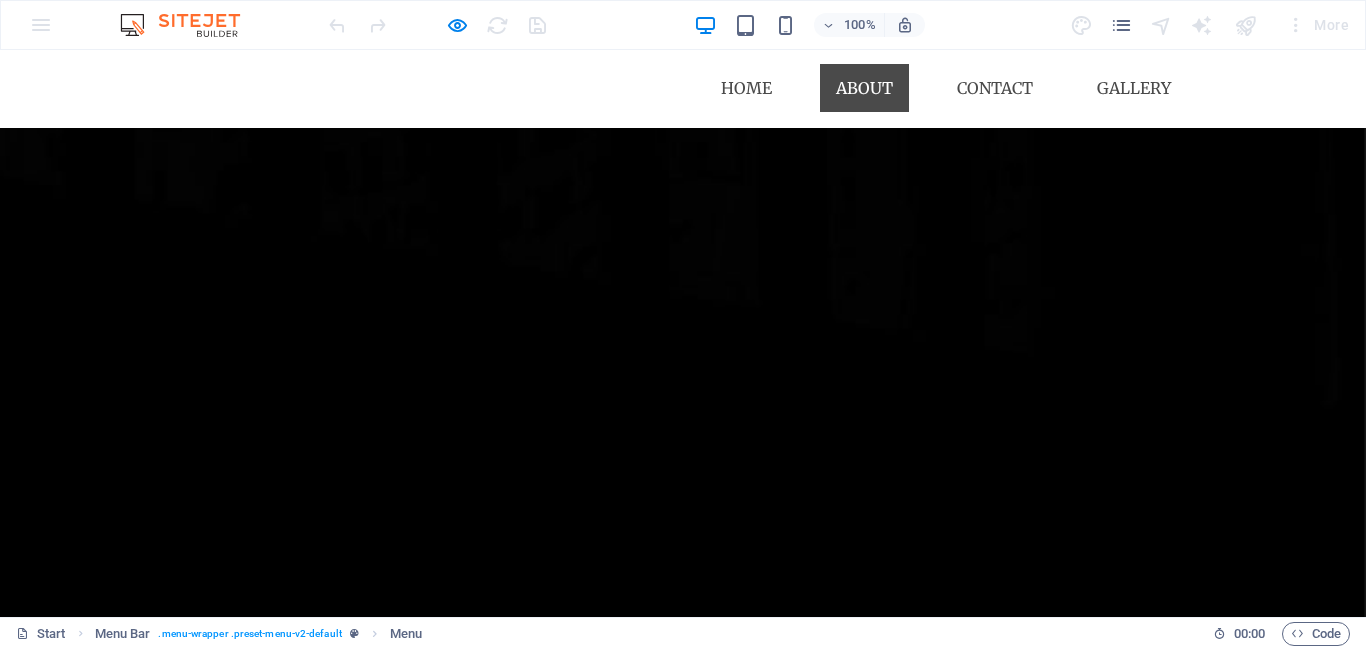 scroll, scrollTop: 0, scrollLeft: 0, axis: both 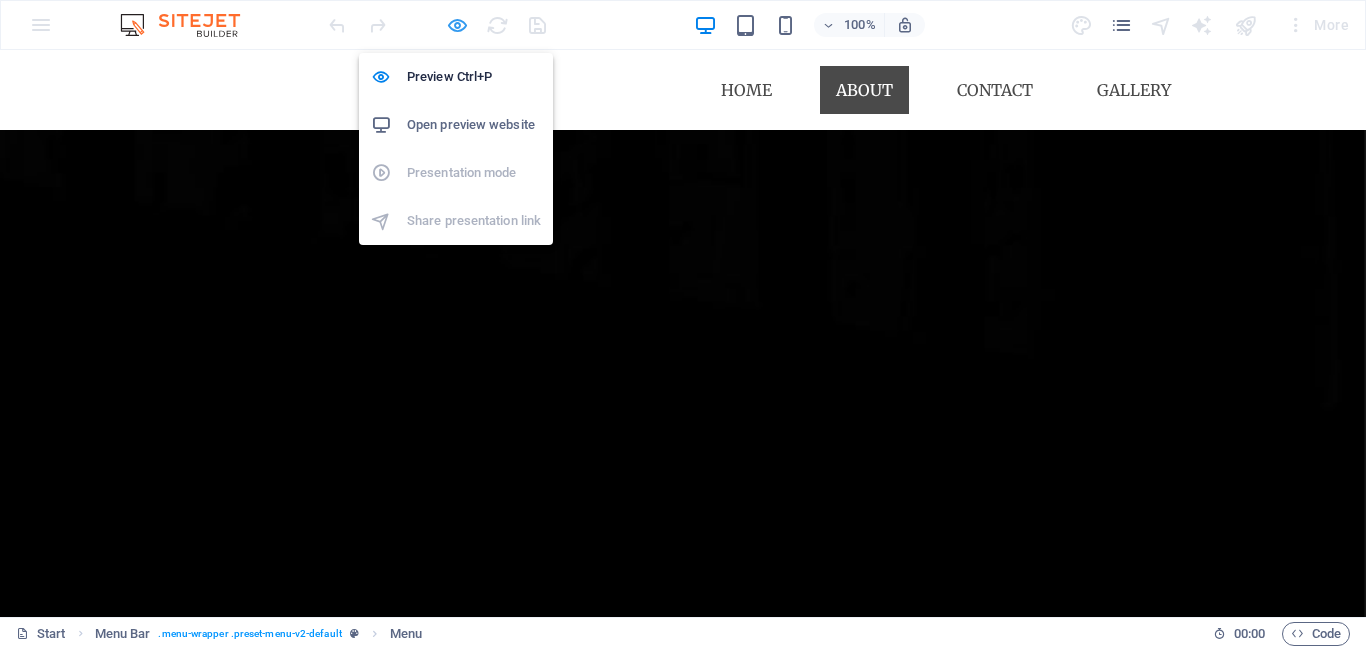 click at bounding box center [457, 25] 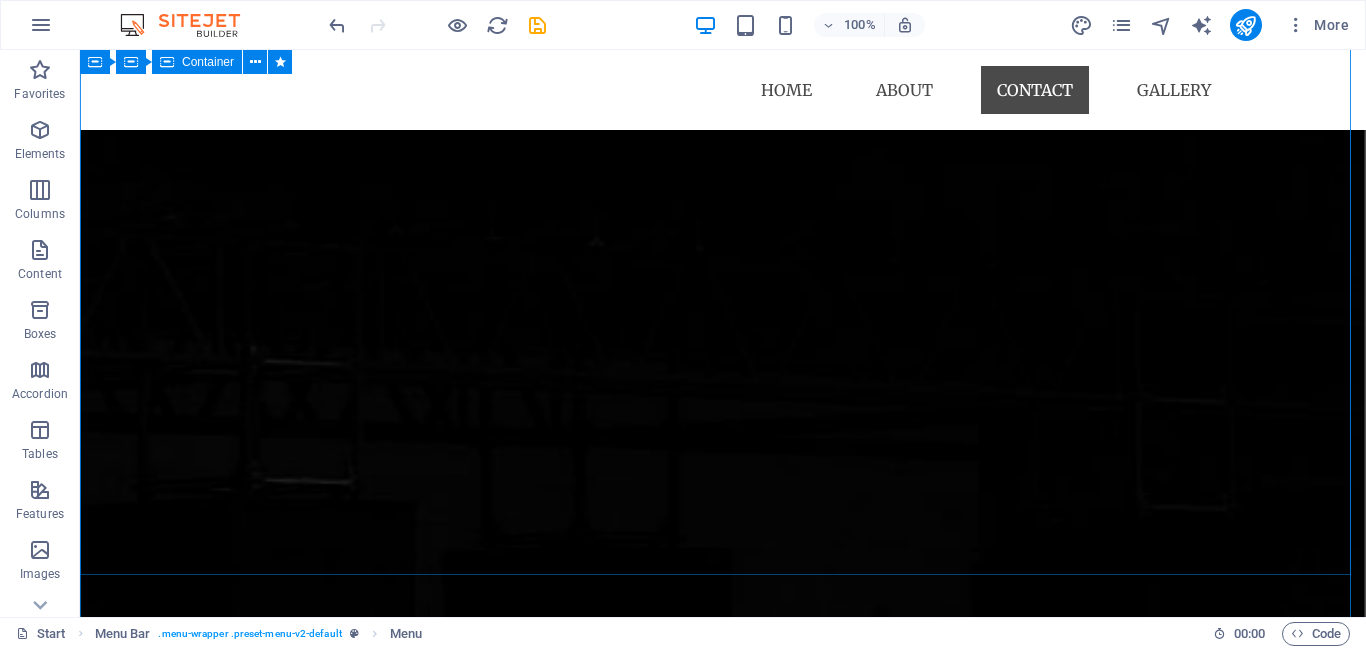 scroll, scrollTop: 1500, scrollLeft: 0, axis: vertical 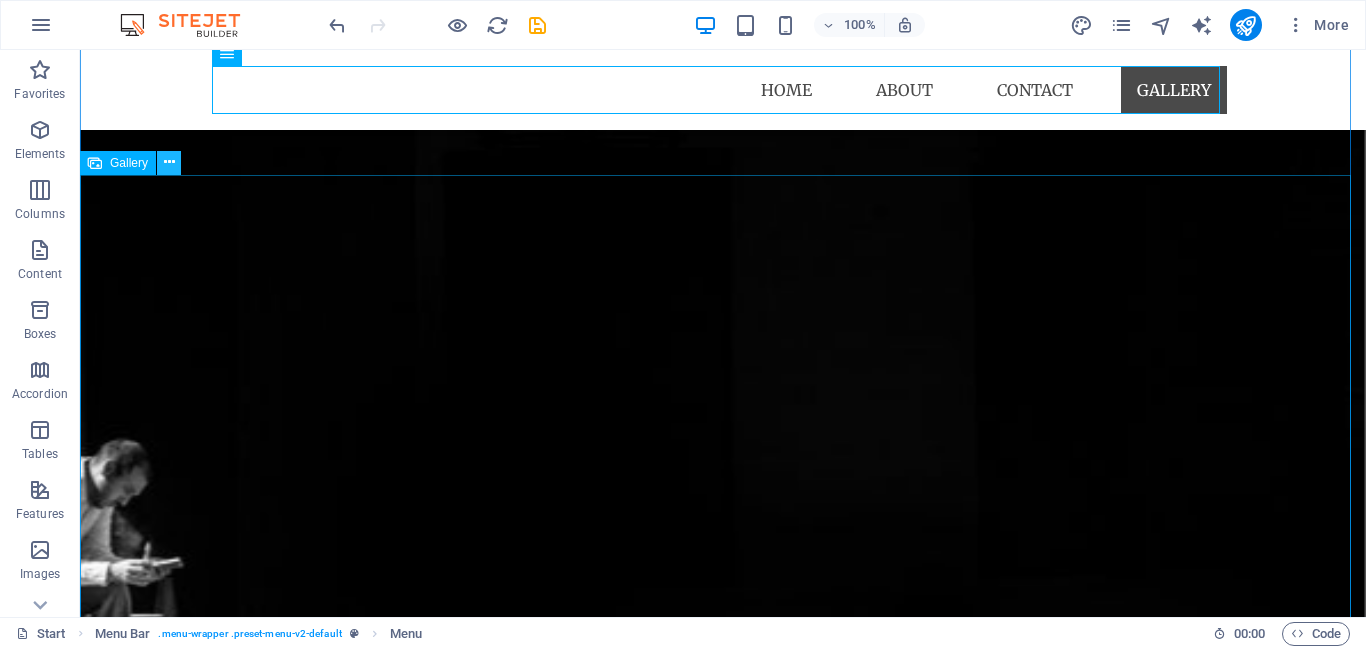 click at bounding box center (169, 162) 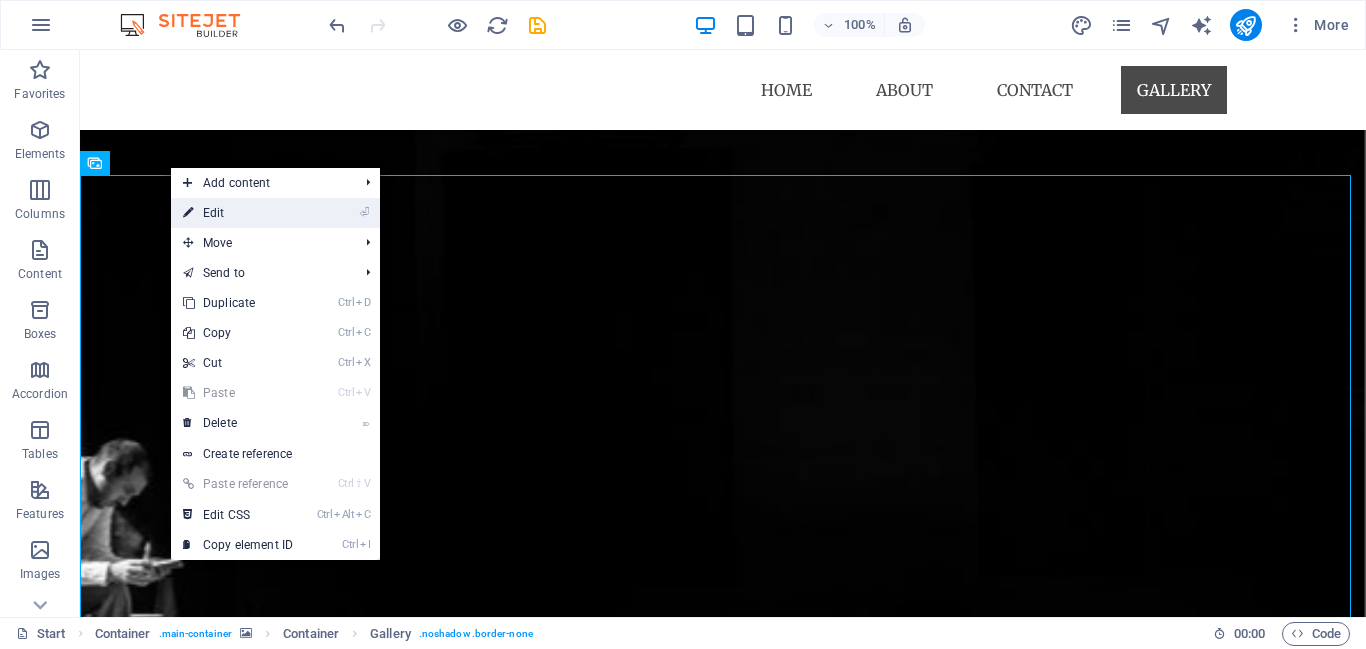 click on "⏎  Edit" at bounding box center (238, 213) 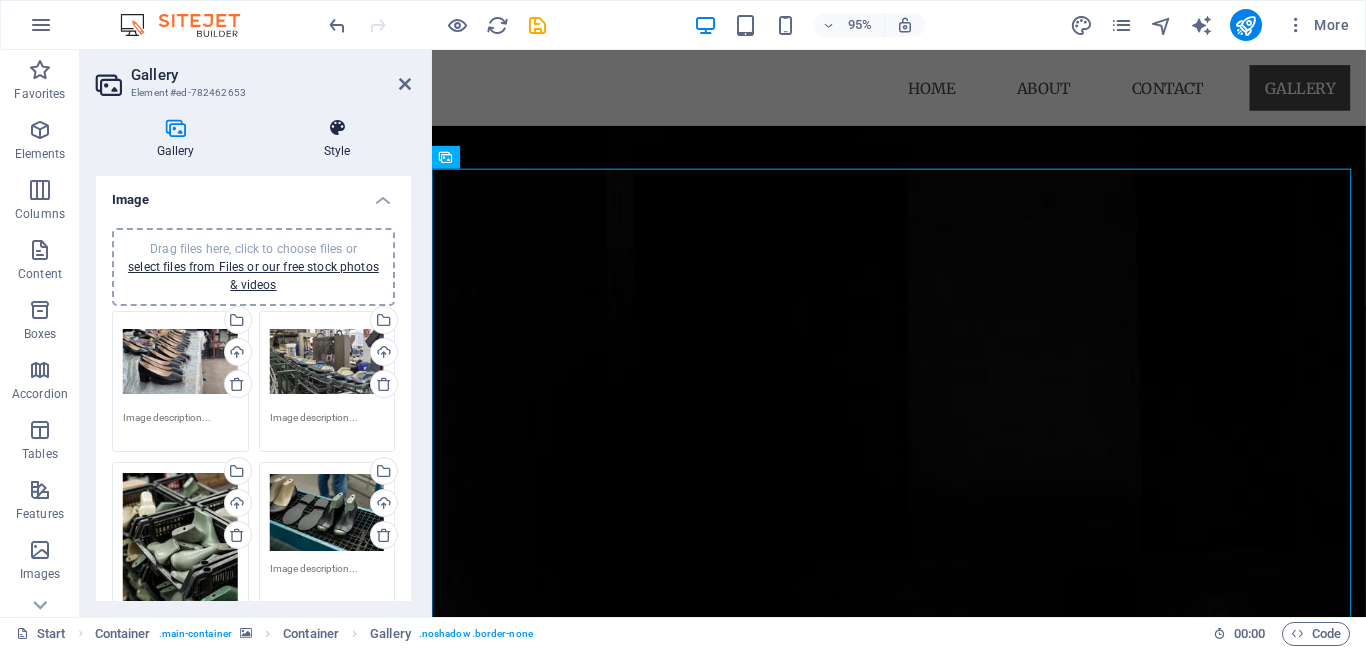click at bounding box center [337, 128] 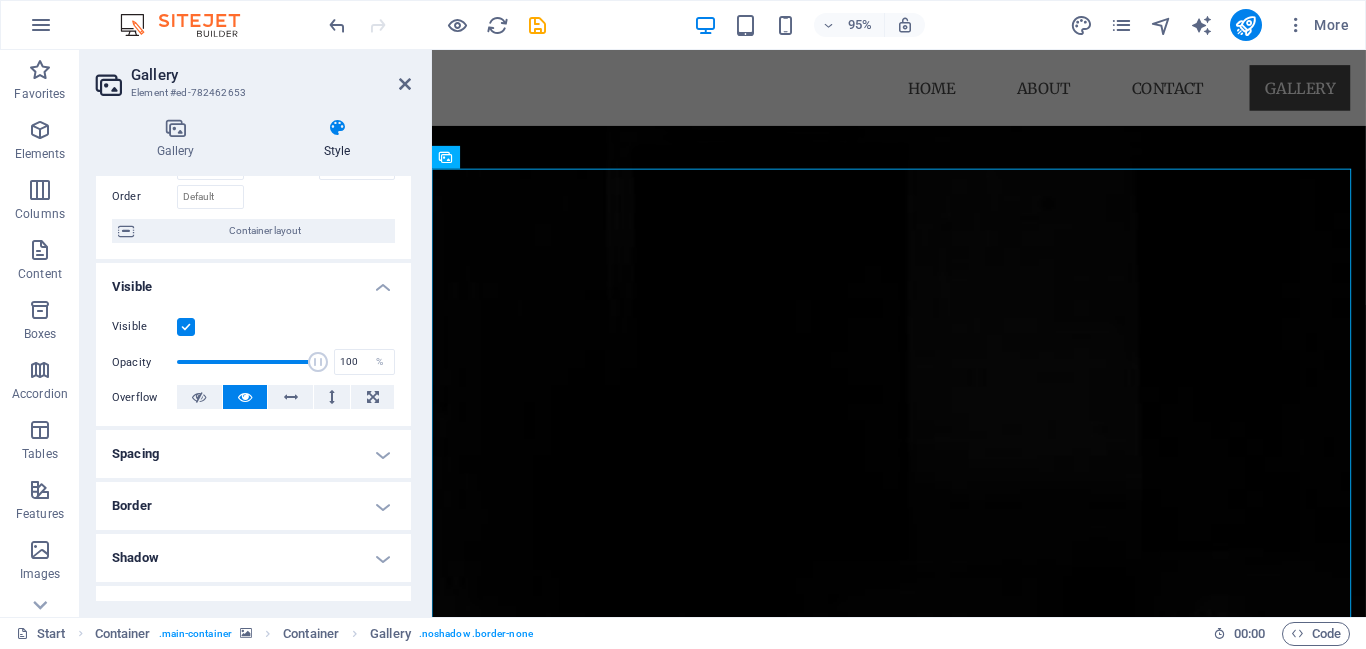 scroll, scrollTop: 120, scrollLeft: 0, axis: vertical 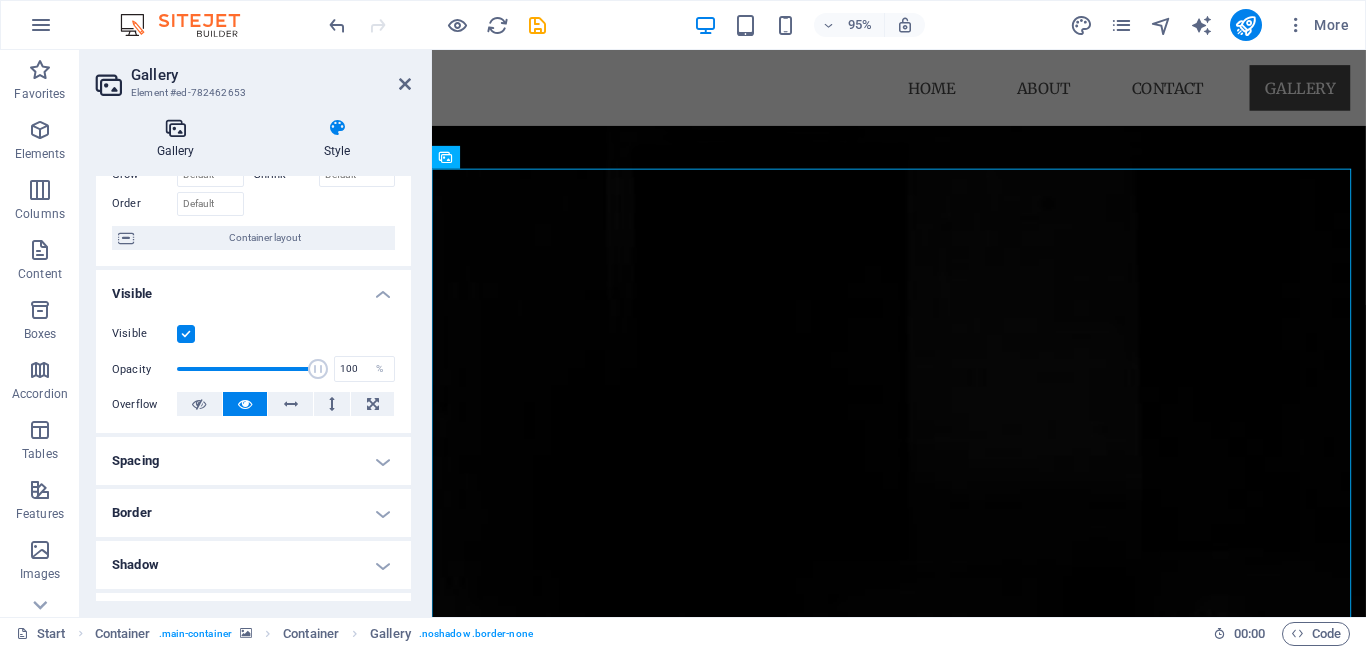 click at bounding box center [175, 128] 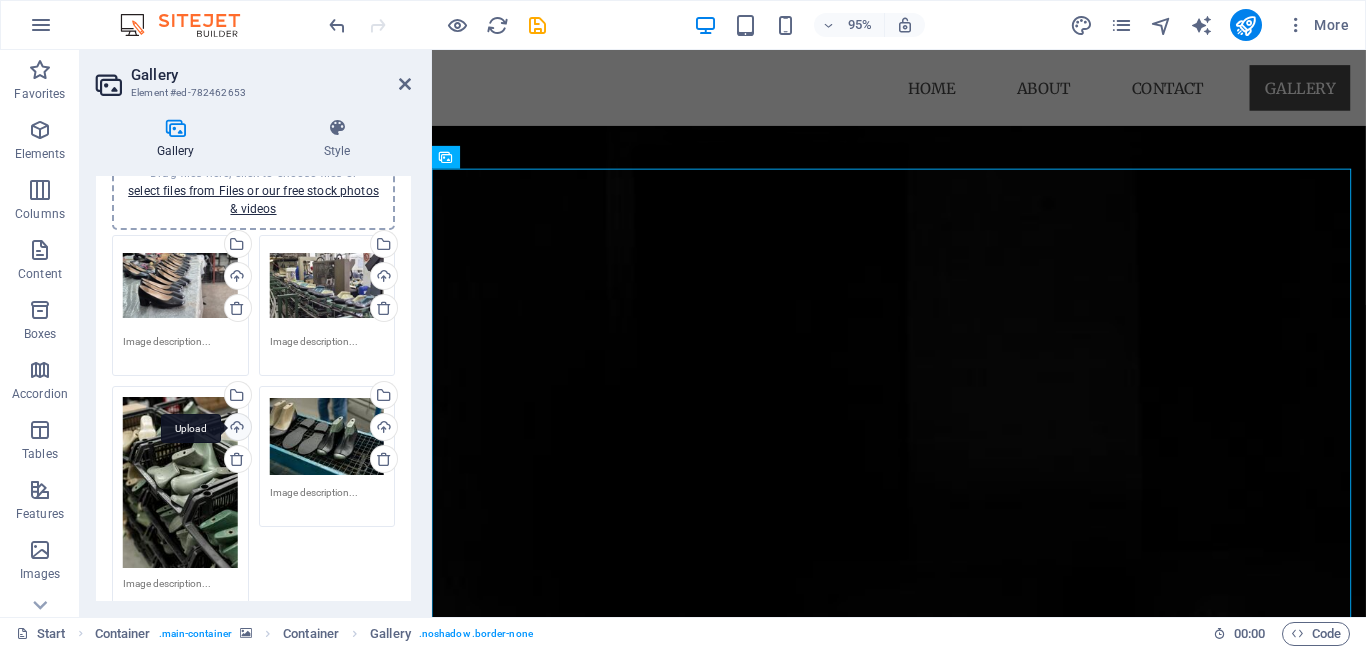 scroll, scrollTop: 0, scrollLeft: 0, axis: both 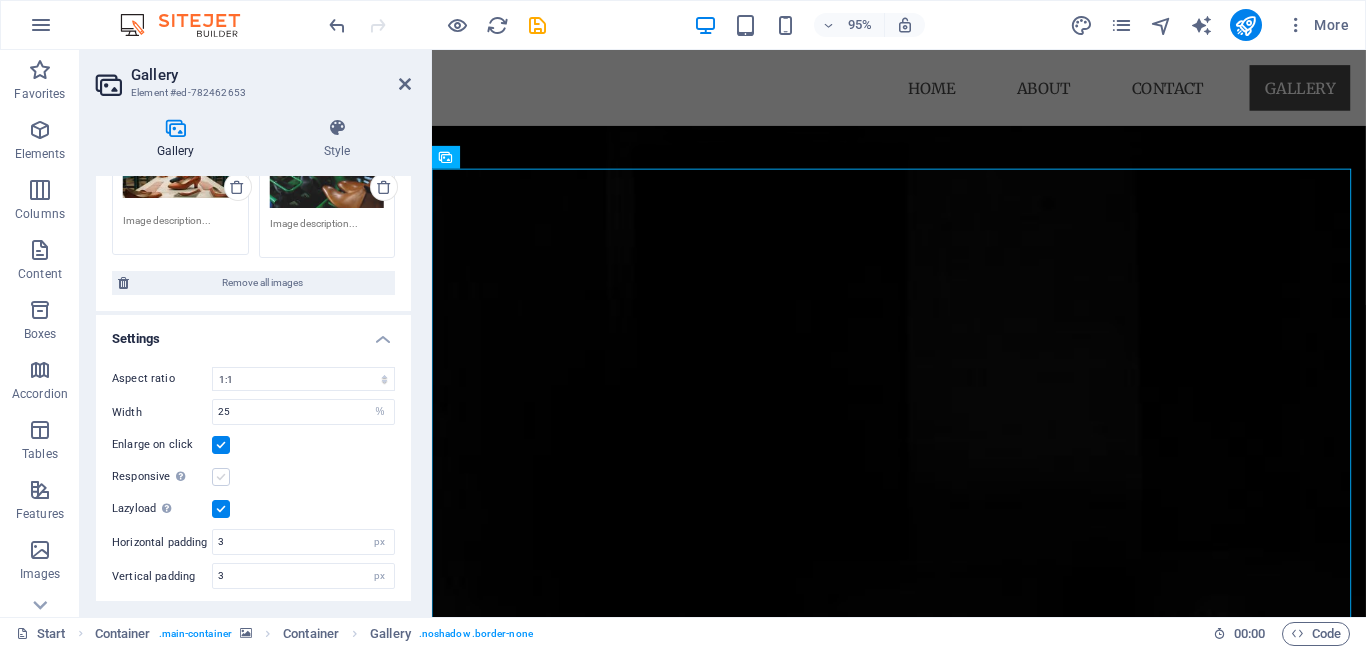click at bounding box center [221, 477] 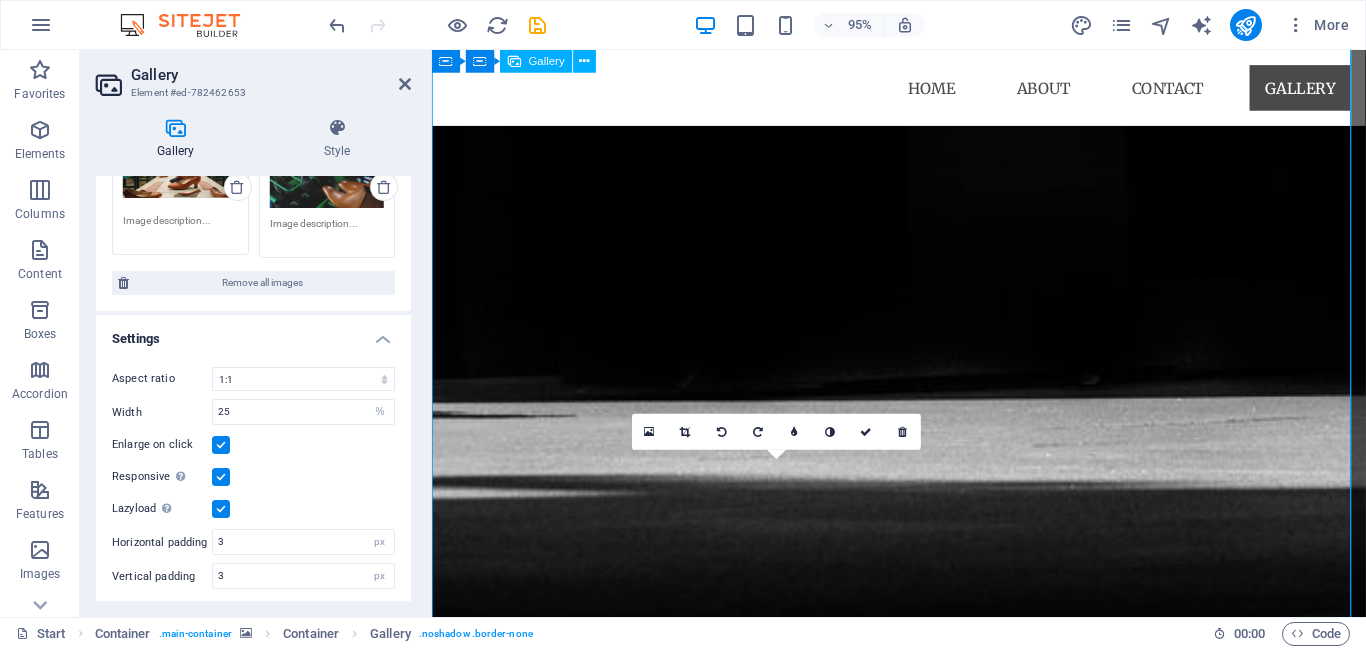 scroll, scrollTop: 1476, scrollLeft: 0, axis: vertical 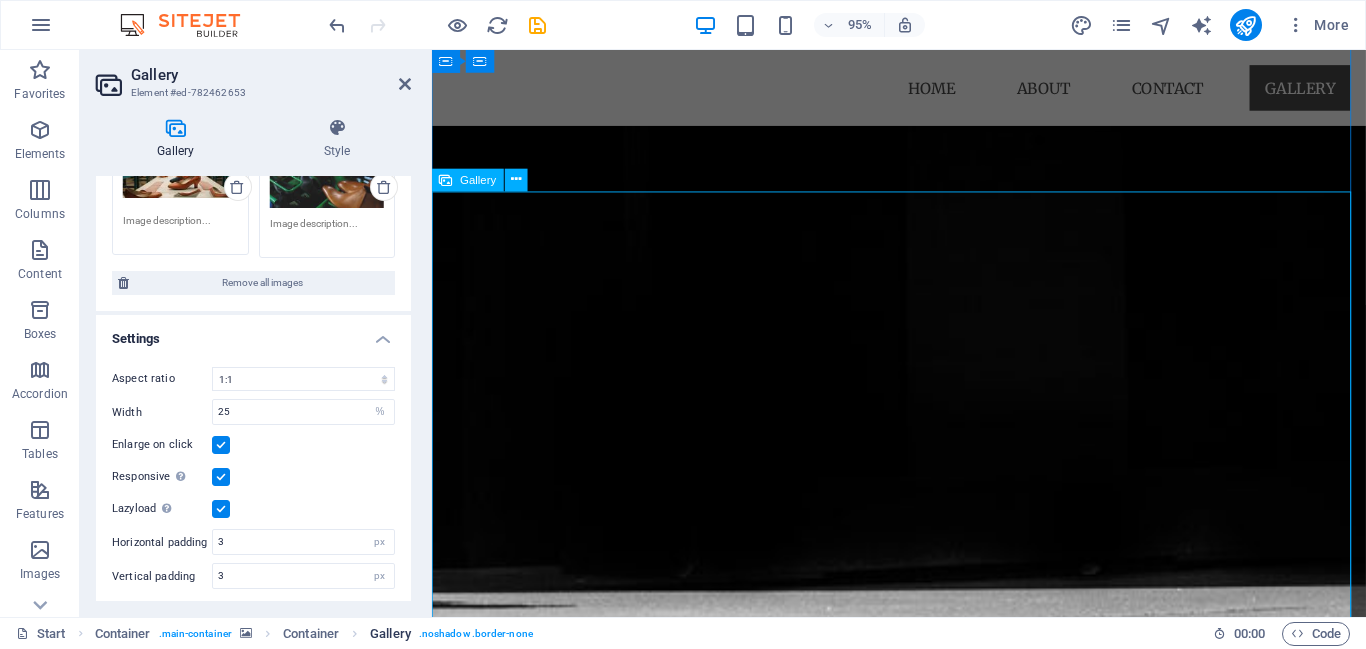 click on ". noshadow .border-none" at bounding box center (476, 634) 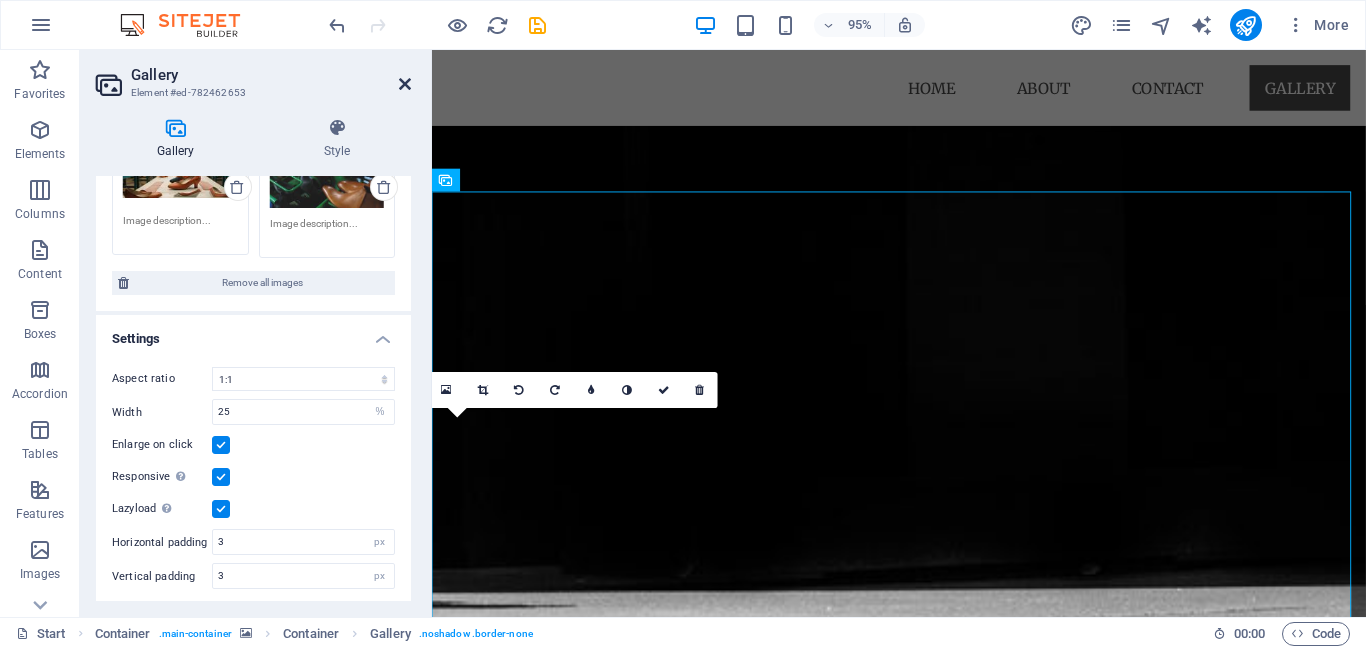 click at bounding box center [405, 84] 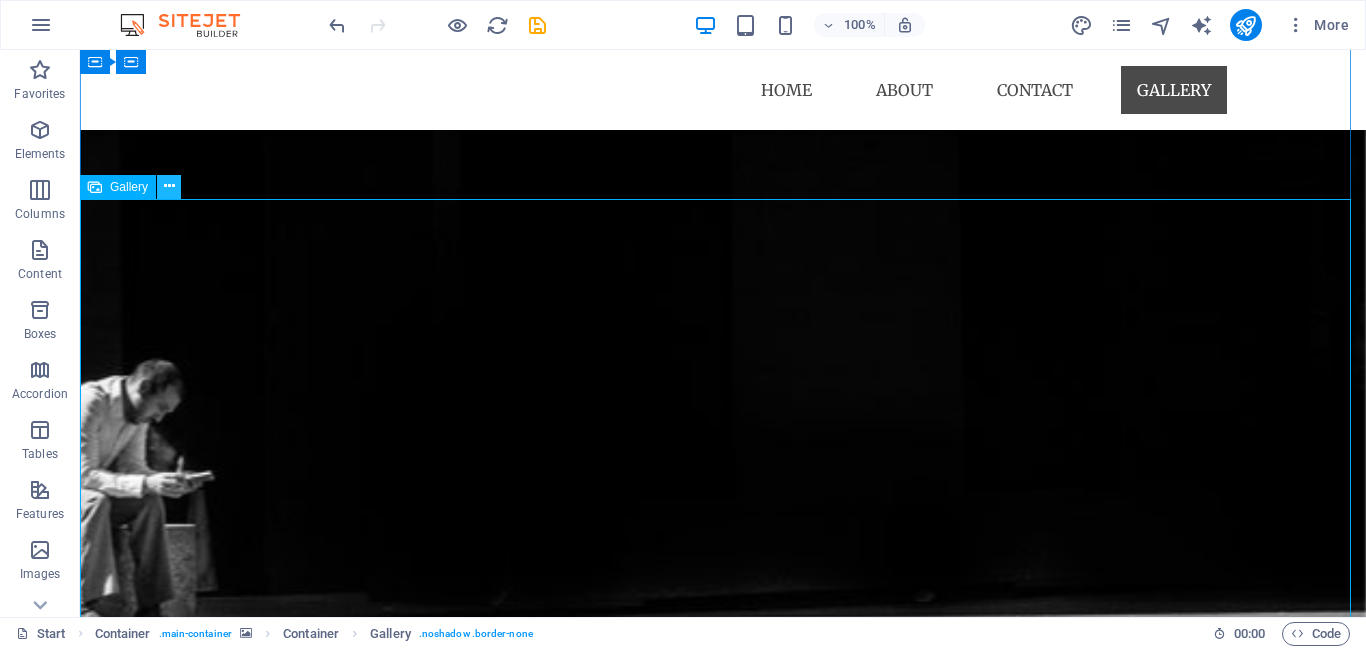 click at bounding box center (169, 186) 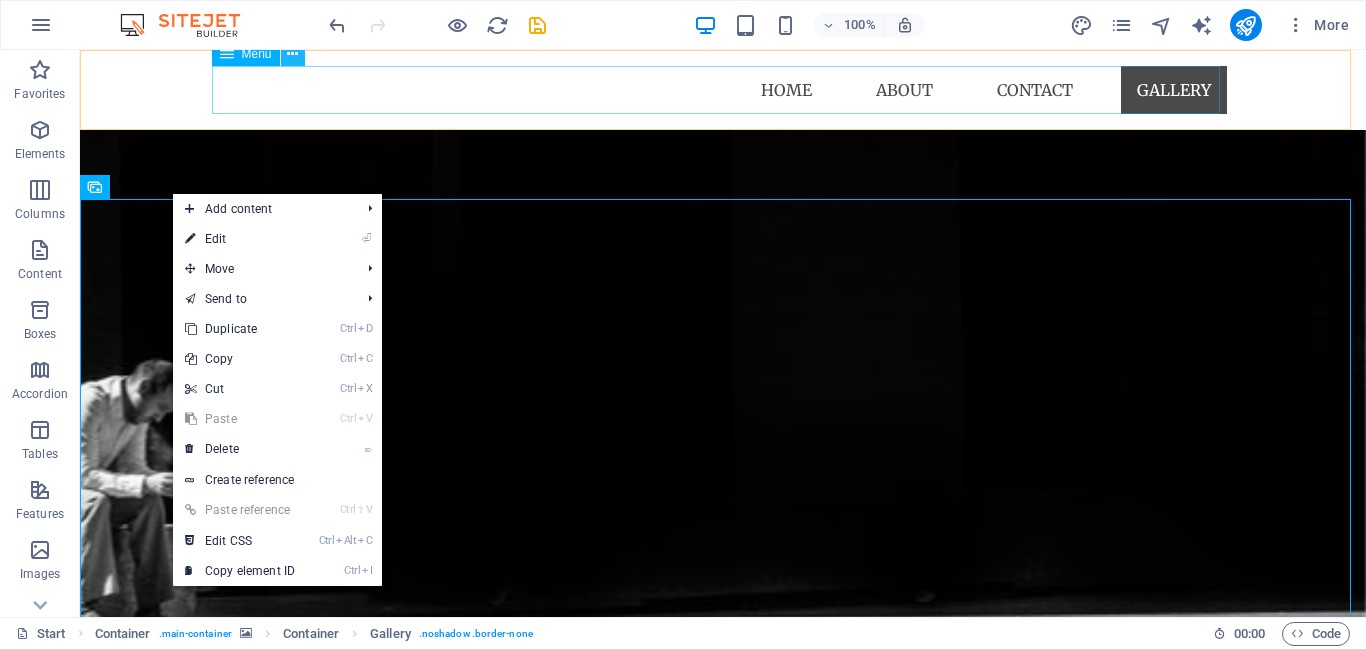 click at bounding box center (292, 54) 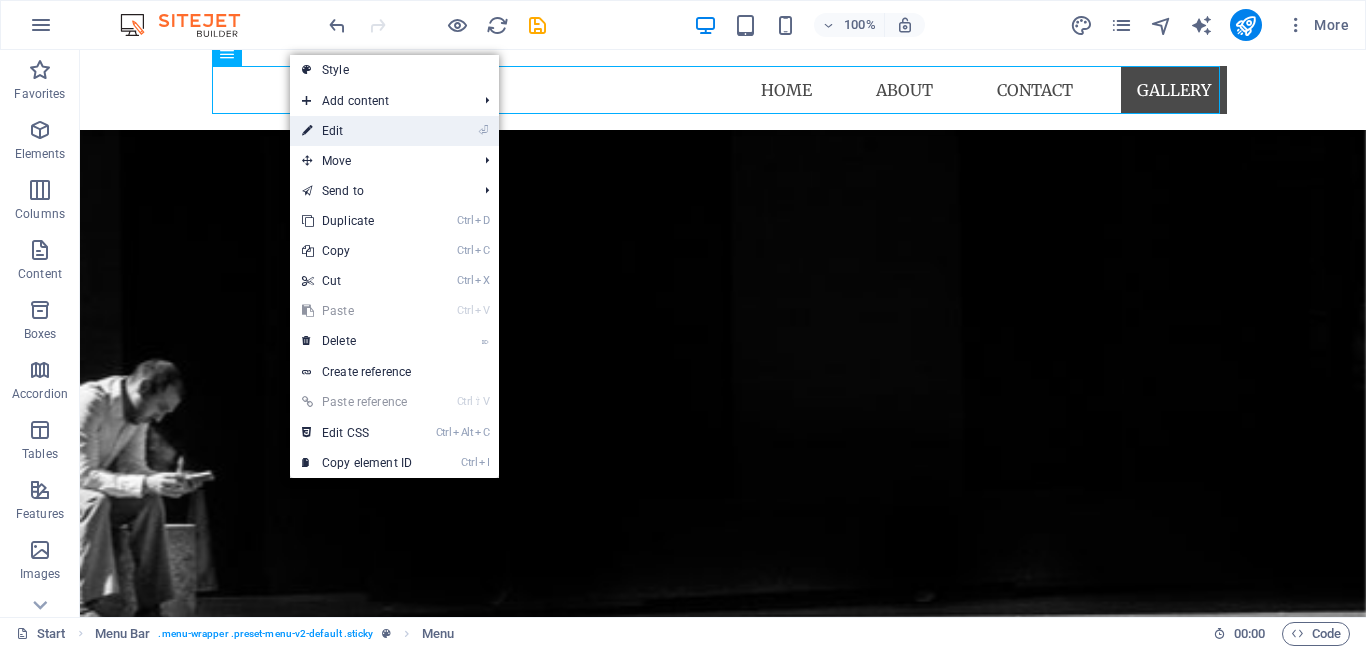 click on "⏎  Edit" at bounding box center (357, 131) 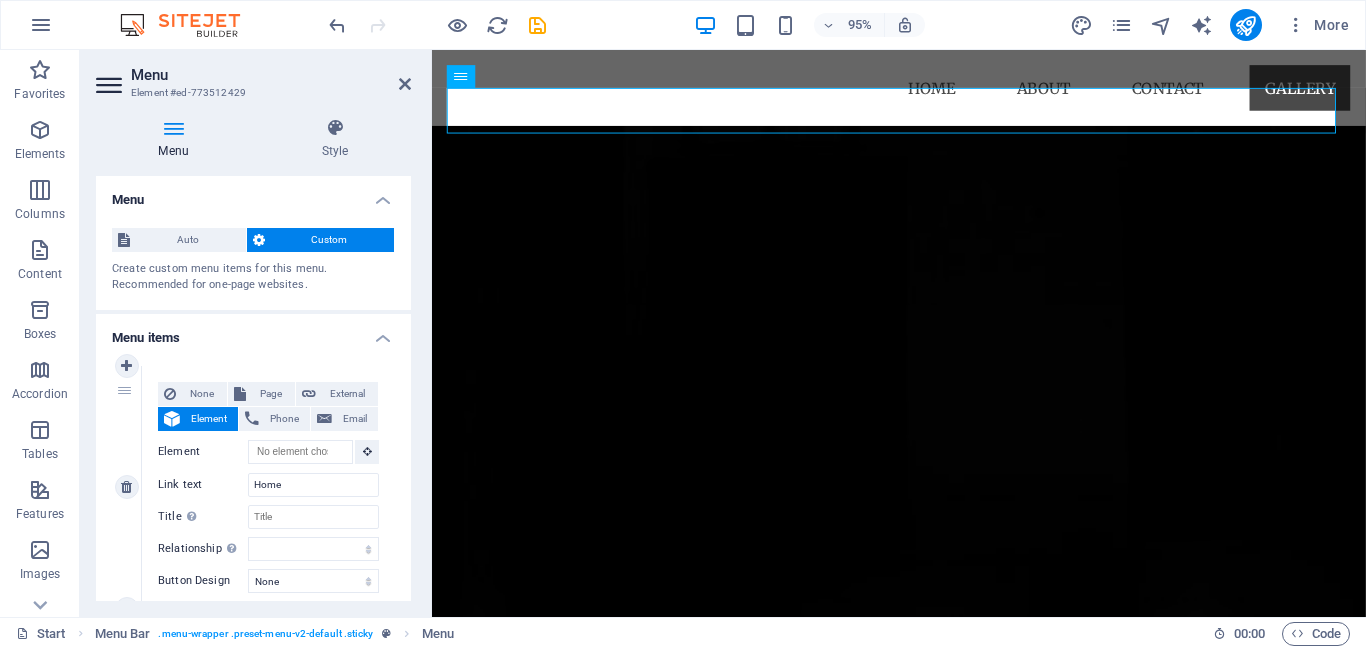 scroll, scrollTop: 1396, scrollLeft: 0, axis: vertical 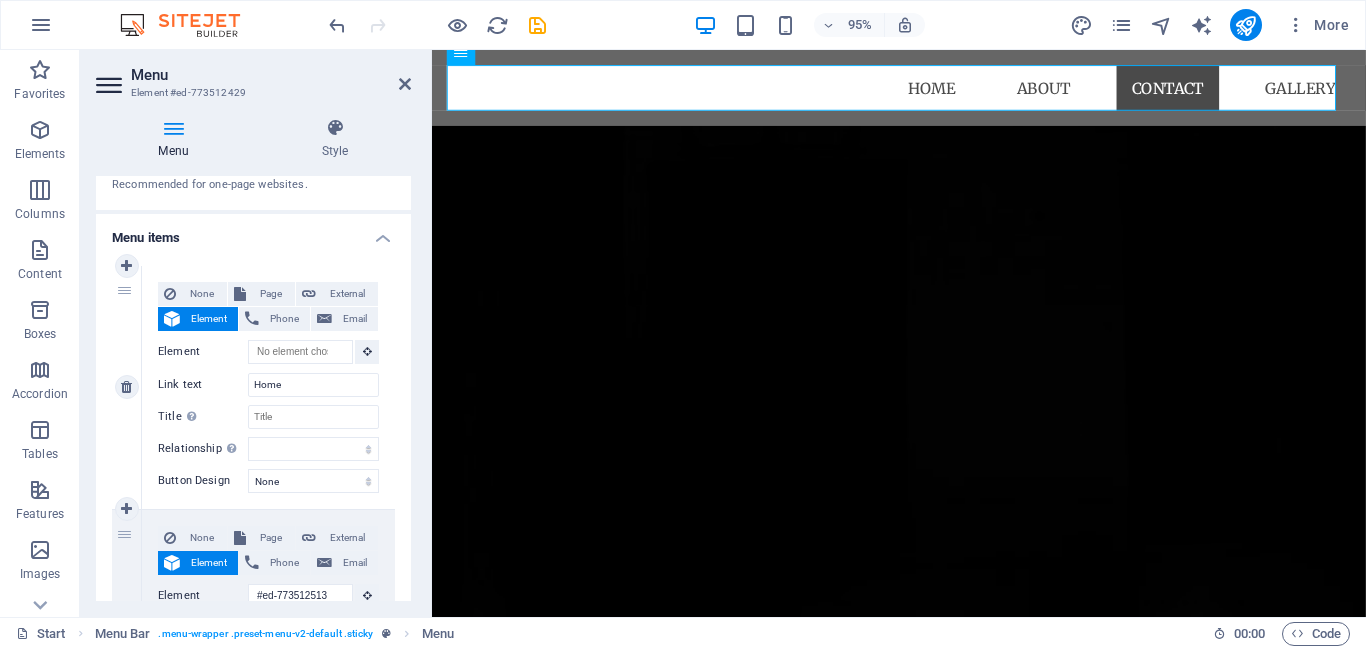 click on "Element" at bounding box center [209, 319] 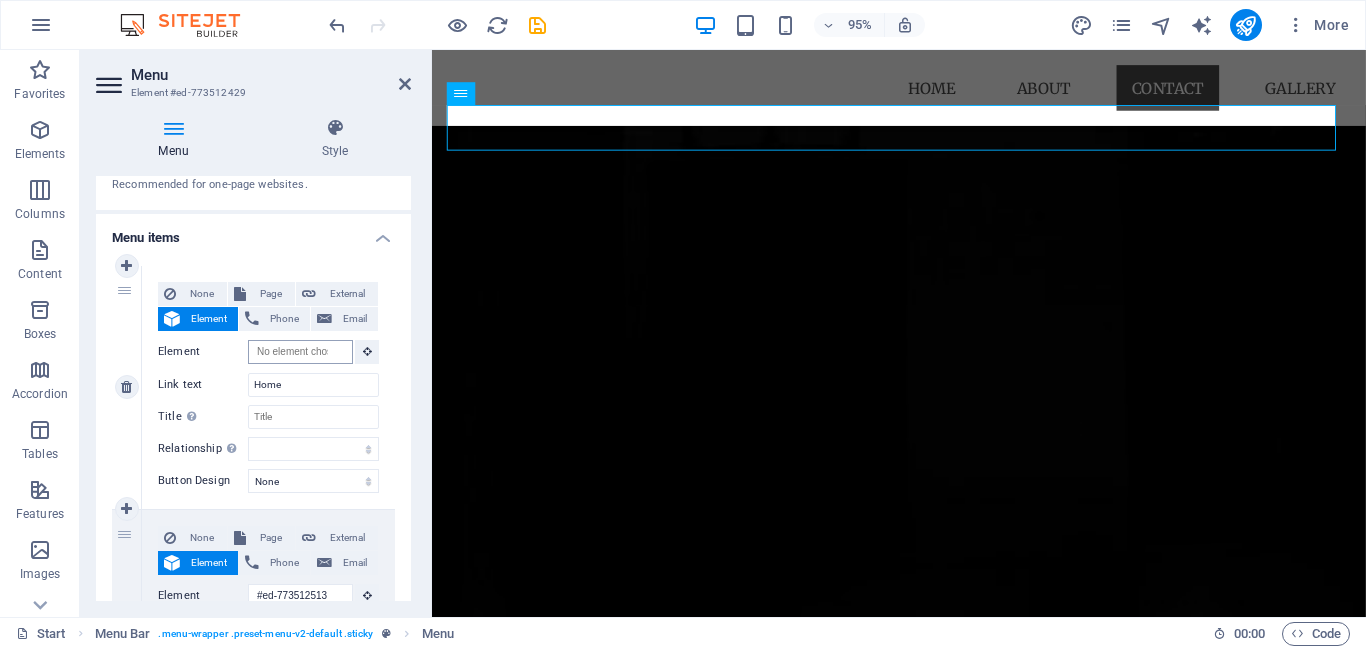 scroll, scrollTop: 1316, scrollLeft: 0, axis: vertical 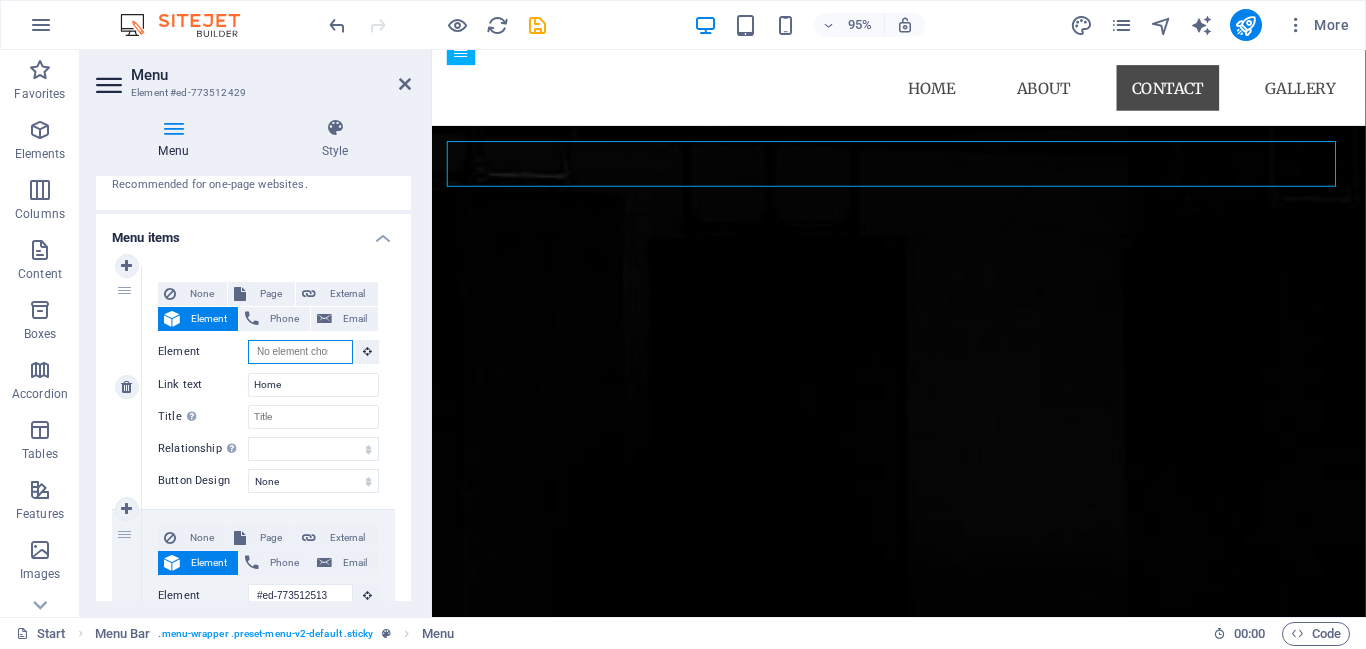click on "Element" at bounding box center (300, 352) 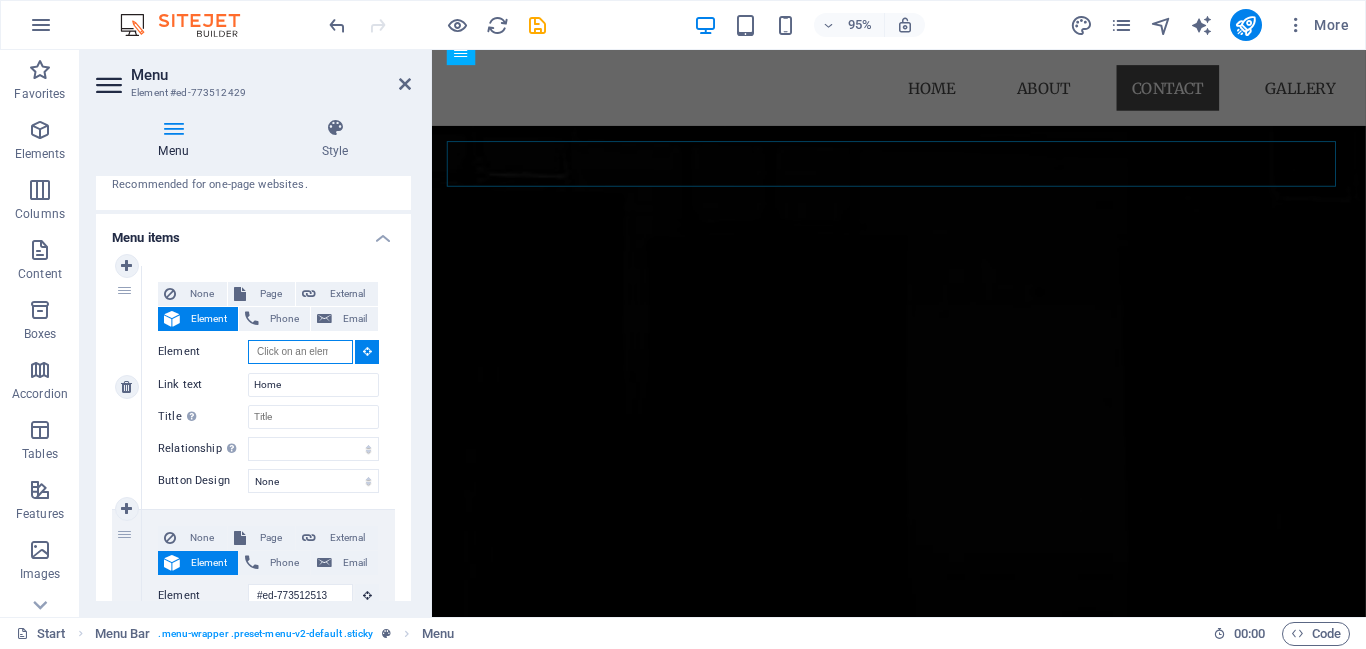 scroll, scrollTop: 1236, scrollLeft: 0, axis: vertical 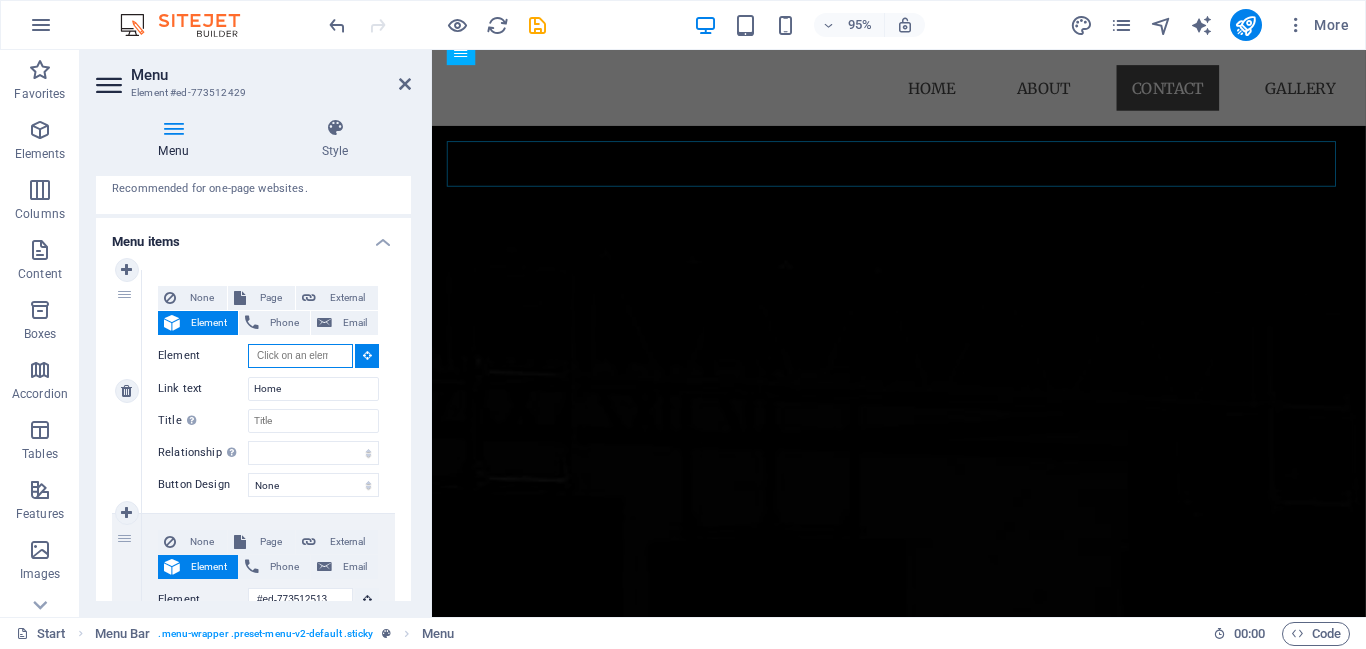 click on "Element" at bounding box center (300, 356) 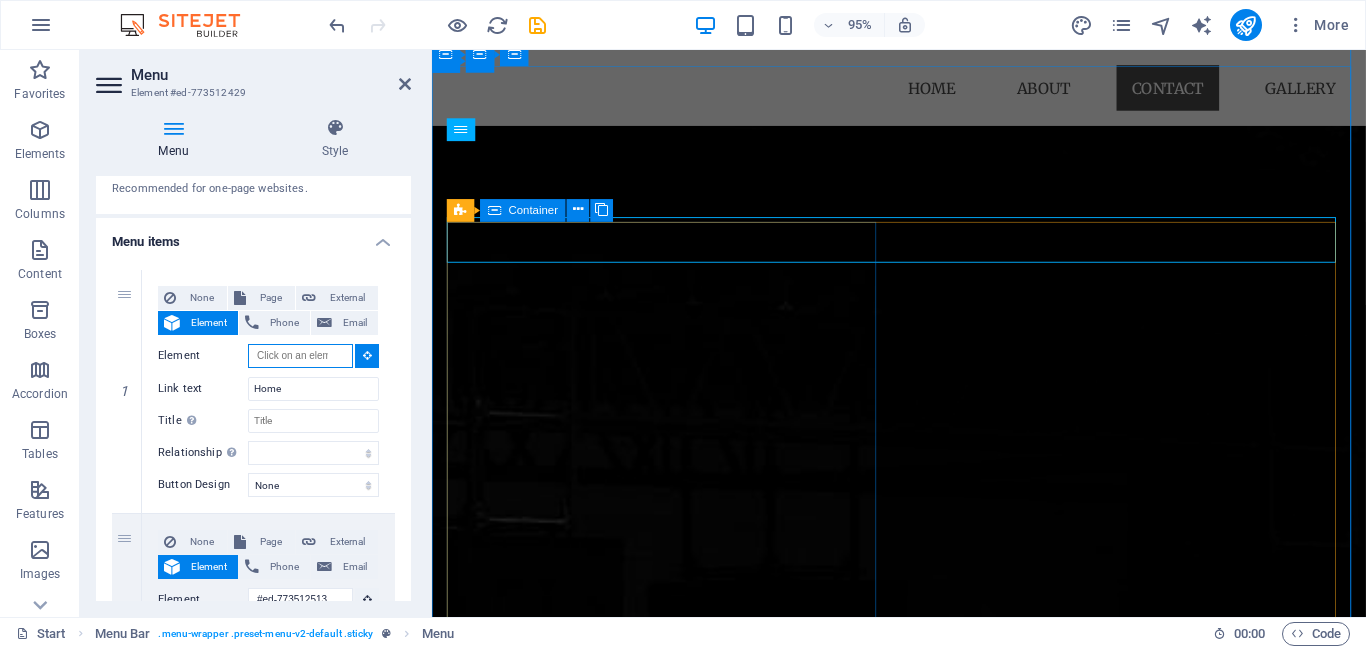 scroll, scrollTop: 916, scrollLeft: 0, axis: vertical 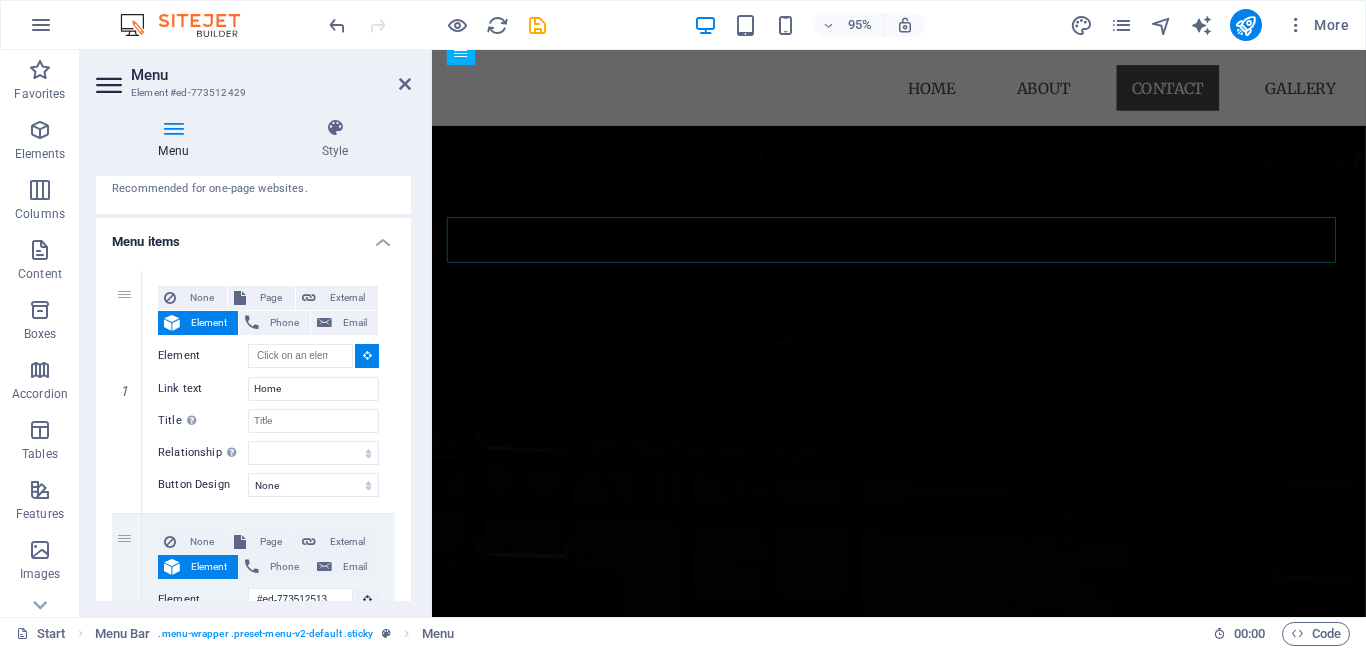 click on "Menu Style Menu Auto Custom Create custom menu items for this menu. Recommended for one-page websites. Manage pages Menu items 1 None Page External Element Phone Email Page Start Legal Notice Privacy Element
URL Phone Email Link text Home Link target New tab Same tab Overlay Title Additional link description, should not be the same as the link text. The title is most often shown as a tooltip text when the mouse moves over the element. Leave empty if uncertain. Relationship Sets the  relationship of this link to the link target . For example, the value "nofollow" instructs search engines not to follow the link. Can be left empty. alternate author bookmark external help license next nofollow noreferrer noopener prev search tag Button Design None Default Primary Secondary 2 None Page External Element Phone Email Page Start Legal Notice Privacy Element #ed-773512513
URL Phone Email Link text About Link target New tab Same tab Overlay Title Relationship Sets the  tag" at bounding box center (253, 359) 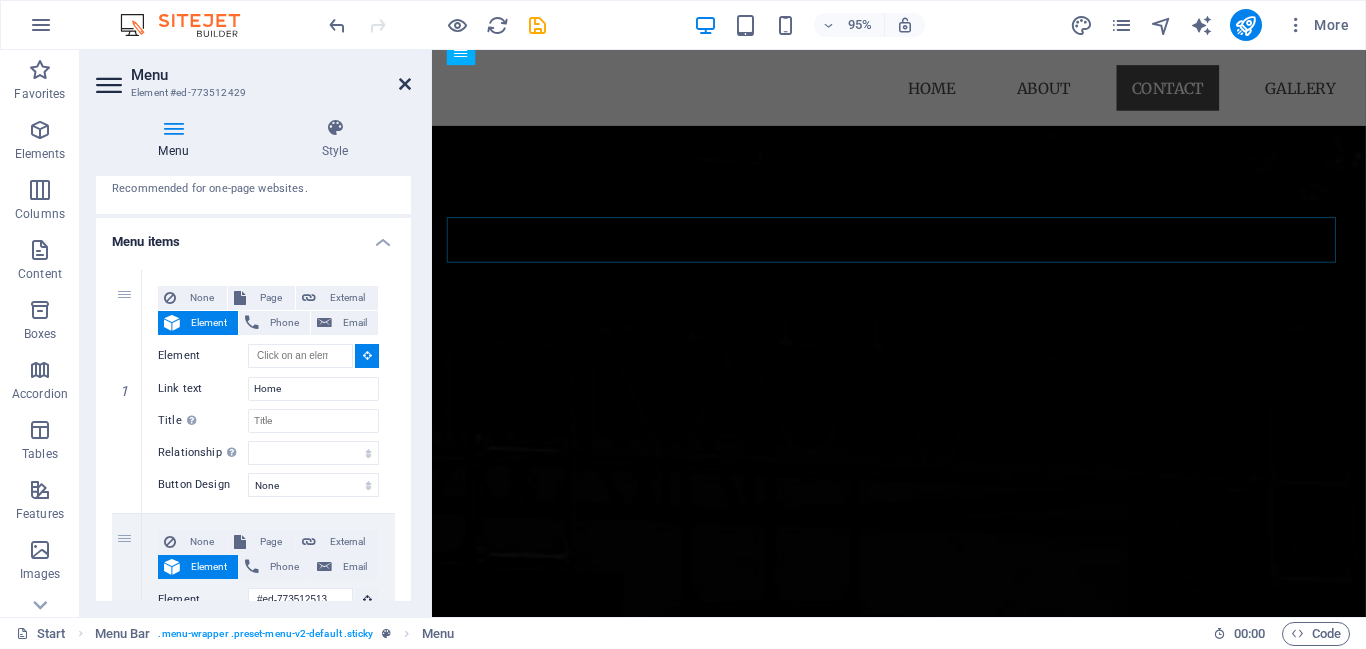 drag, startPoint x: 403, startPoint y: 80, endPoint x: 323, endPoint y: 34, distance: 92.28217 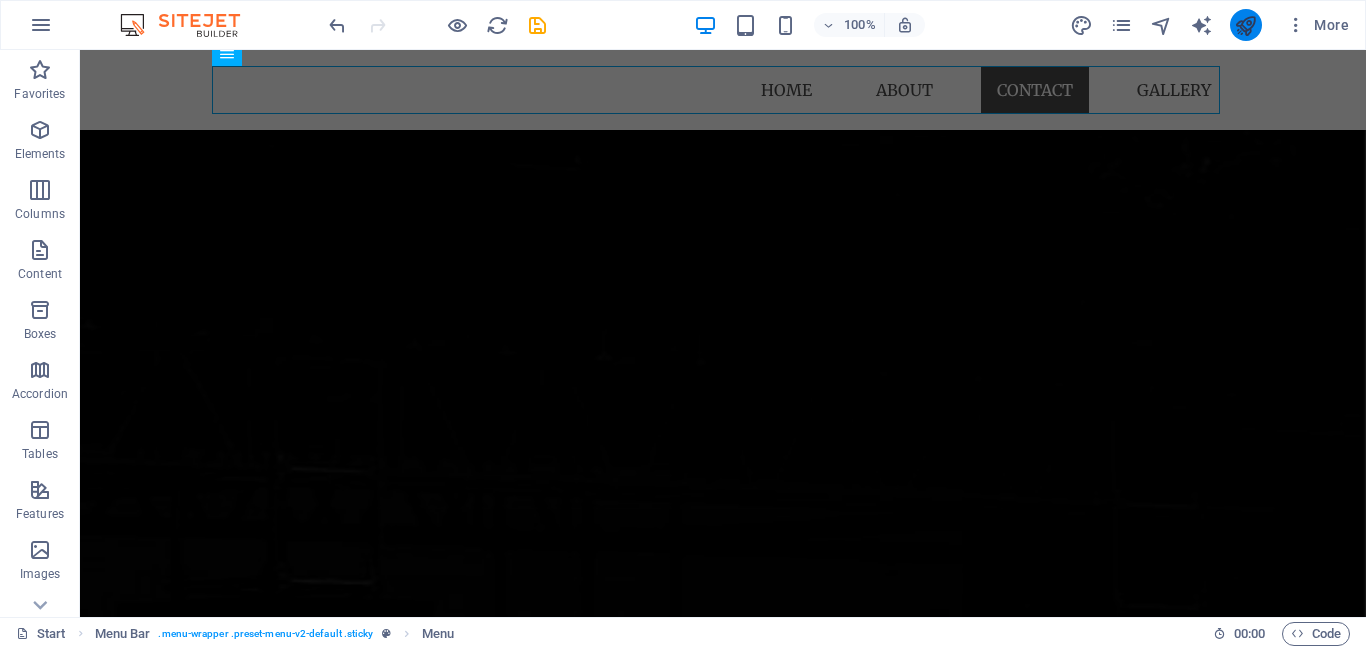 click at bounding box center [1246, 25] 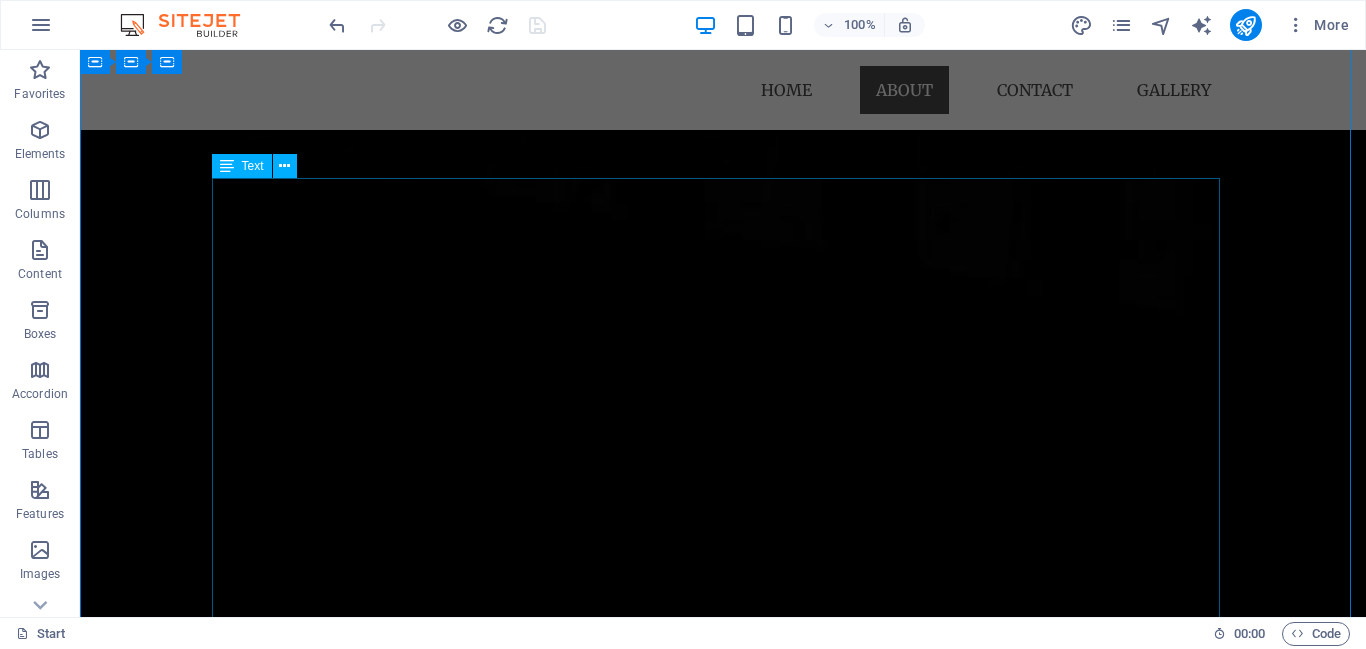 scroll, scrollTop: 0, scrollLeft: 0, axis: both 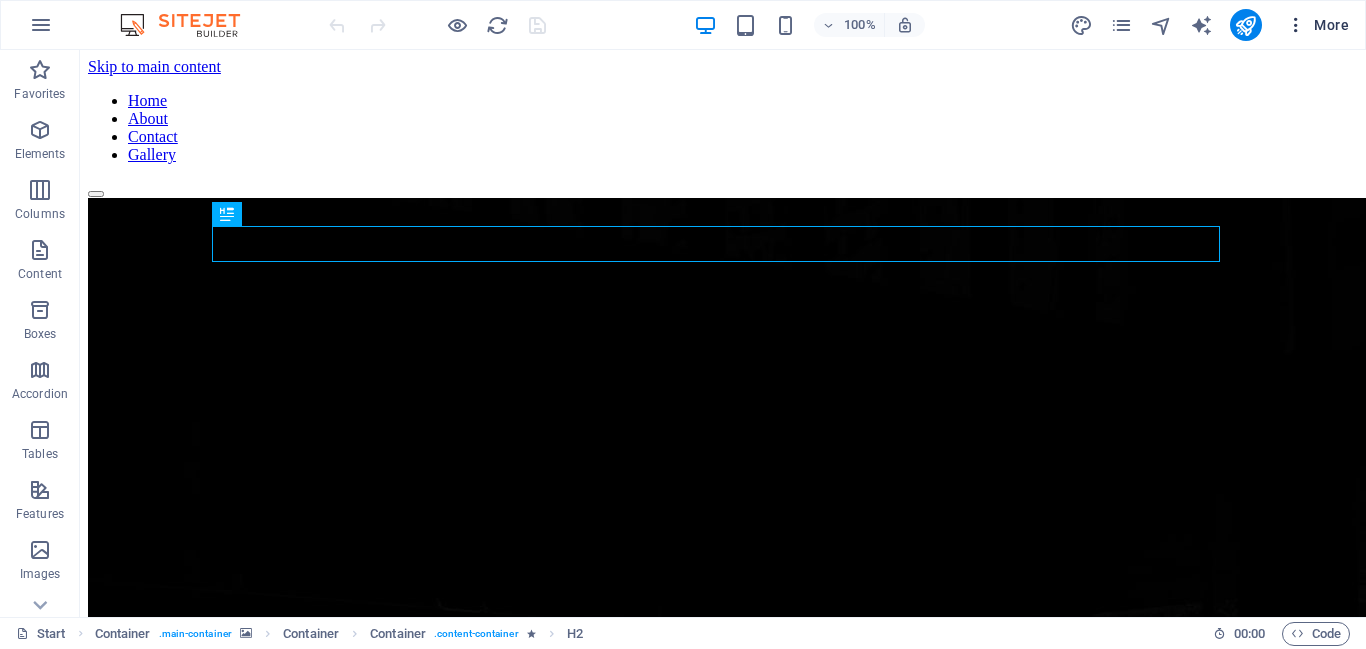 click on "More" at bounding box center (1317, 25) 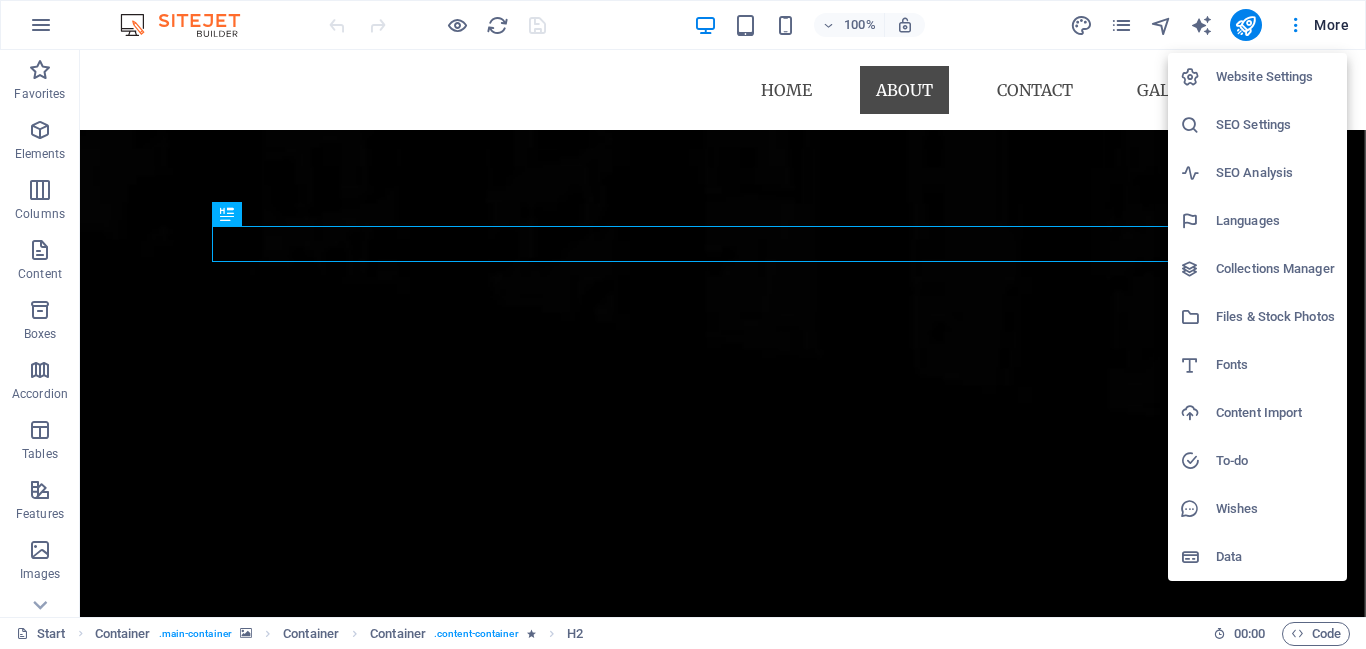 click on "SEO Settings" at bounding box center [1275, 125] 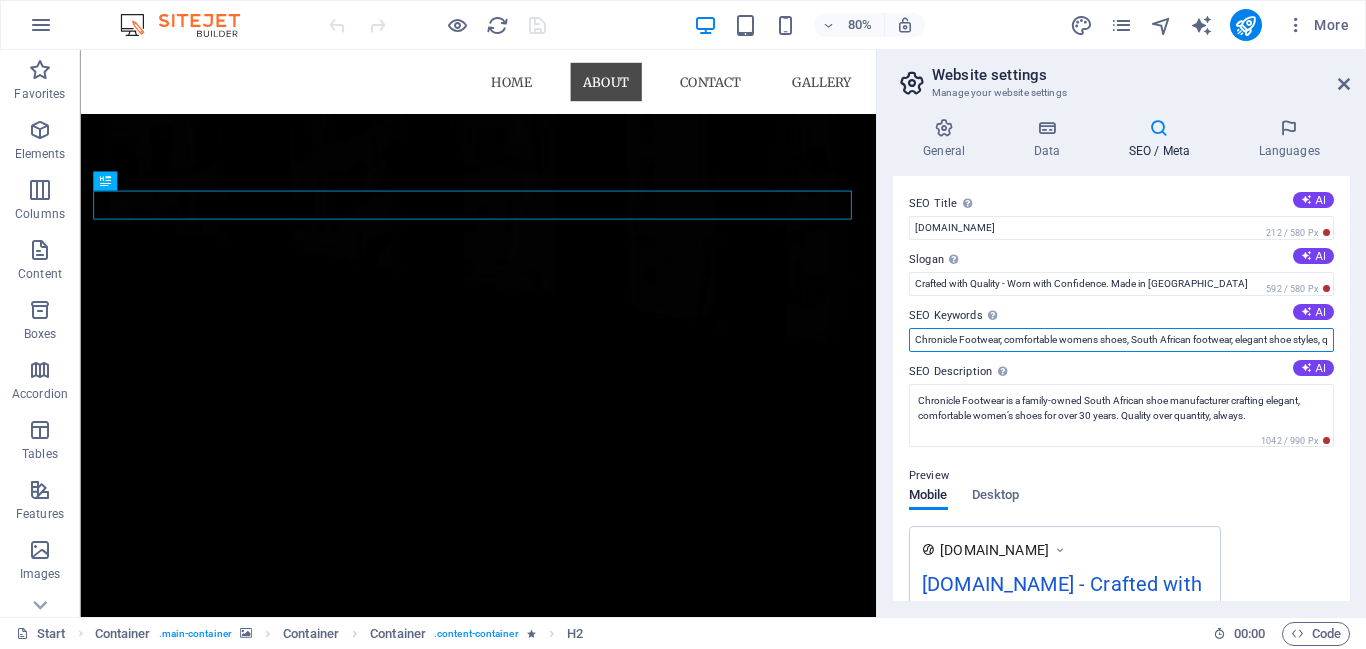 click on "Chronicle Footwear, comfortable womens shoes, South African footwear, elegant shoe styles, quality craftsmanship, made in South Africa" at bounding box center (1121, 340) 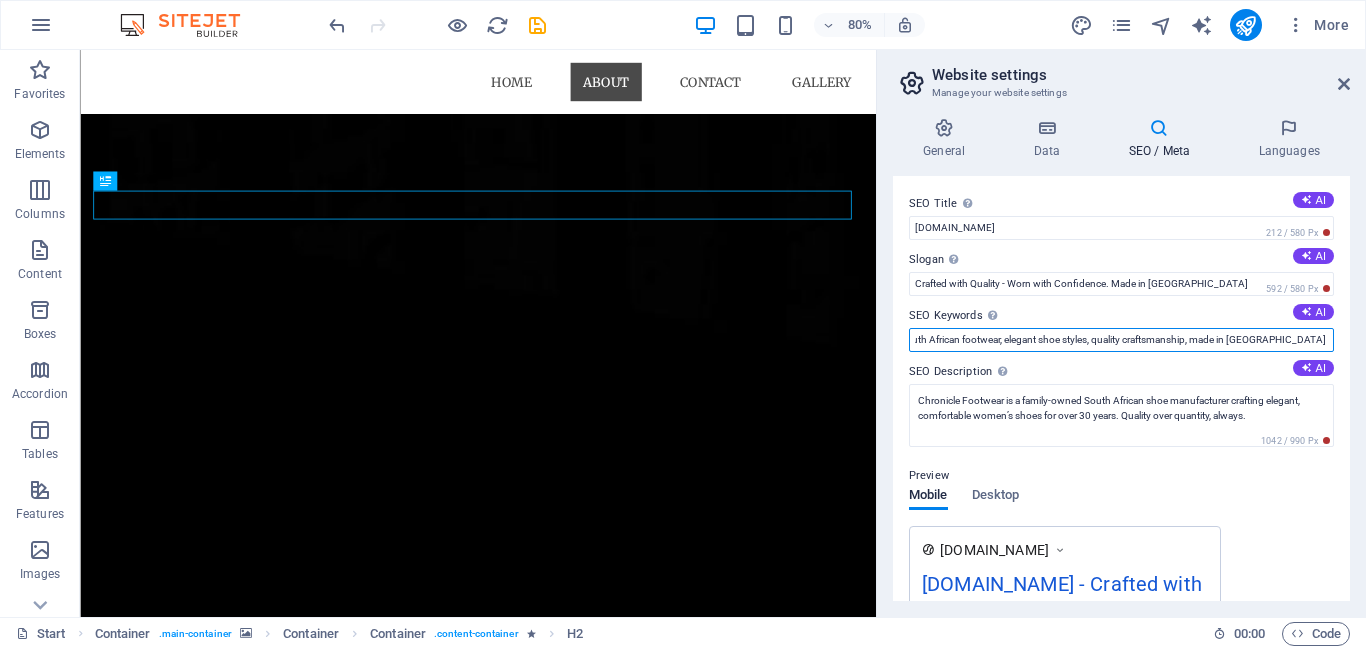 scroll, scrollTop: 0, scrollLeft: 242, axis: horizontal 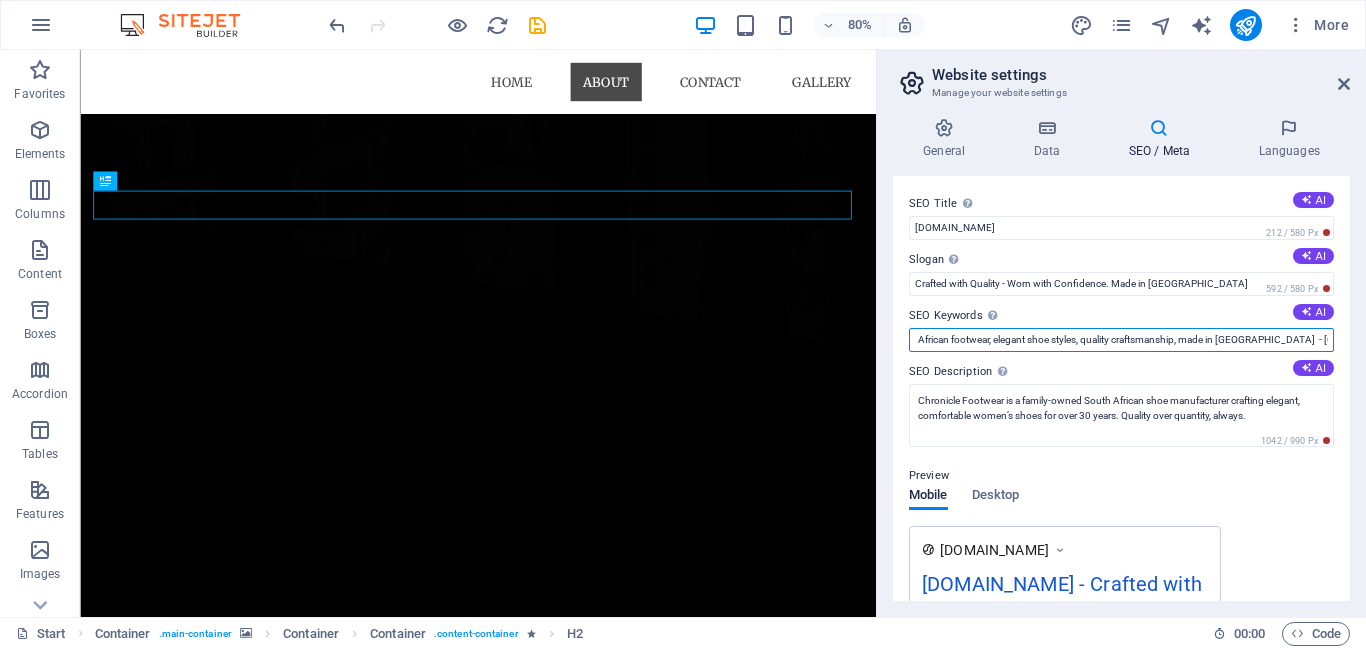 type on "Chronicle Footwear, comfortable womens shoes, South African footwear, elegant shoe styles, quality craftsmanship, made in South Africa  - Durban" 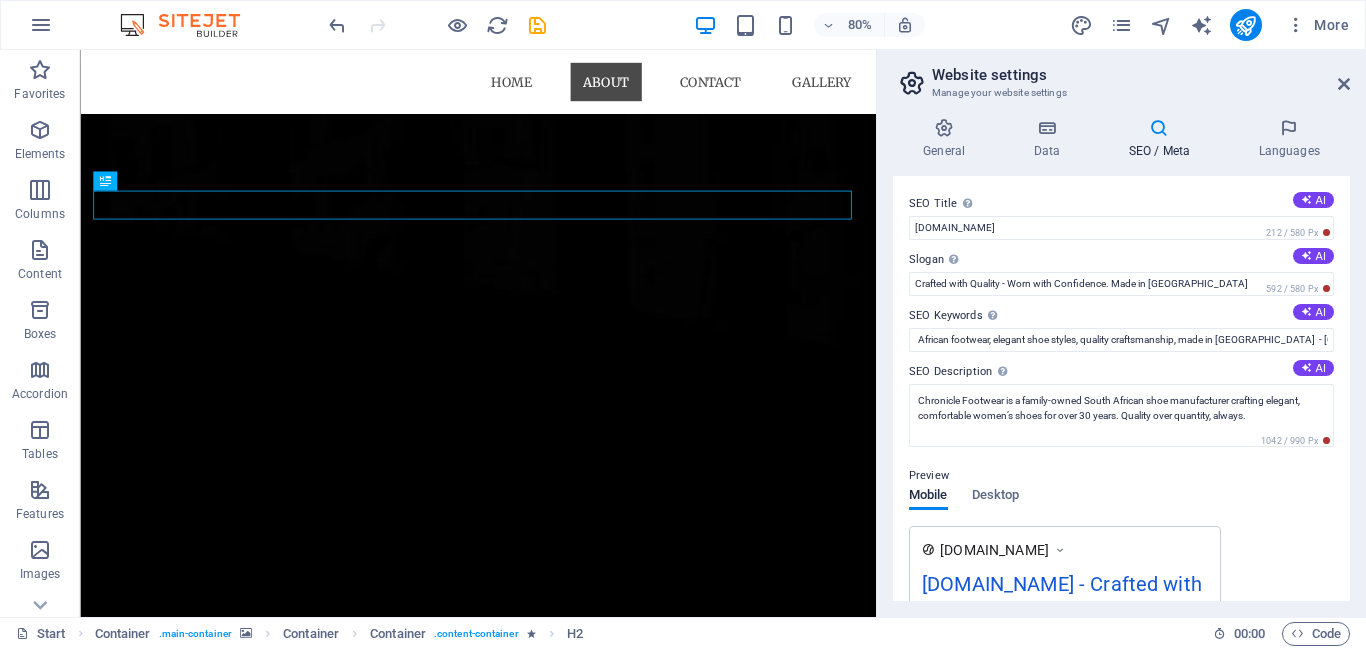 scroll, scrollTop: 0, scrollLeft: 0, axis: both 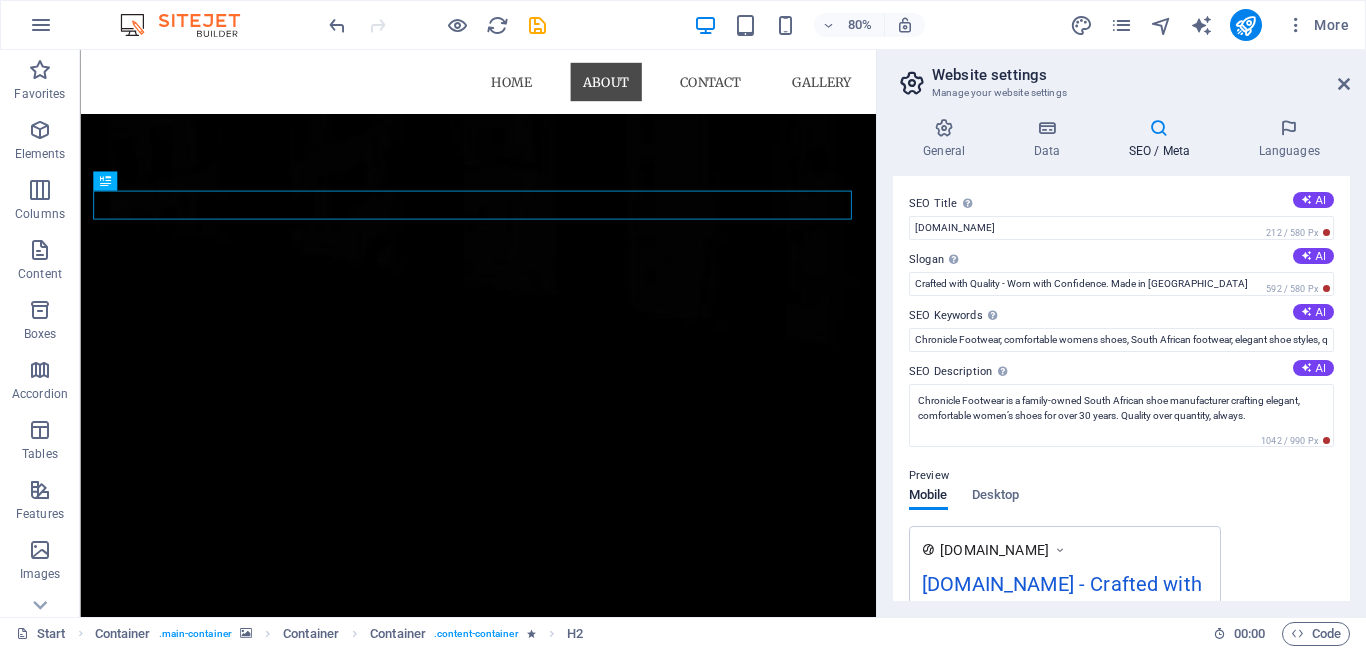 click on "SEO Description Describe the contents of your website - this is crucial for search engines and SEO! AI" at bounding box center [1121, 372] 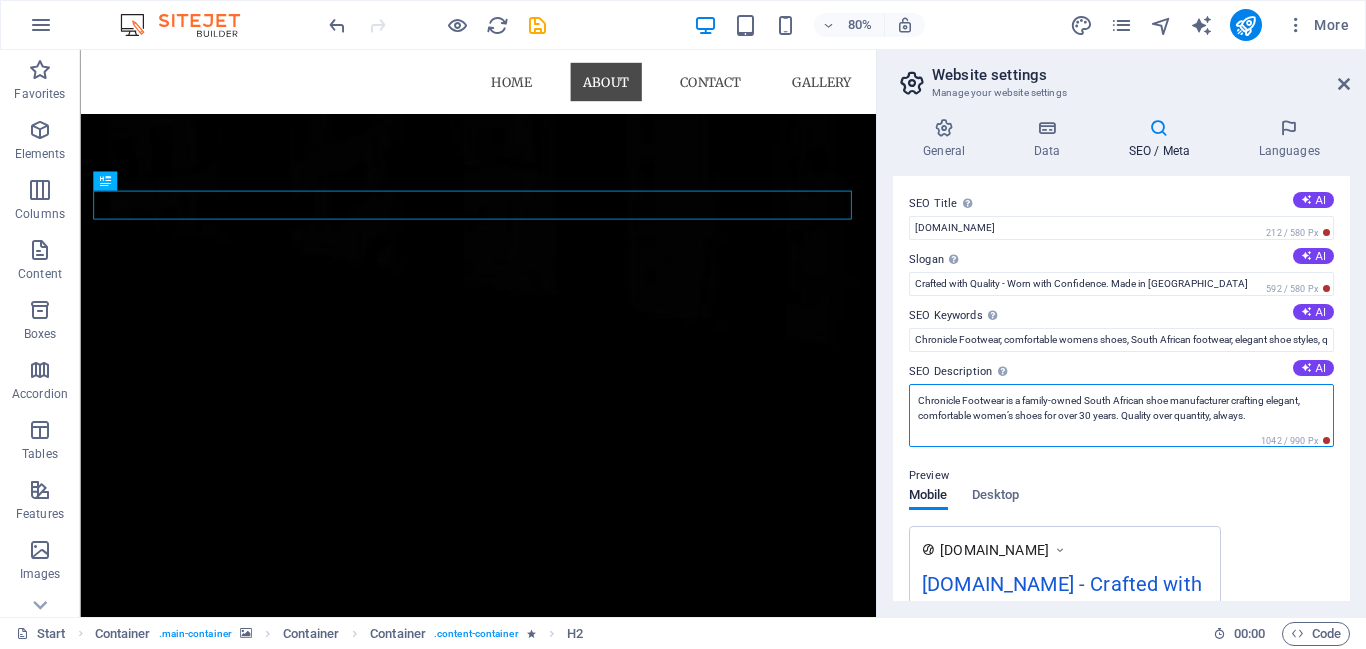 click on "Chronicle Footwear is a family-owned South African shoe manufacturer crafting elegant, comfortable women’s shoes for over 30 years. Quality over quantity, always." at bounding box center [1121, 415] 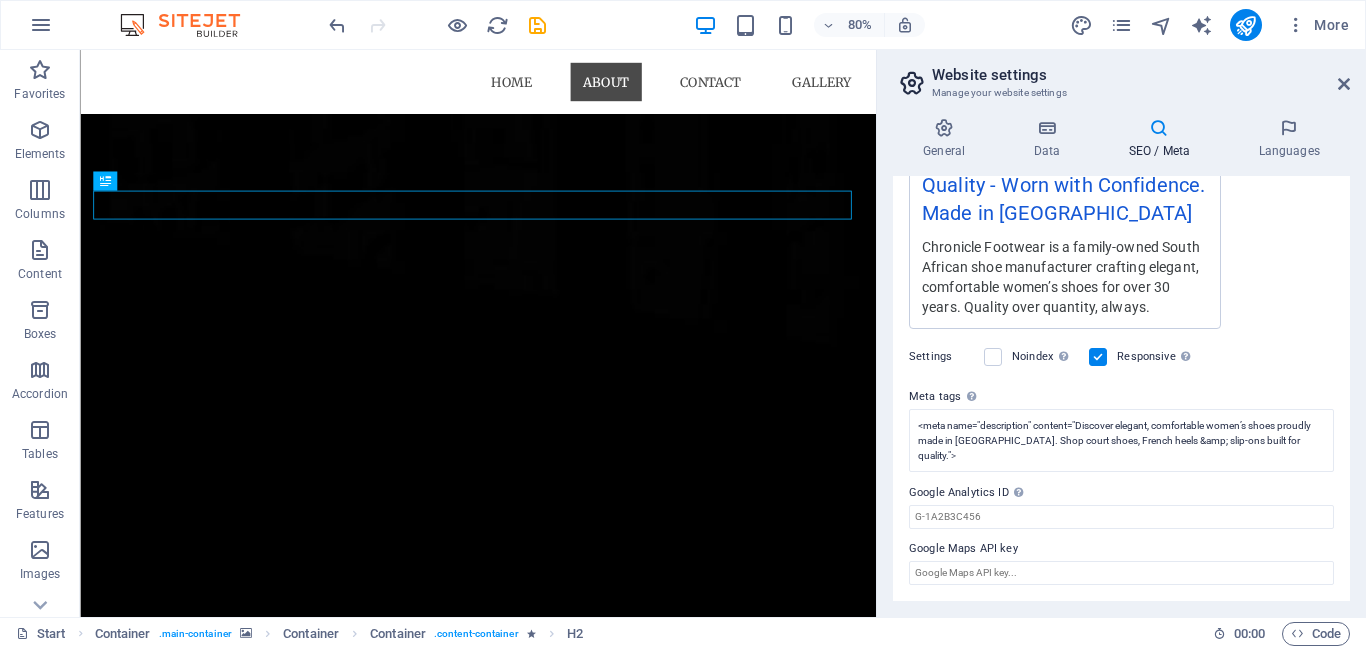 scroll, scrollTop: 470, scrollLeft: 0, axis: vertical 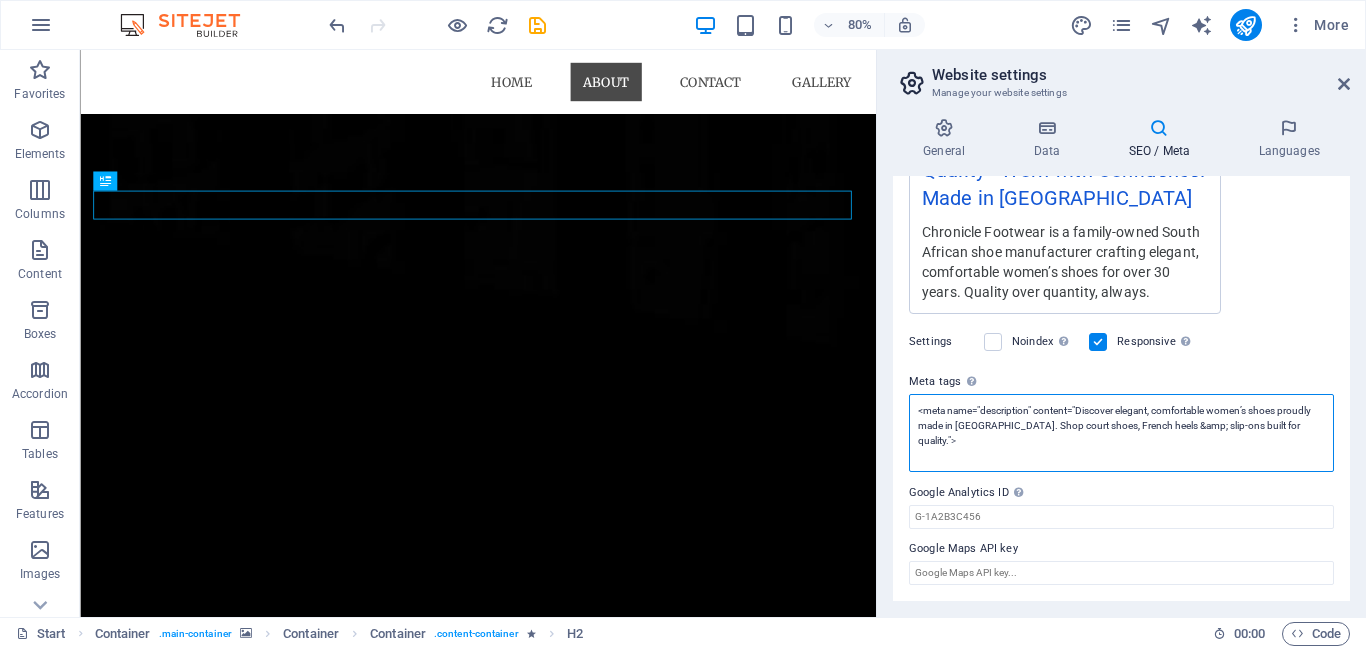click on "<meta name="description" content="Discover elegant, comfortable women’s shoes proudly made in South Africa. Shop court shoes, French heels &amp; slip-ons built for quality.">" at bounding box center (1121, 433) 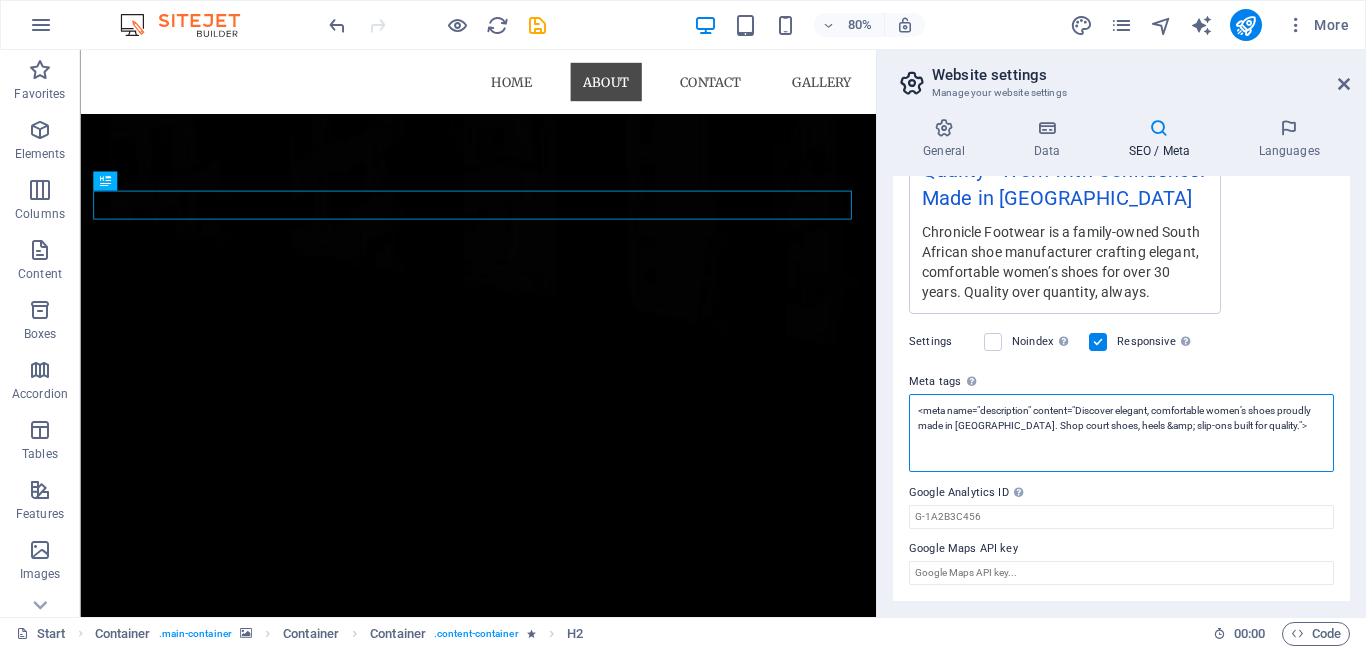 click on "<meta name="description" content="Discover elegant, comfortable women’s shoes proudly made in South Africa. Shop court shoes, heels &amp; slip-ons built for quality.">" at bounding box center (1121, 433) 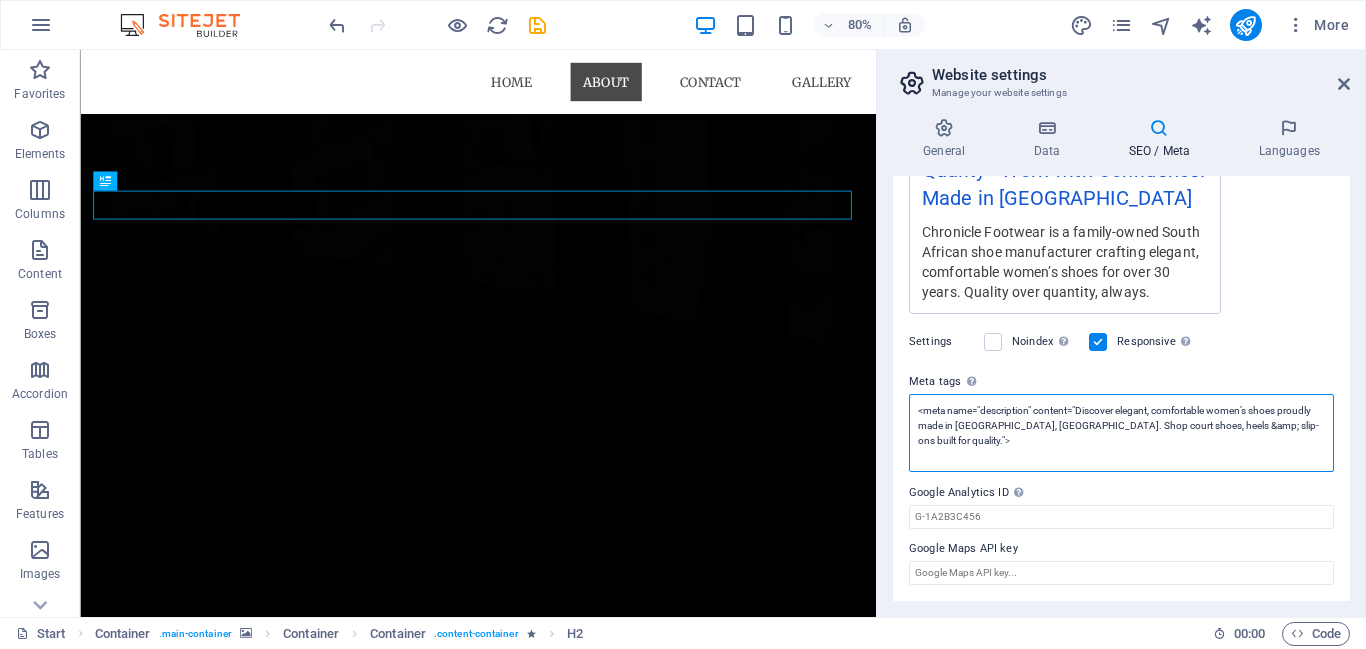 click on "<meta name="description" content="Discover elegant, comfortable women’s shoes proudly made in South Africa, durban. Shop court shoes, heels &amp; slip-ons built for quality.">" at bounding box center [1121, 433] 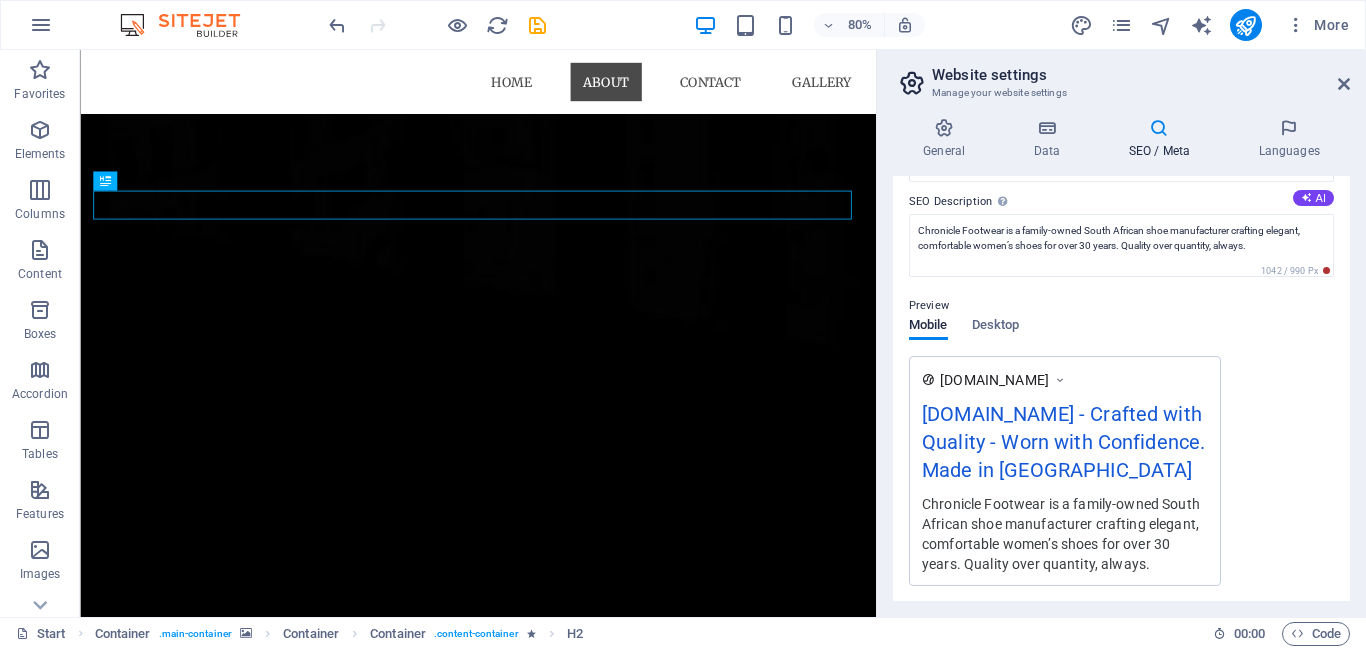 scroll, scrollTop: 0, scrollLeft: 0, axis: both 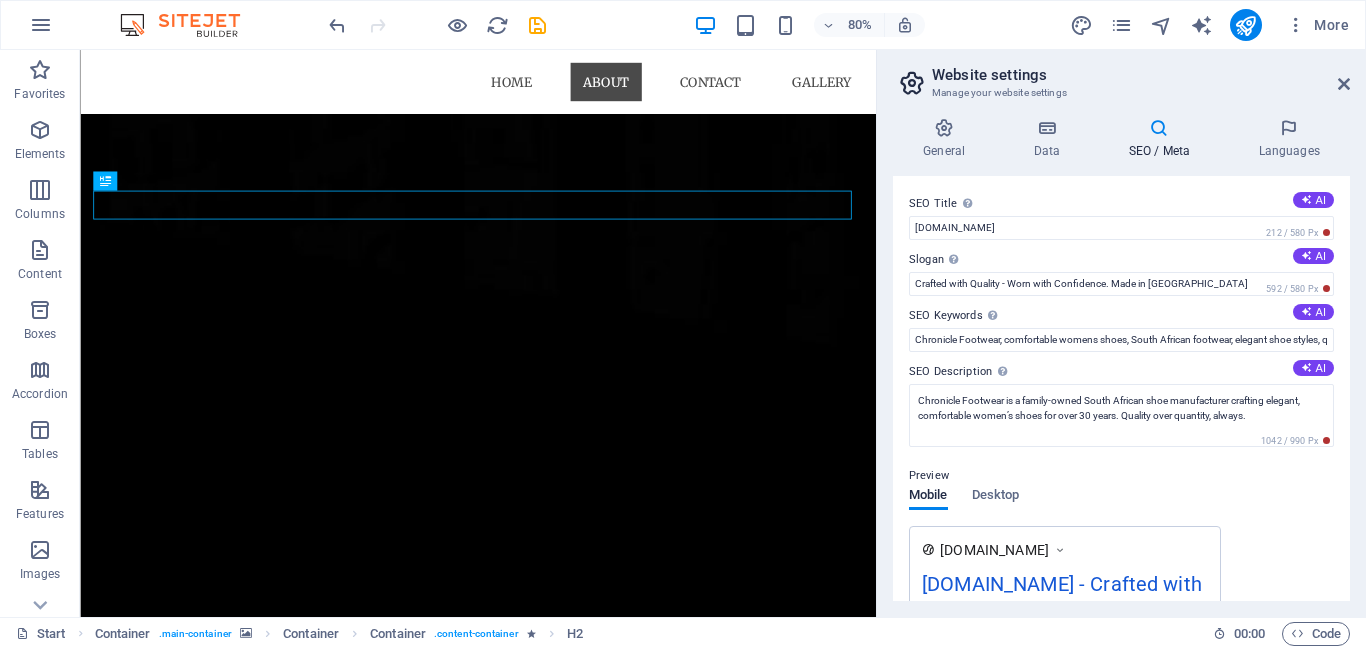 type on "<meta name="description" content="Discover elegant, comfortable women’s shoes proudly made in South Africa, Durban. Shop court shoes, heels &amp; slip-ons built for quality.">" 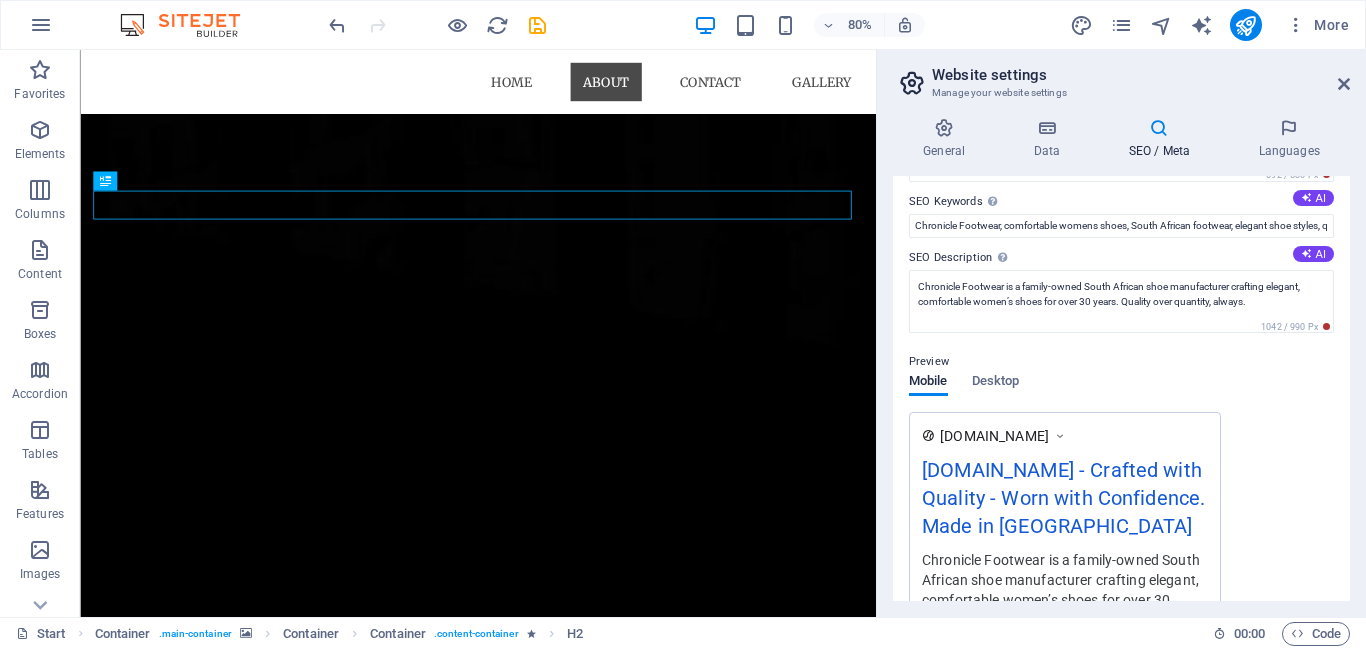 scroll, scrollTop: 0, scrollLeft: 0, axis: both 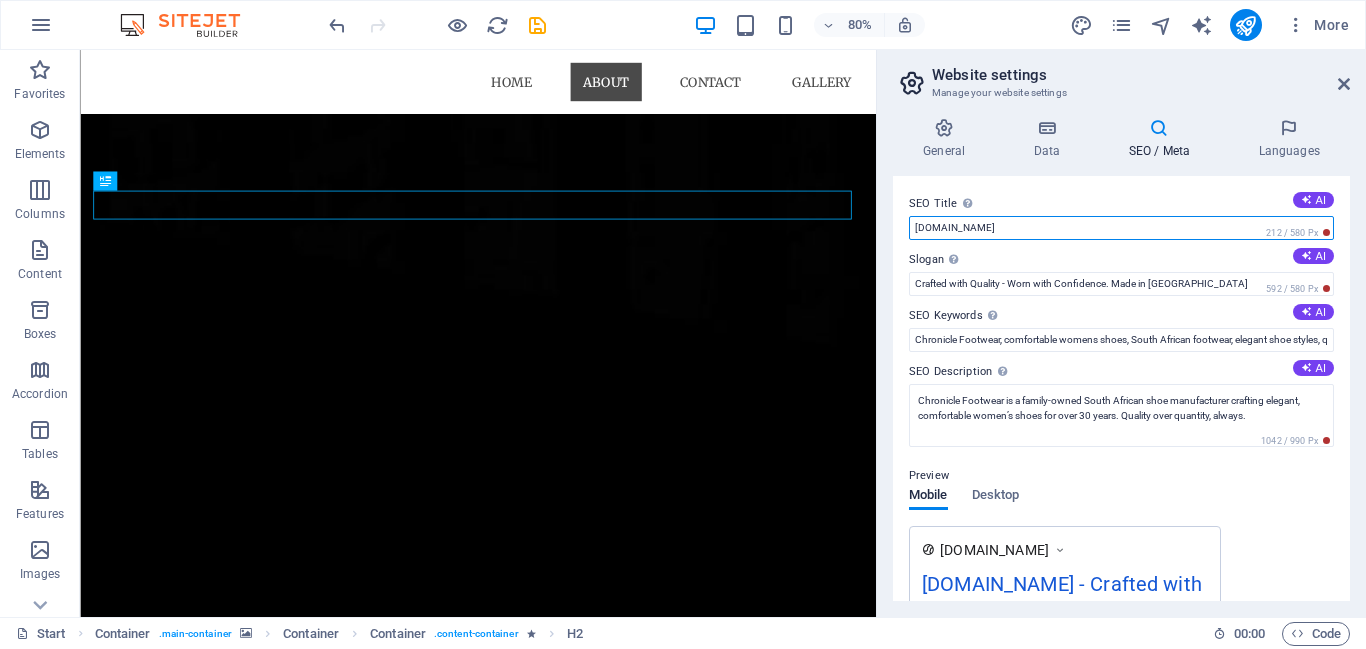 drag, startPoint x: 1033, startPoint y: 227, endPoint x: 994, endPoint y: 231, distance: 39.20459 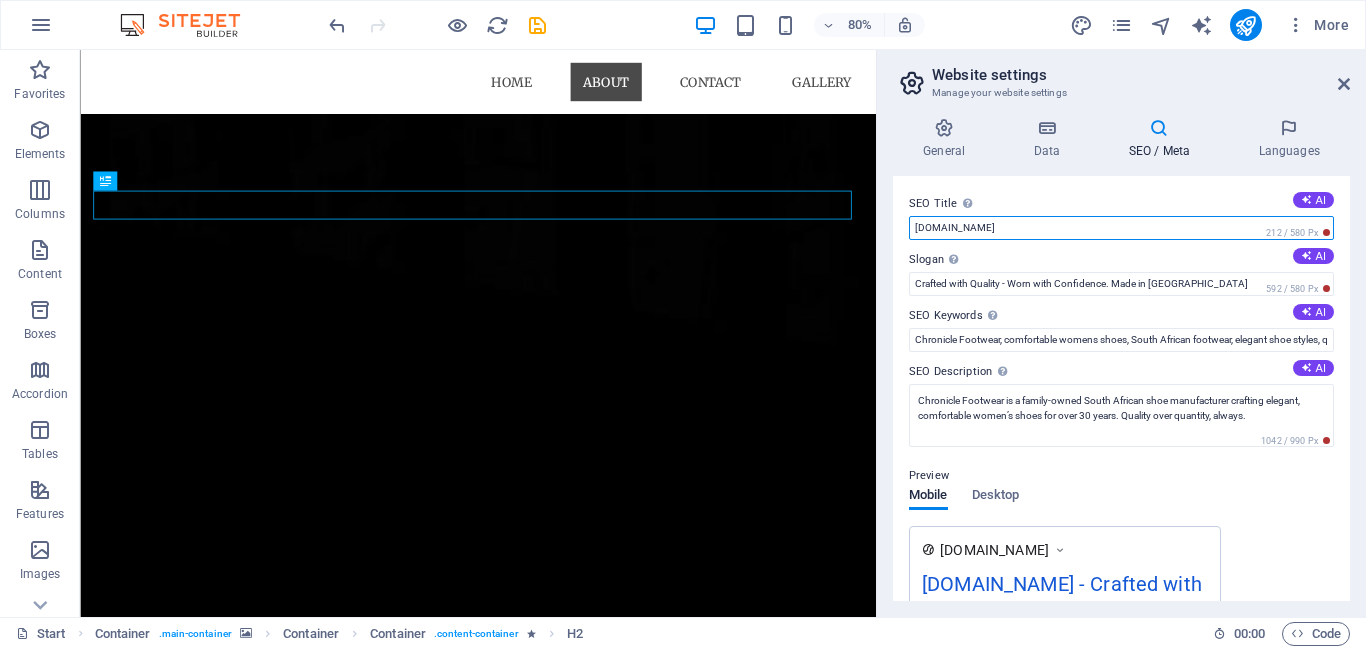click on "[DOMAIN_NAME]" at bounding box center [1121, 228] 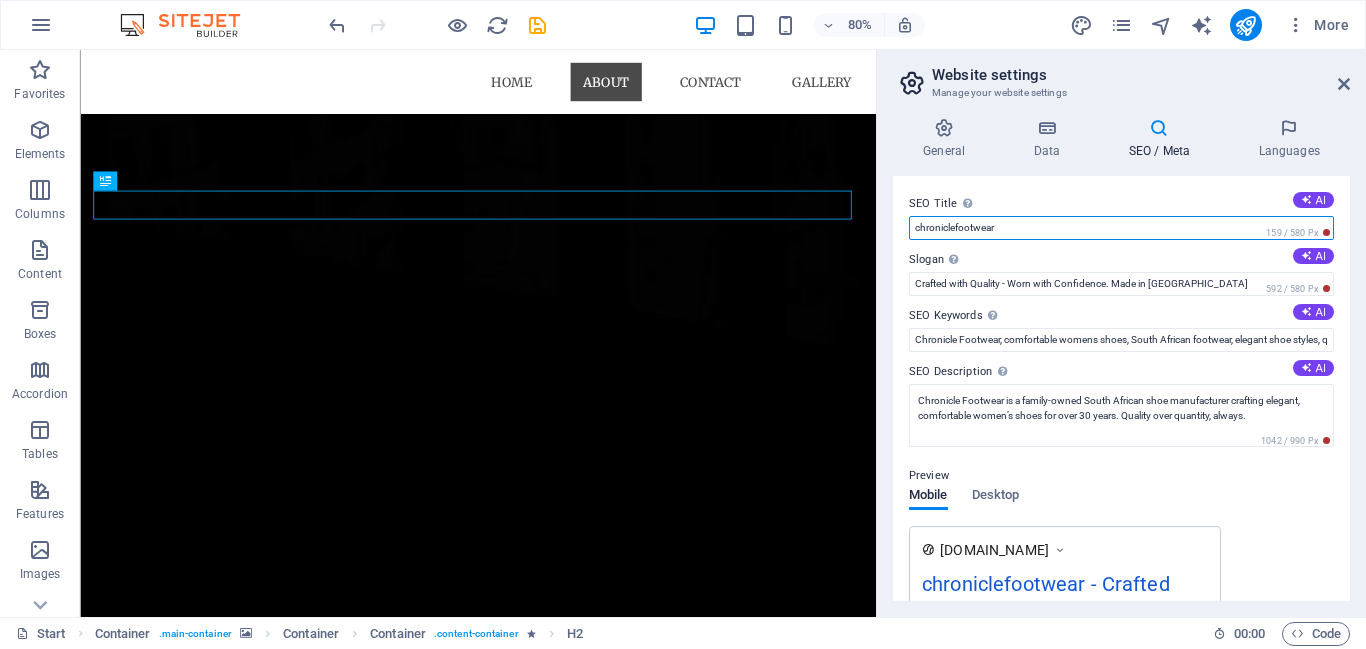 click on "chroniclefootwear" at bounding box center [1121, 228] 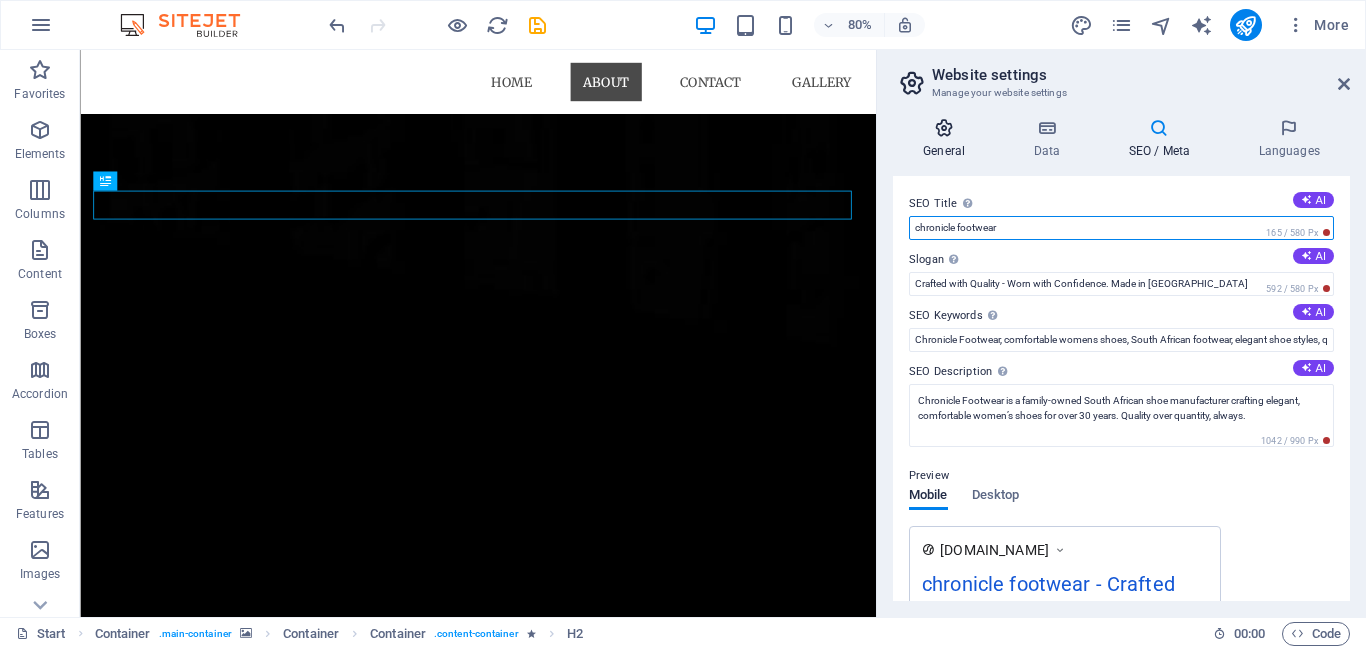 type on "chronicle footwear" 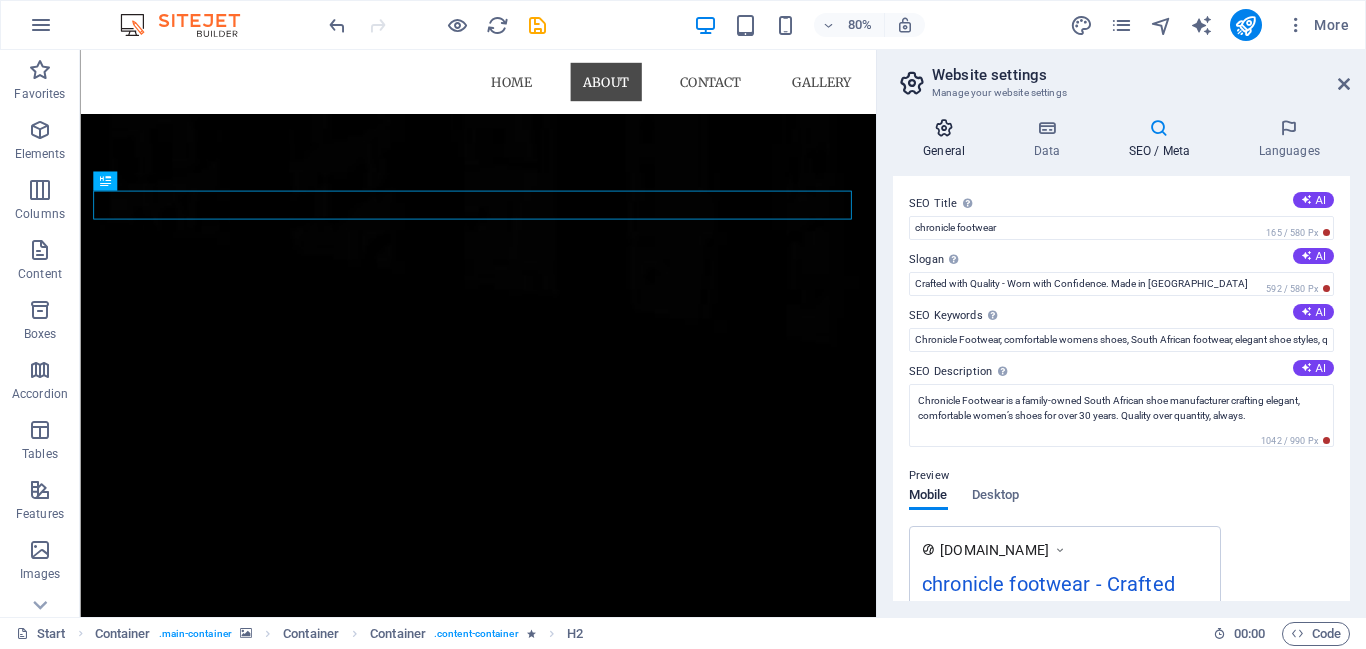 click at bounding box center (944, 128) 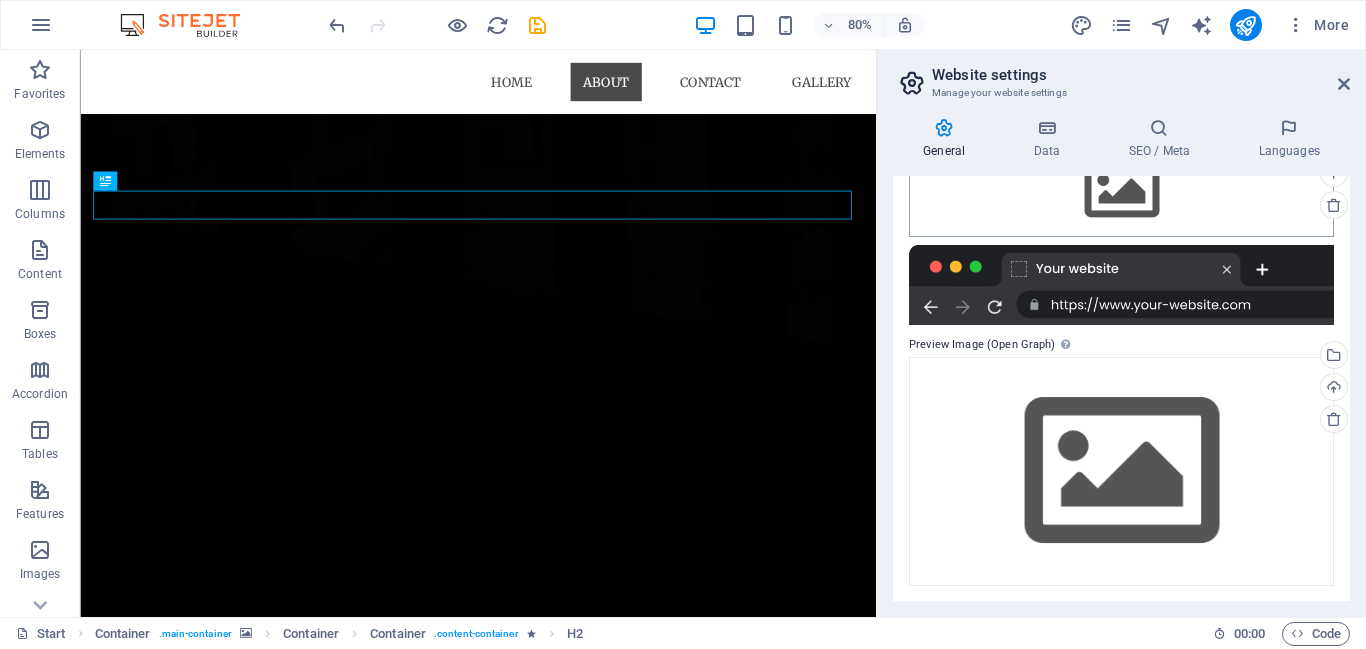 scroll, scrollTop: 322, scrollLeft: 0, axis: vertical 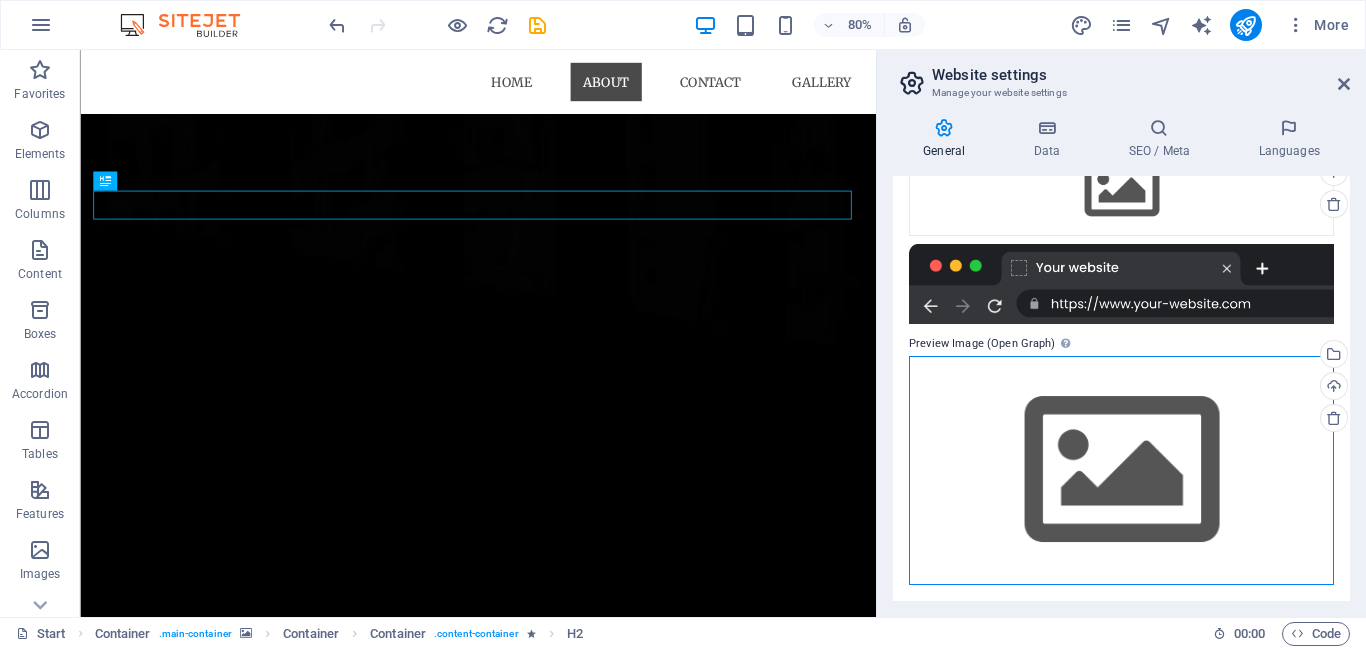 click on "Drag files here, click to choose files or select files from Files or our free stock photos & videos" at bounding box center [1121, 470] 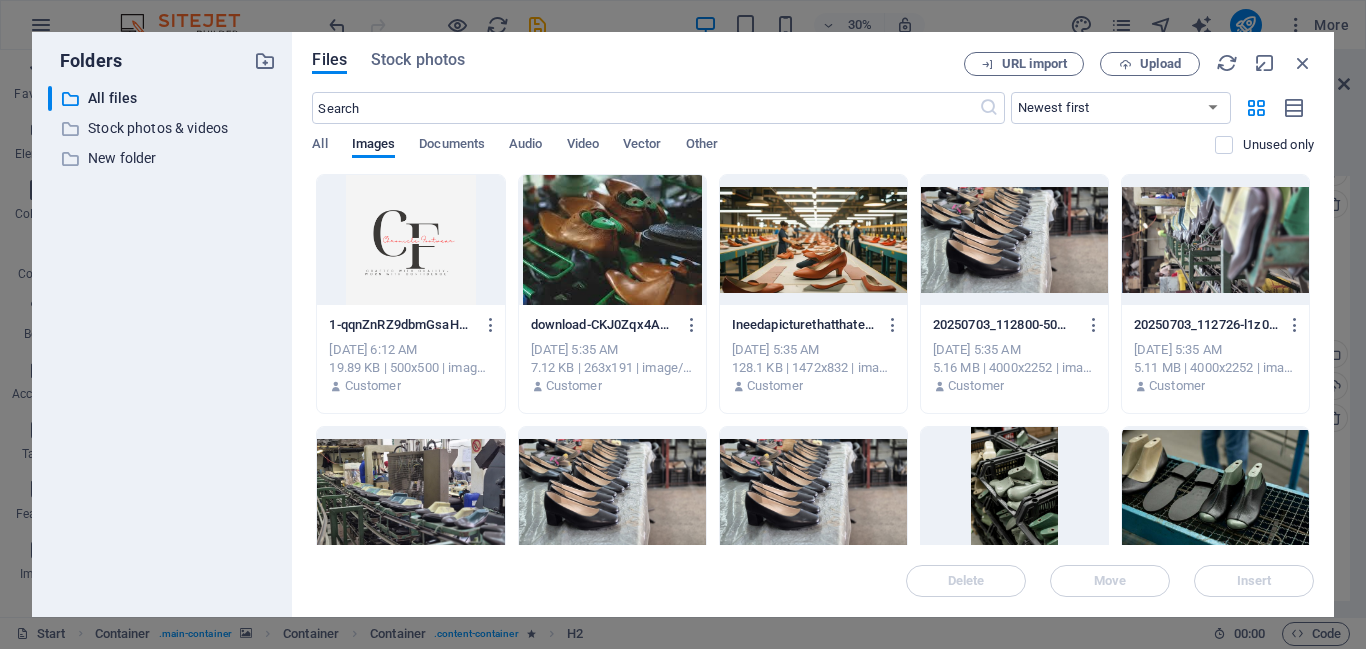 click at bounding box center [410, 240] 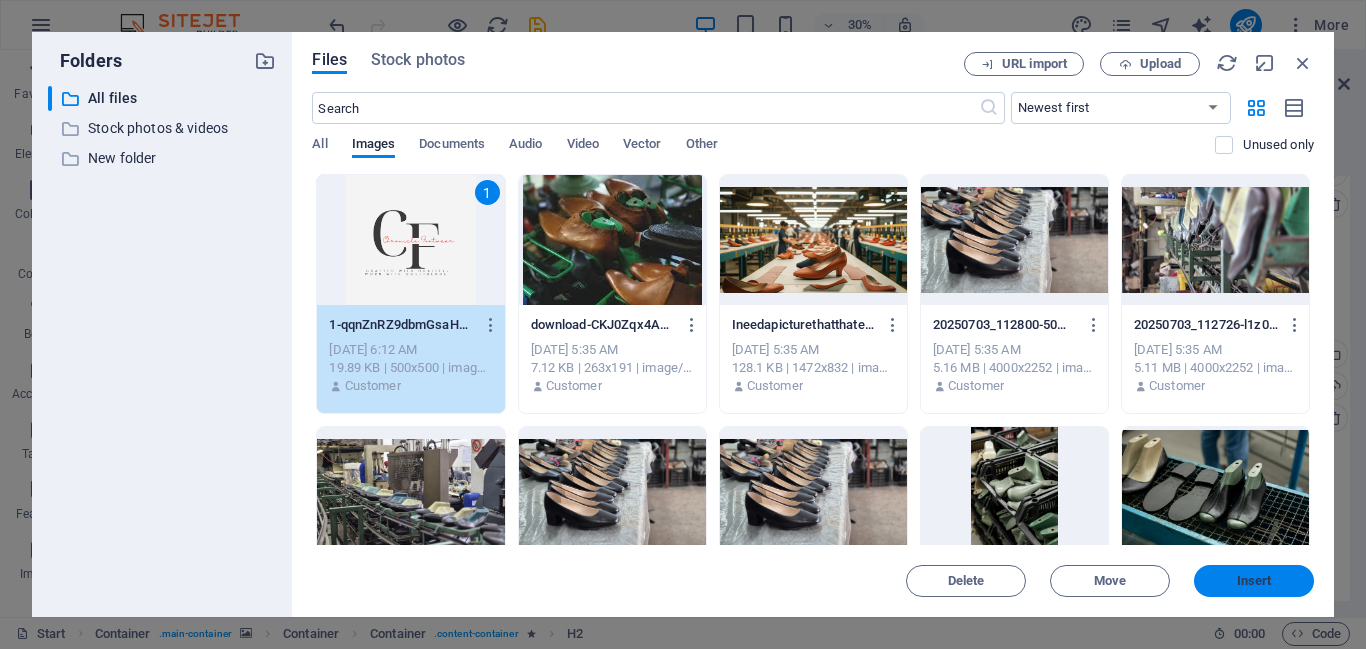 click on "Insert" at bounding box center (1254, 581) 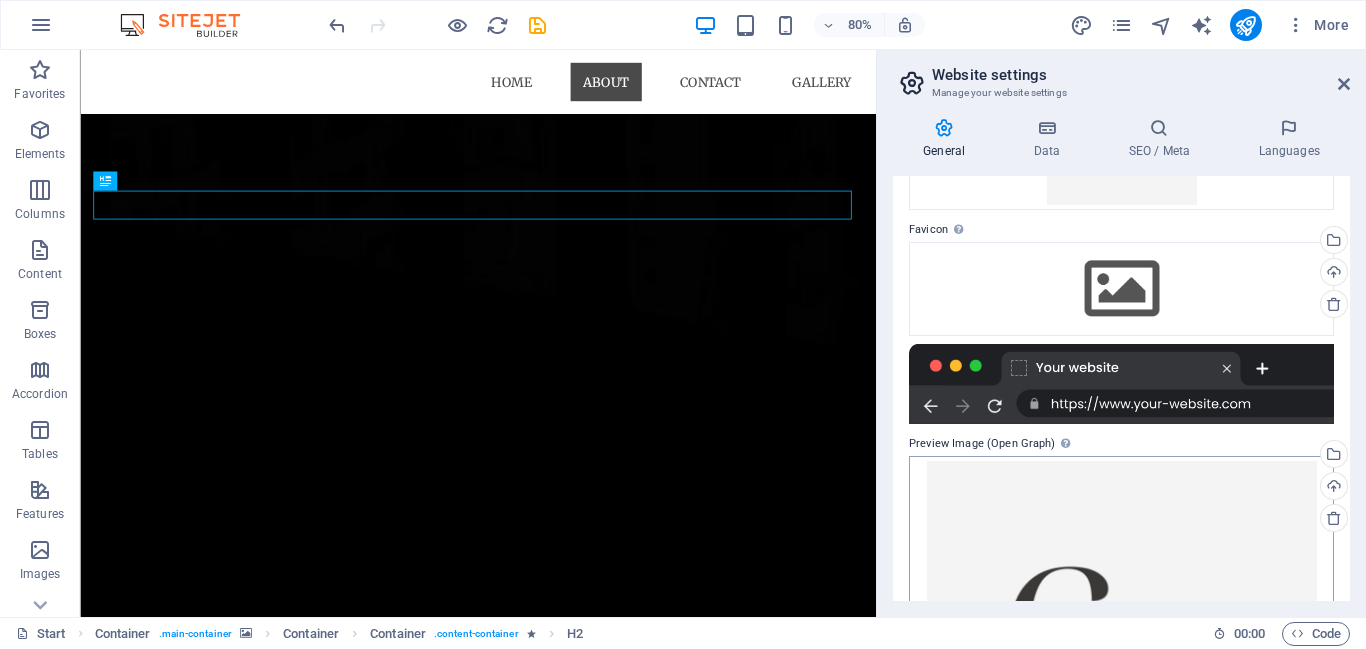 scroll, scrollTop: 493, scrollLeft: 0, axis: vertical 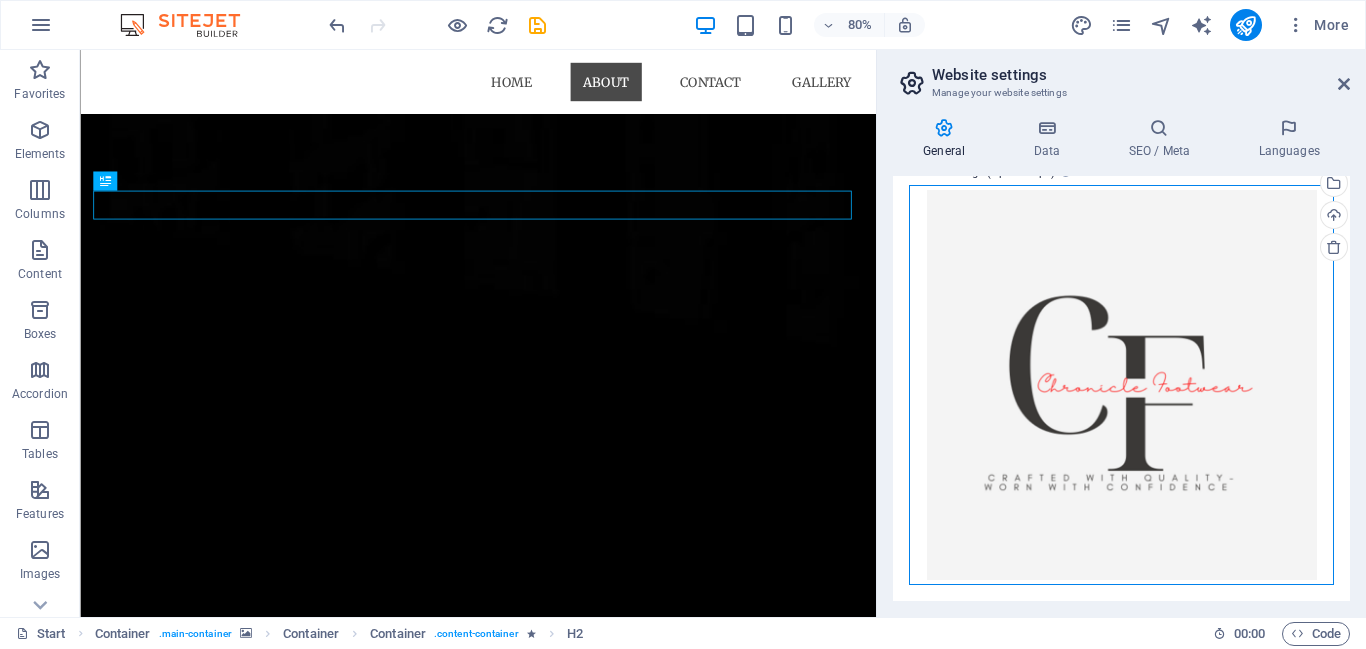 click on "Drag files here, click to choose files or select files from Files or our free stock photos & videos" at bounding box center [1121, 385] 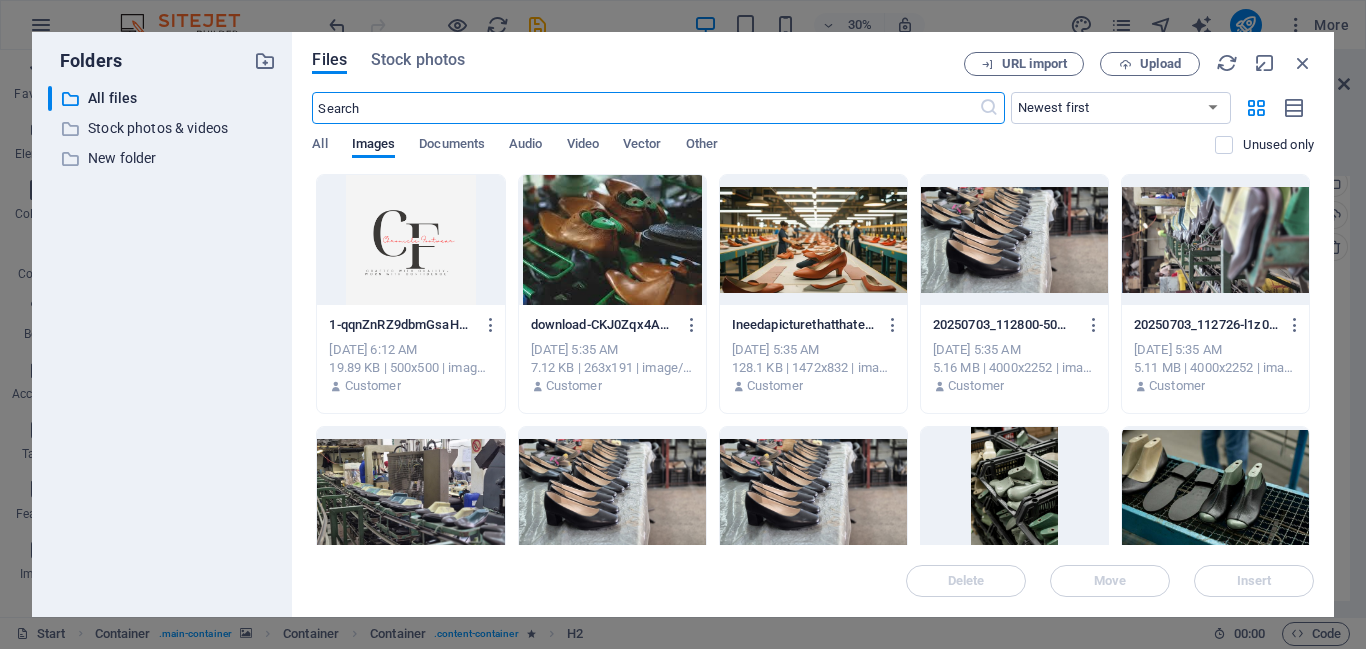 click at bounding box center (410, 492) 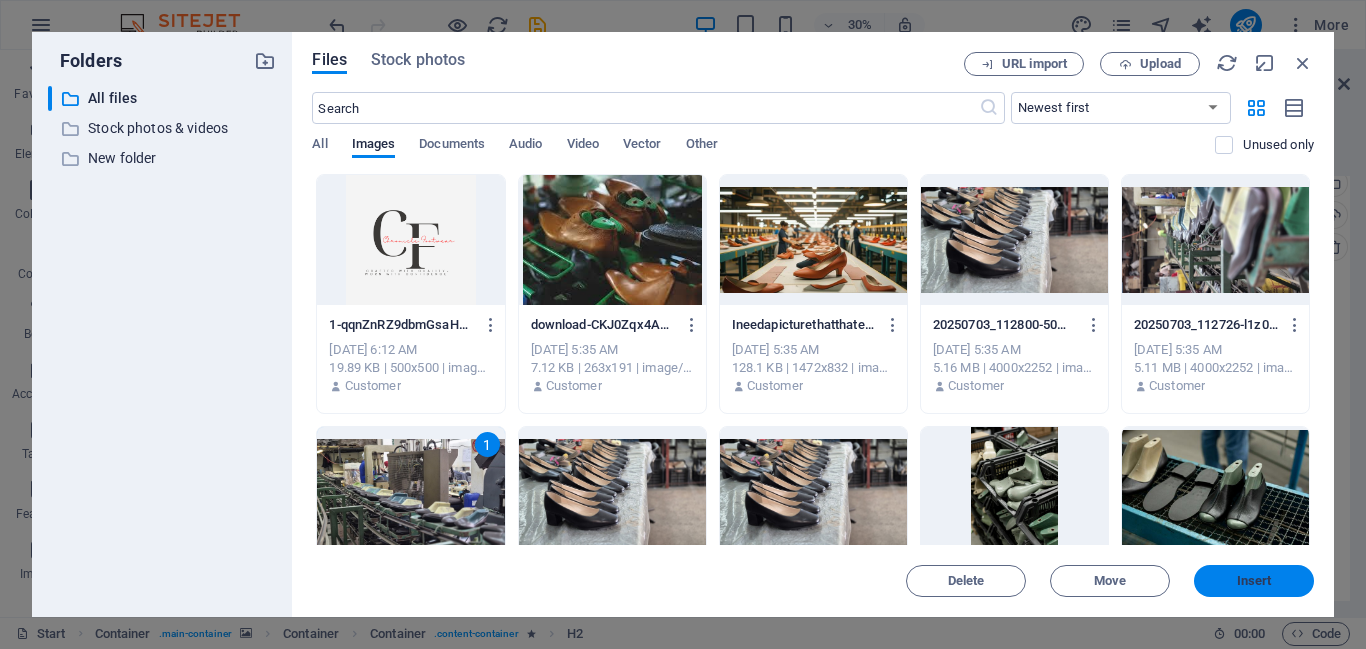 click on "Insert" at bounding box center (1254, 581) 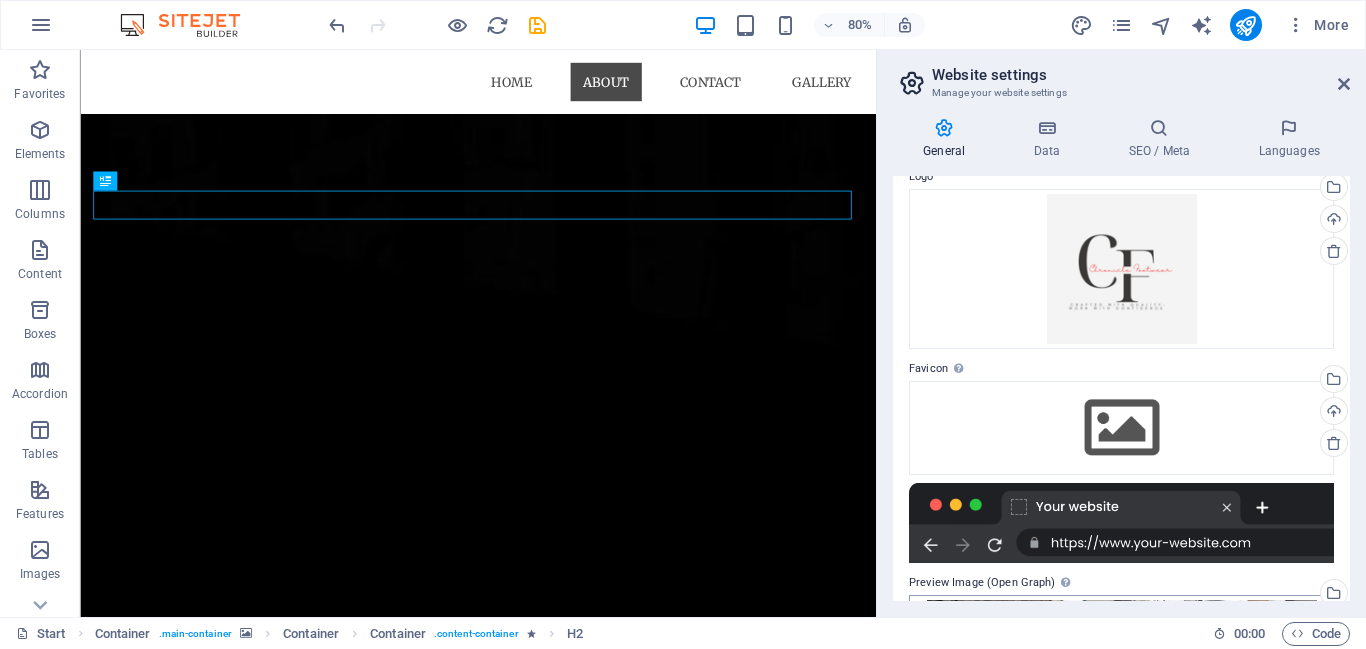 scroll, scrollTop: 22, scrollLeft: 0, axis: vertical 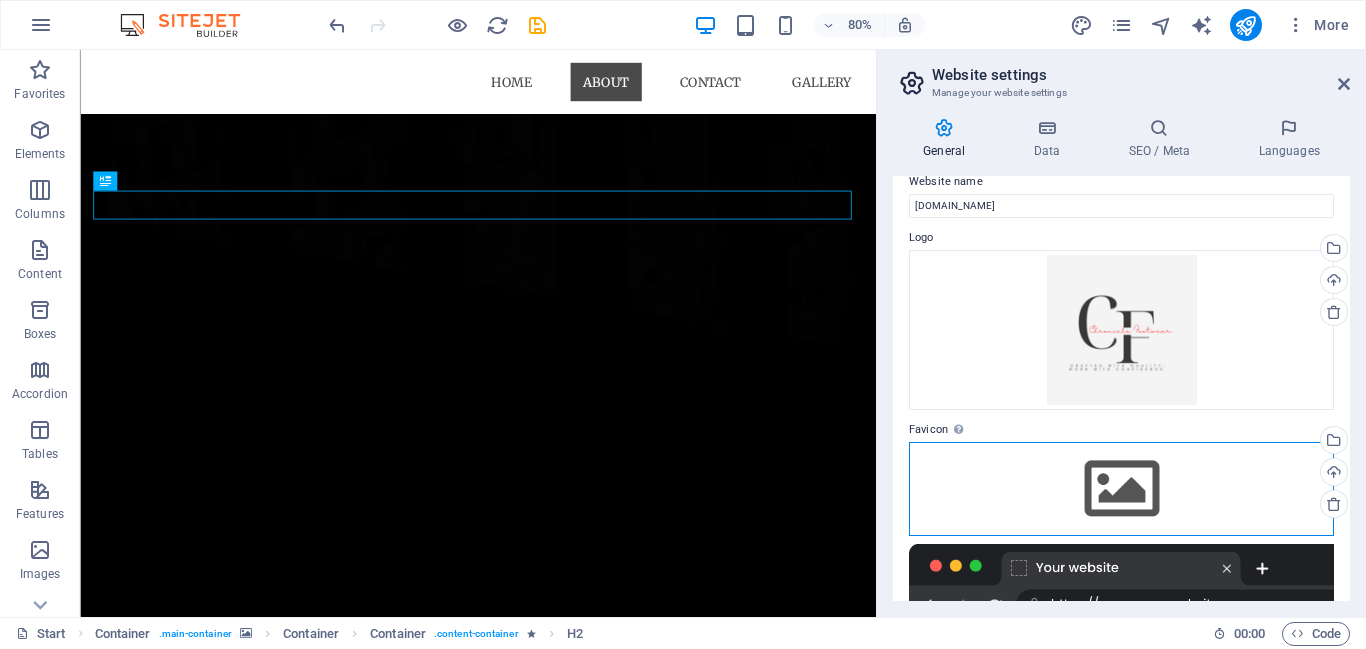 click on "Drag files here, click to choose files or select files from Files or our free stock photos & videos" at bounding box center [1121, 489] 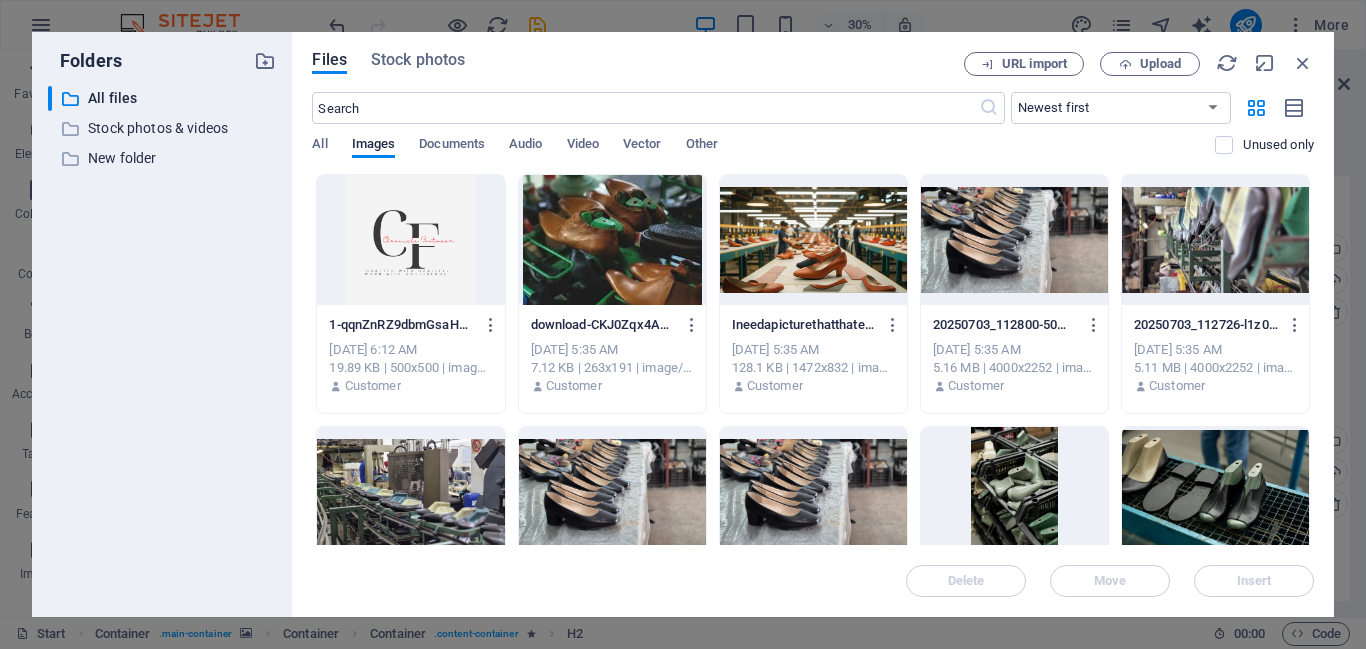 click at bounding box center [410, 240] 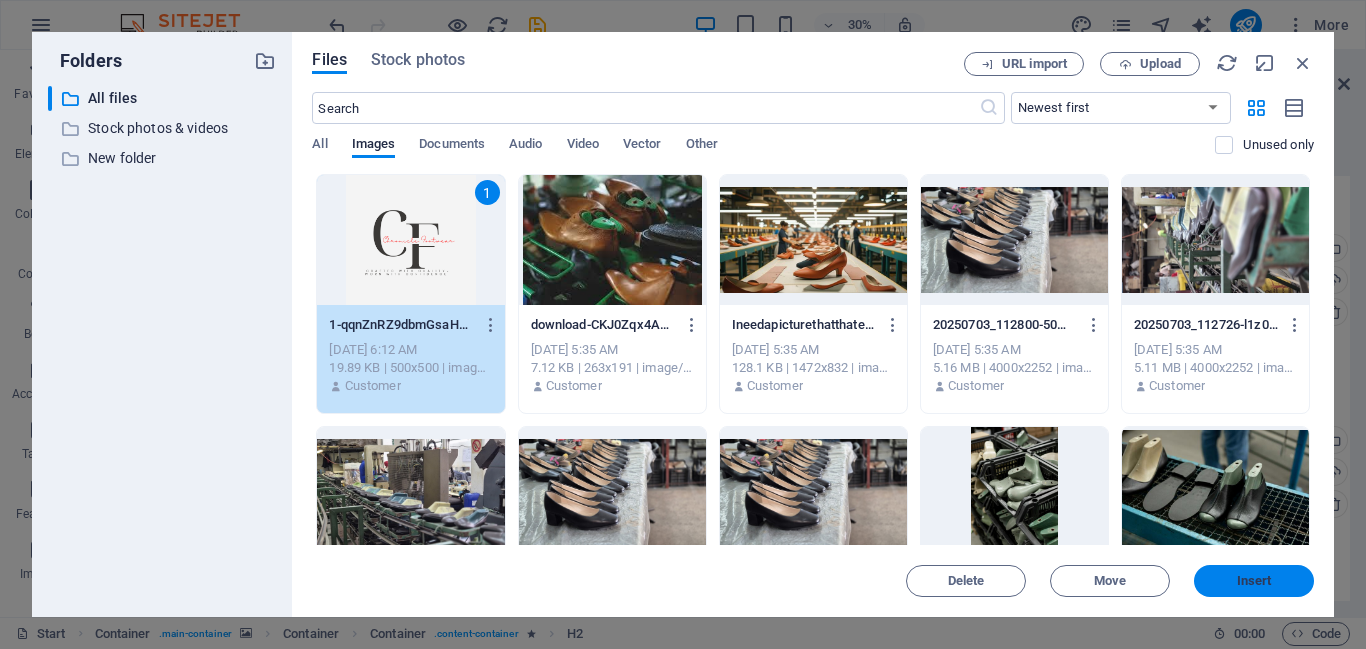 click on "Insert" at bounding box center [1254, 581] 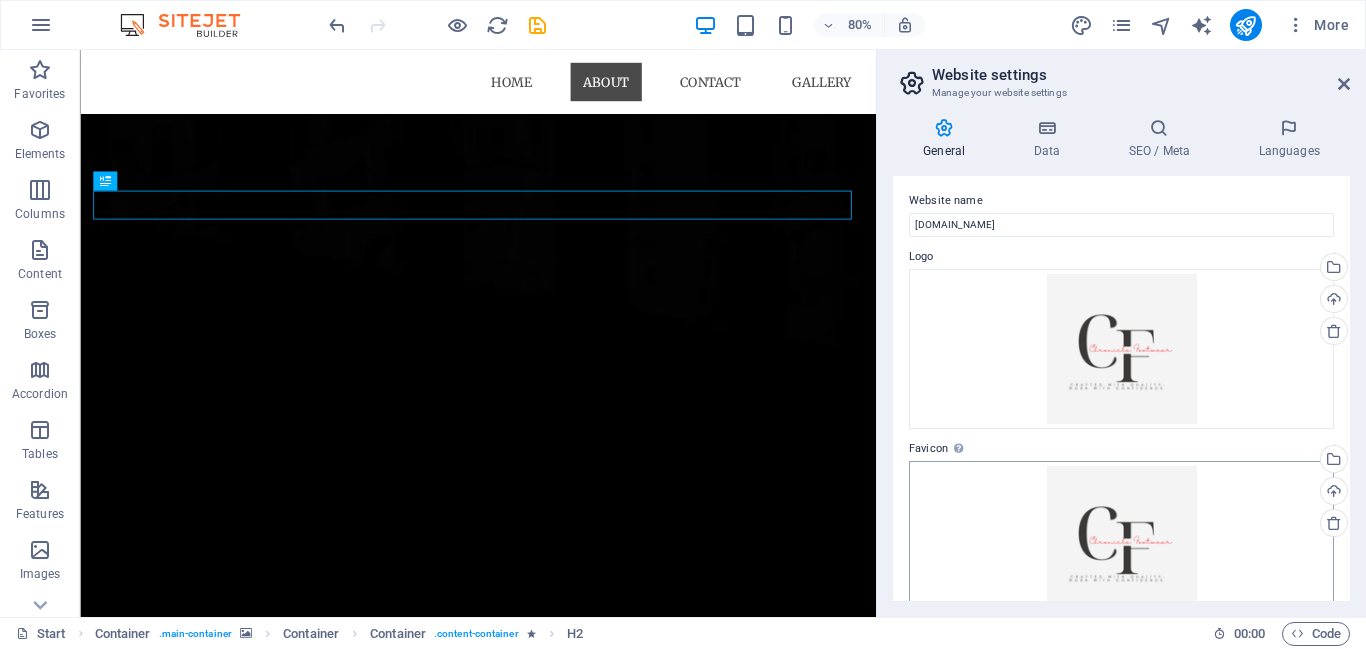 scroll, scrollTop: 0, scrollLeft: 0, axis: both 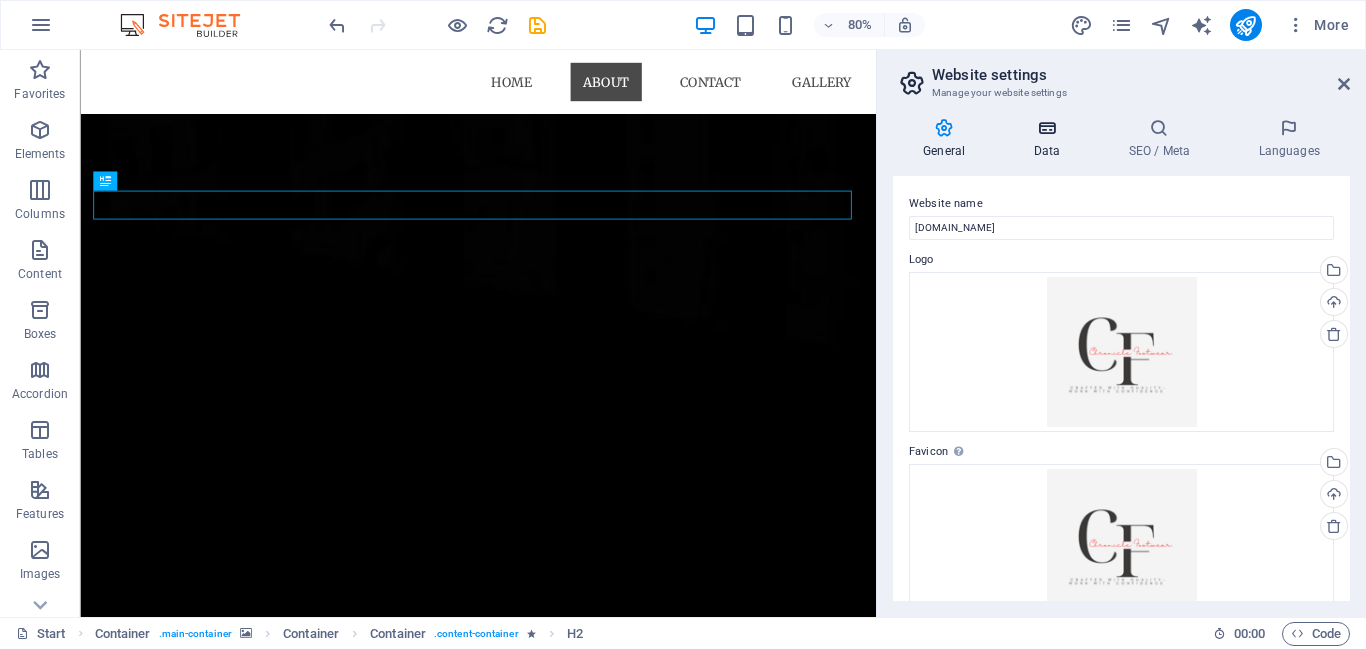 click on "Data" at bounding box center (1050, 139) 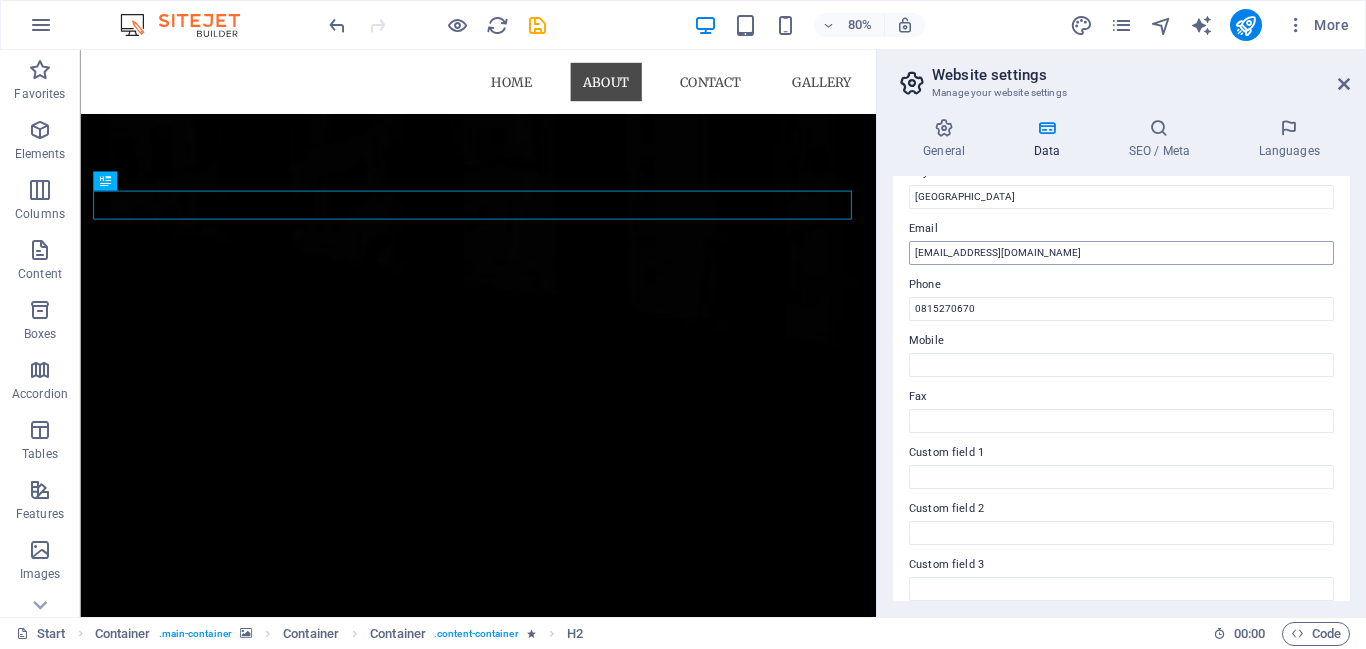 scroll, scrollTop: 236, scrollLeft: 0, axis: vertical 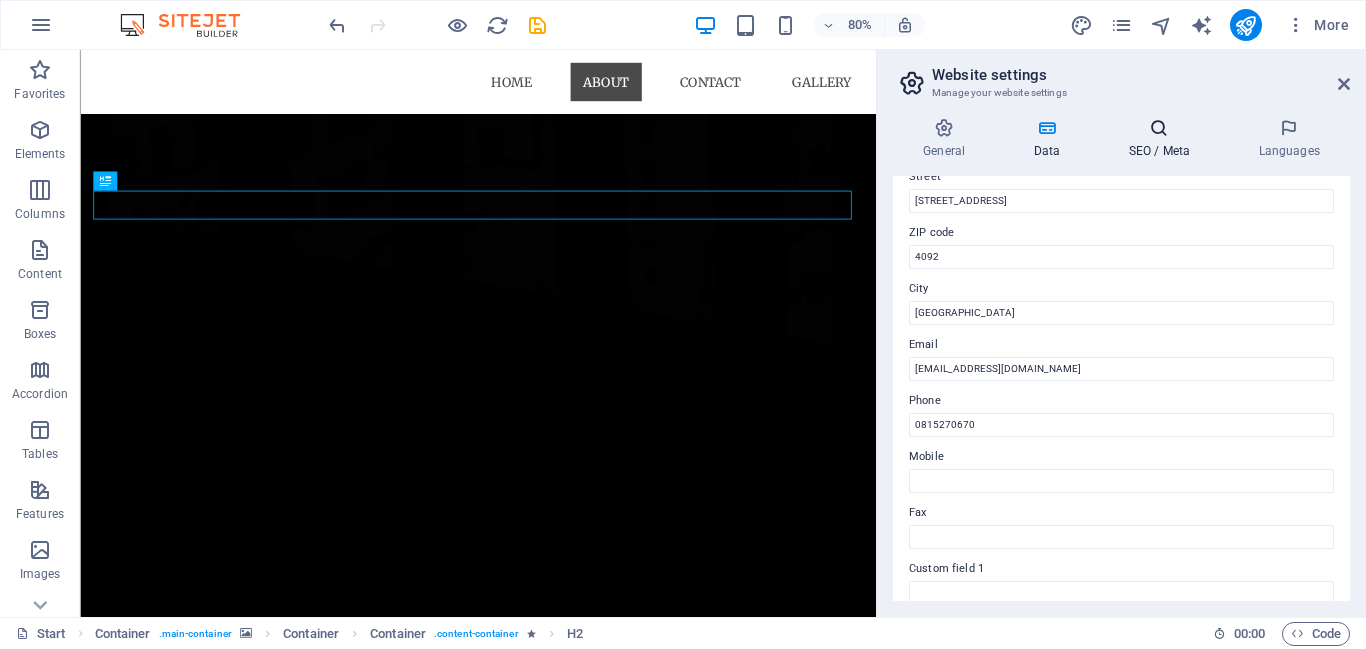click on "SEO / Meta" at bounding box center [1163, 139] 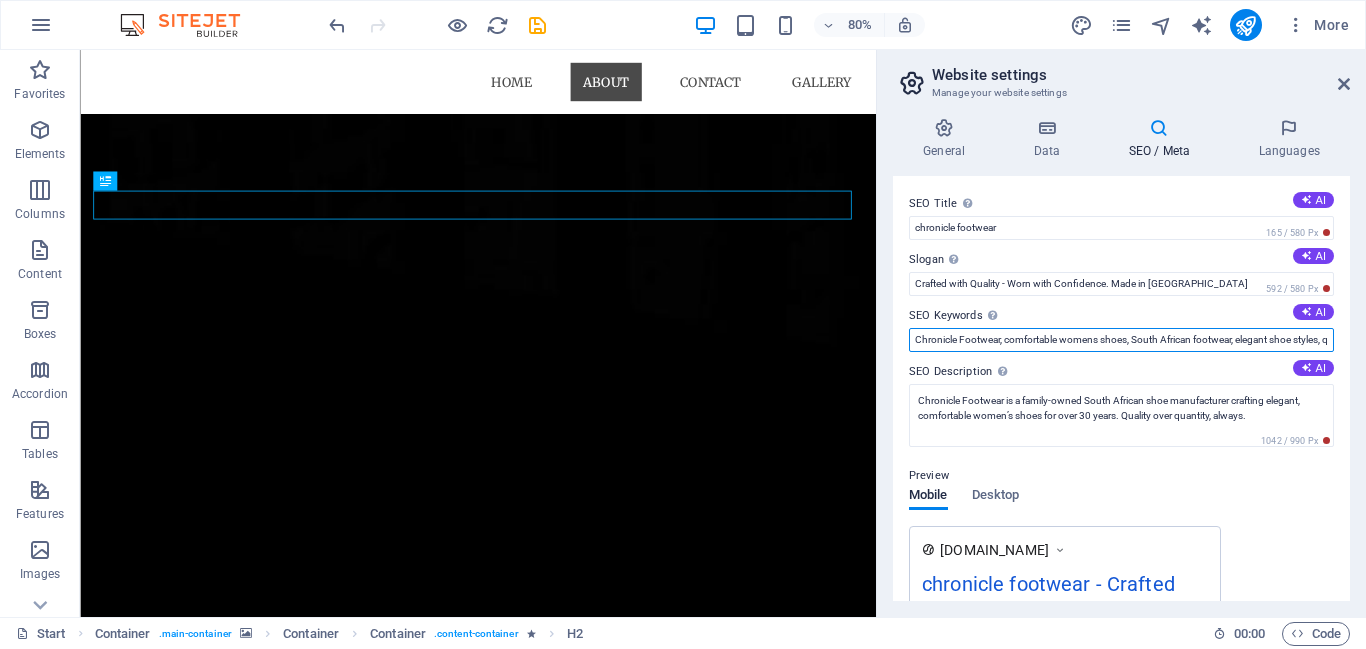 click on "Chronicle Footwear, comfortable womens shoes, South African footwear, elegant shoe styles, quality craftsmanship, made in South Africa  - Durban" at bounding box center (1121, 340) 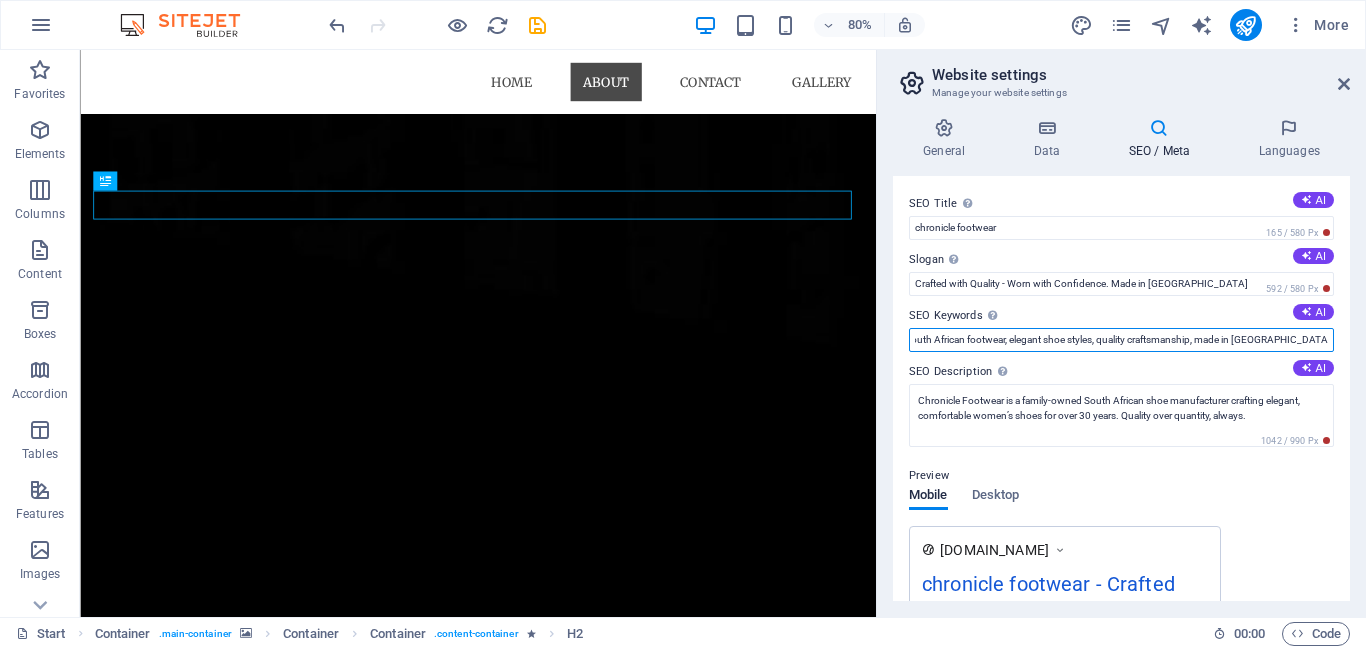 scroll, scrollTop: 0, scrollLeft: 242, axis: horizontal 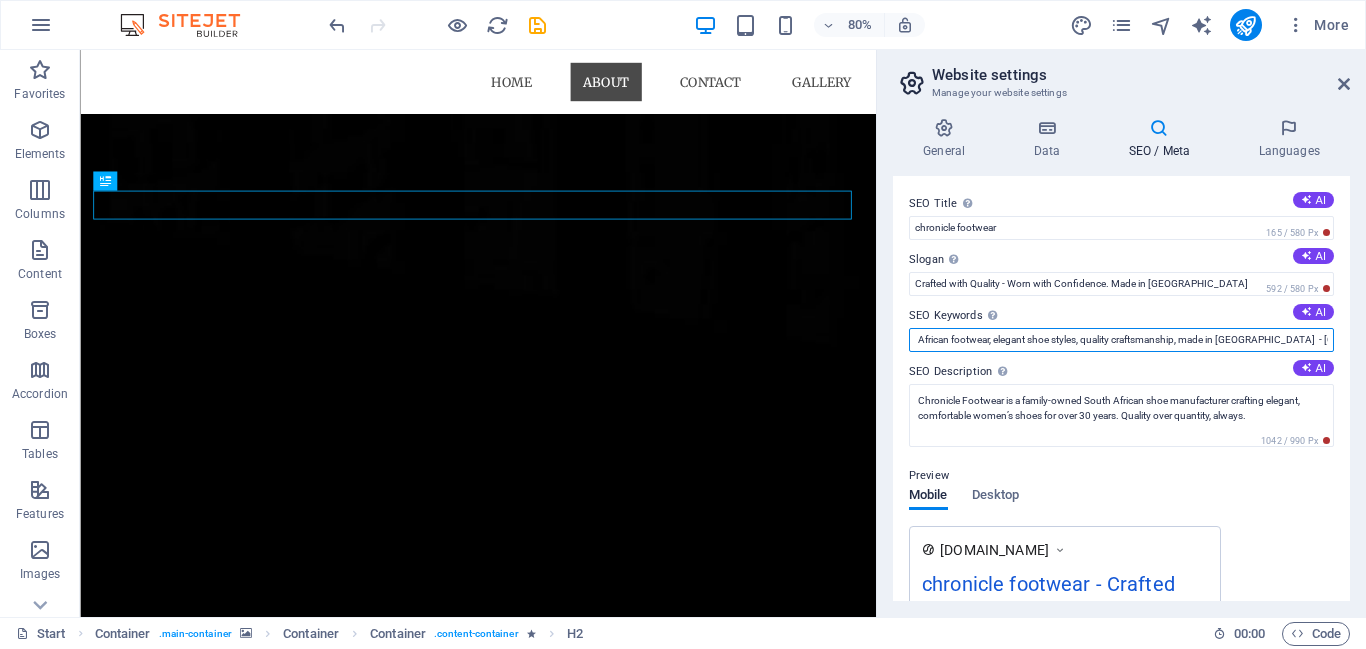 click on "Chronicle Footwear, comfortable womens shoes, South African footwear, elegant shoe styles, quality craftsmanship, made in South Africa  - Durban" at bounding box center [1121, 340] 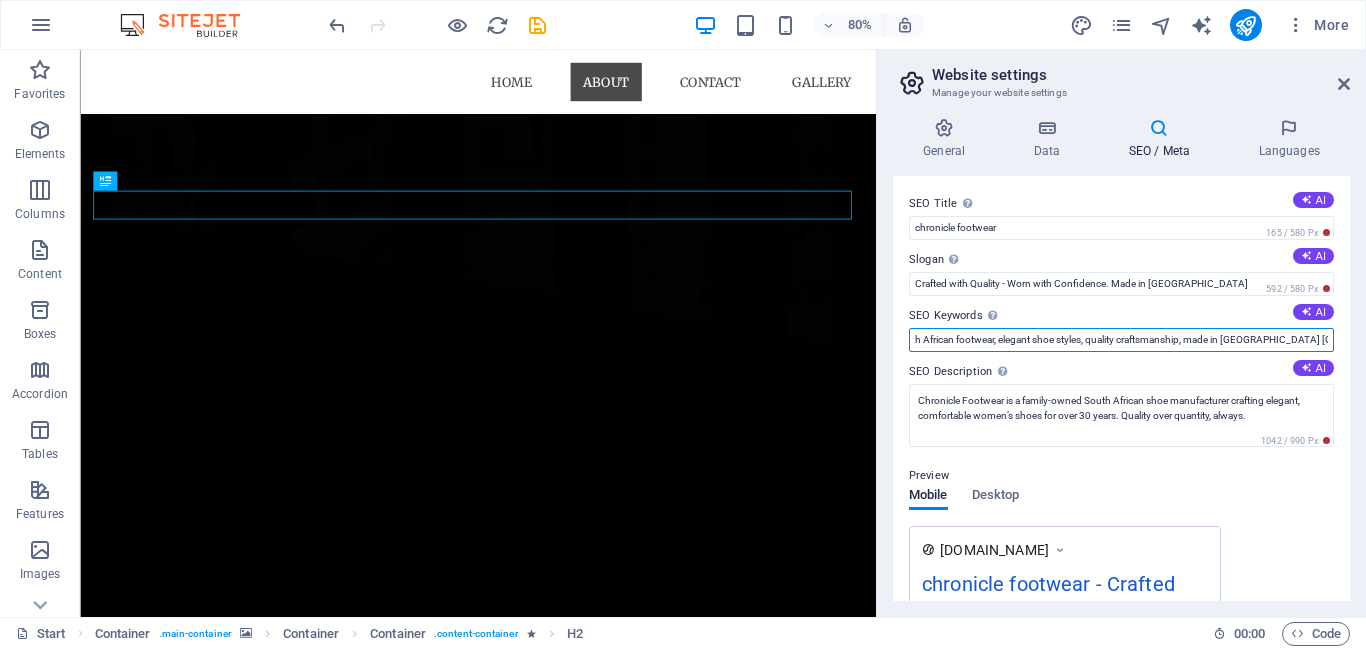 scroll, scrollTop: 0, scrollLeft: 235, axis: horizontal 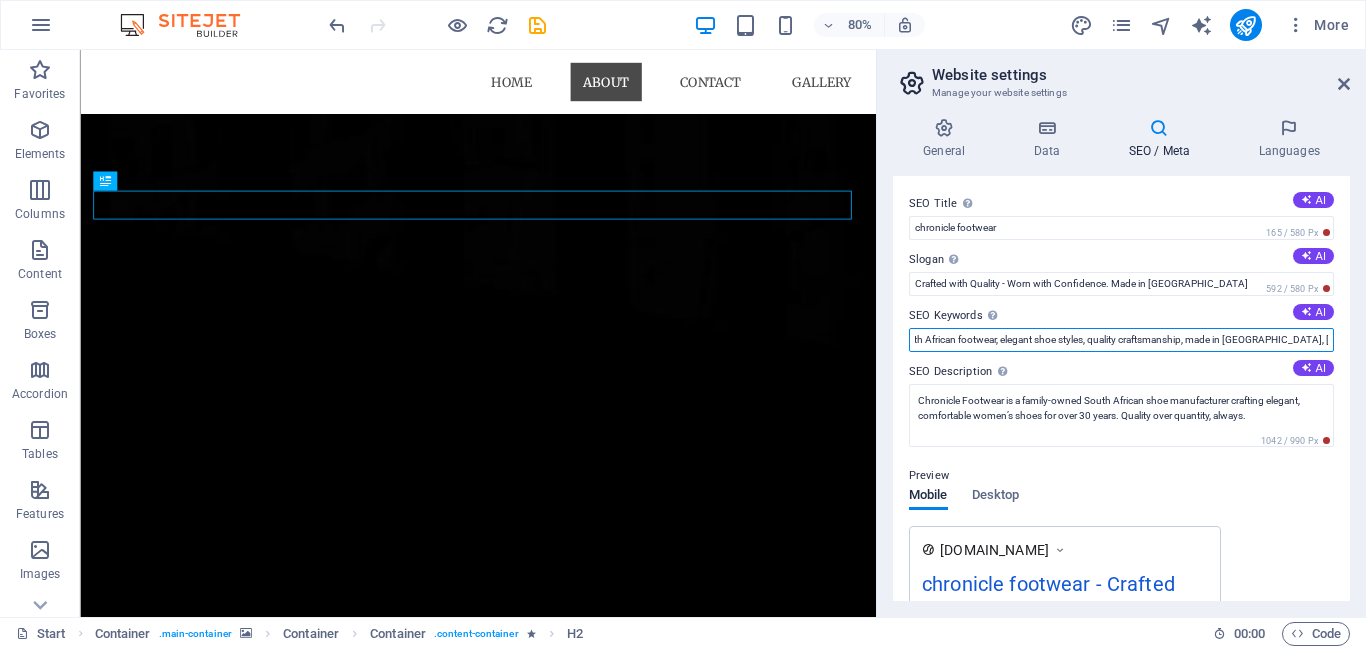 click on "Chronicle Footwear, comfortable womens shoes, South African footwear, elegant shoe styles, quality craftsmanship, made in South Africa, Durban" at bounding box center (1121, 340) 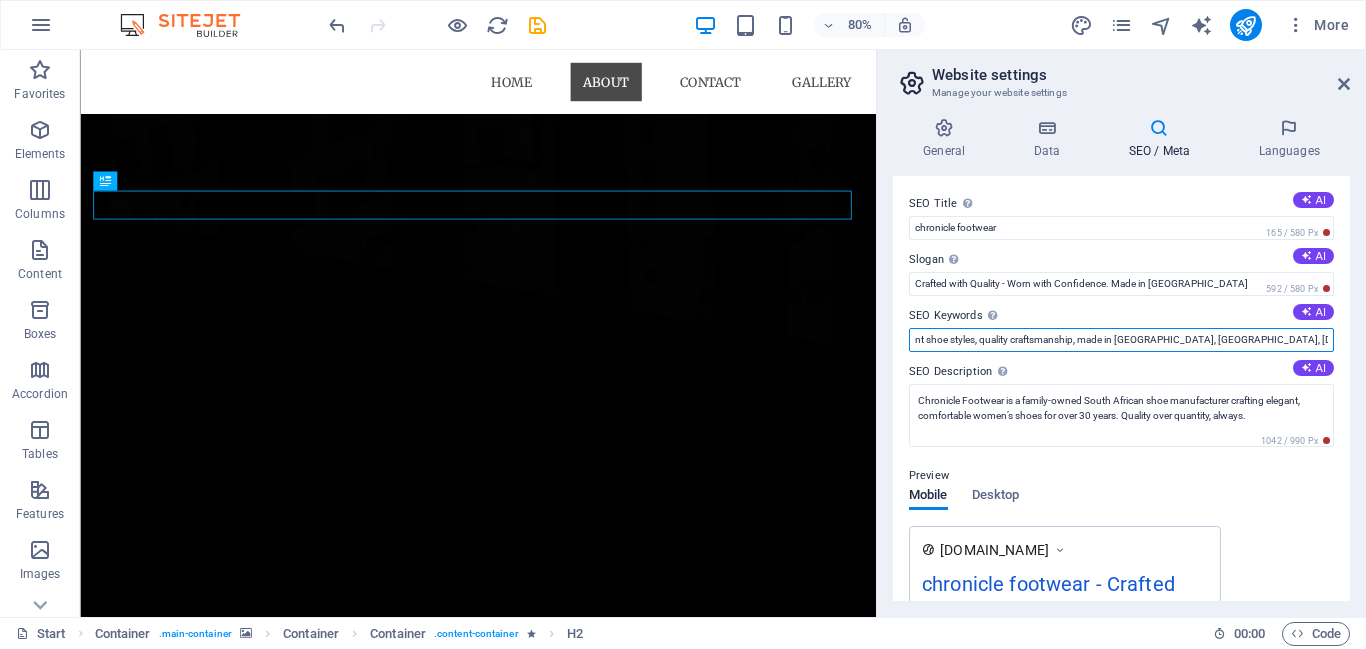 scroll, scrollTop: 0, scrollLeft: 348, axis: horizontal 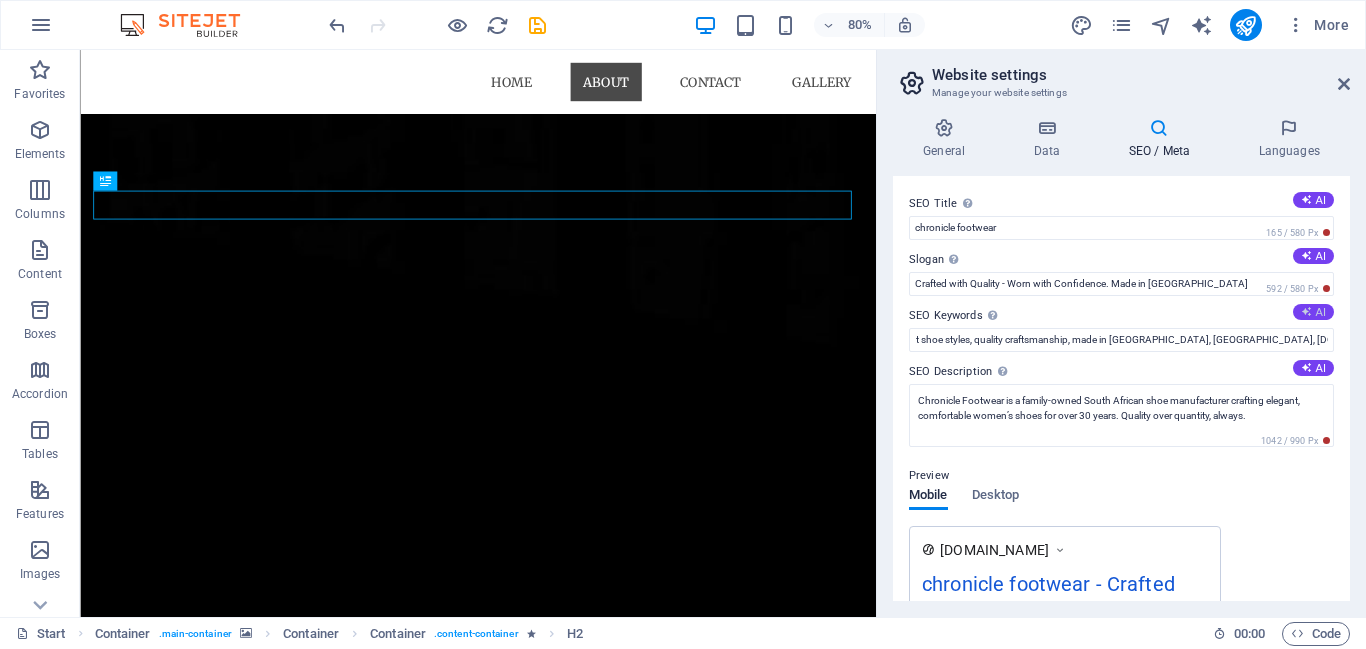 click on "AI" at bounding box center (1313, 312) 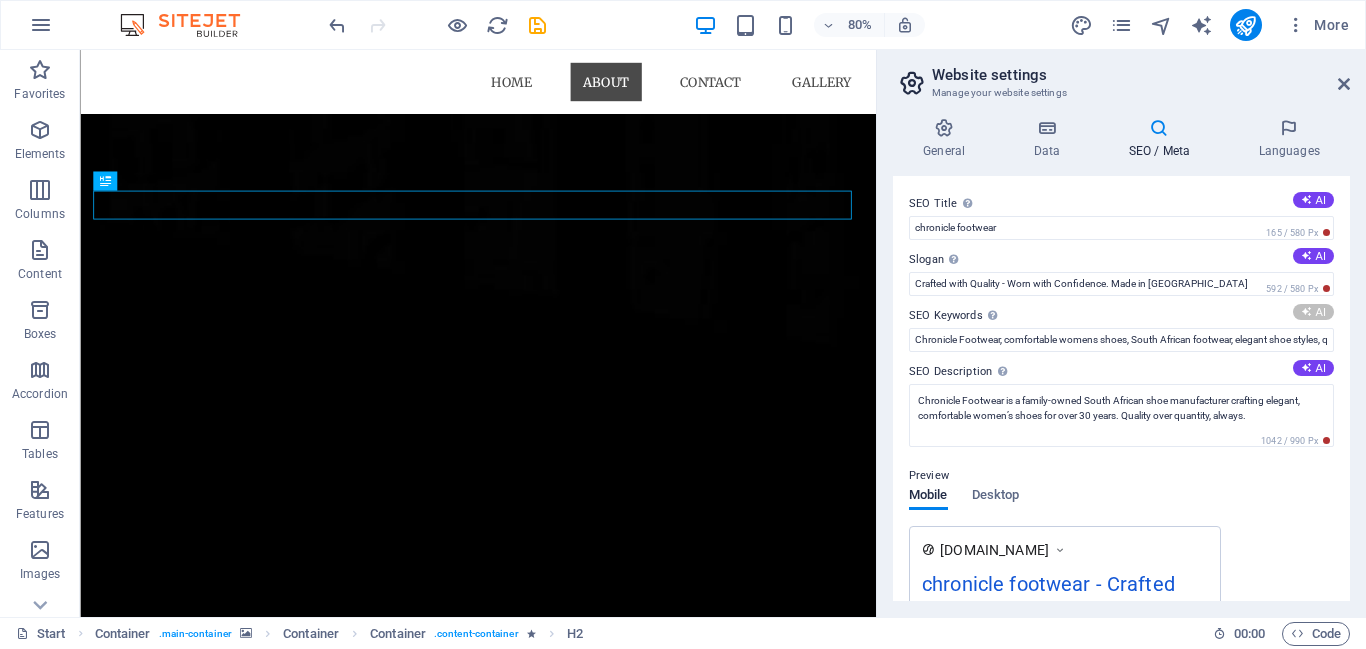 type on "Chronicle Footwear, comfortable womens shoes, elegant footwear South Africa, quality craftsmanship shoes, family-owned footwear brand, stylish court shoes" 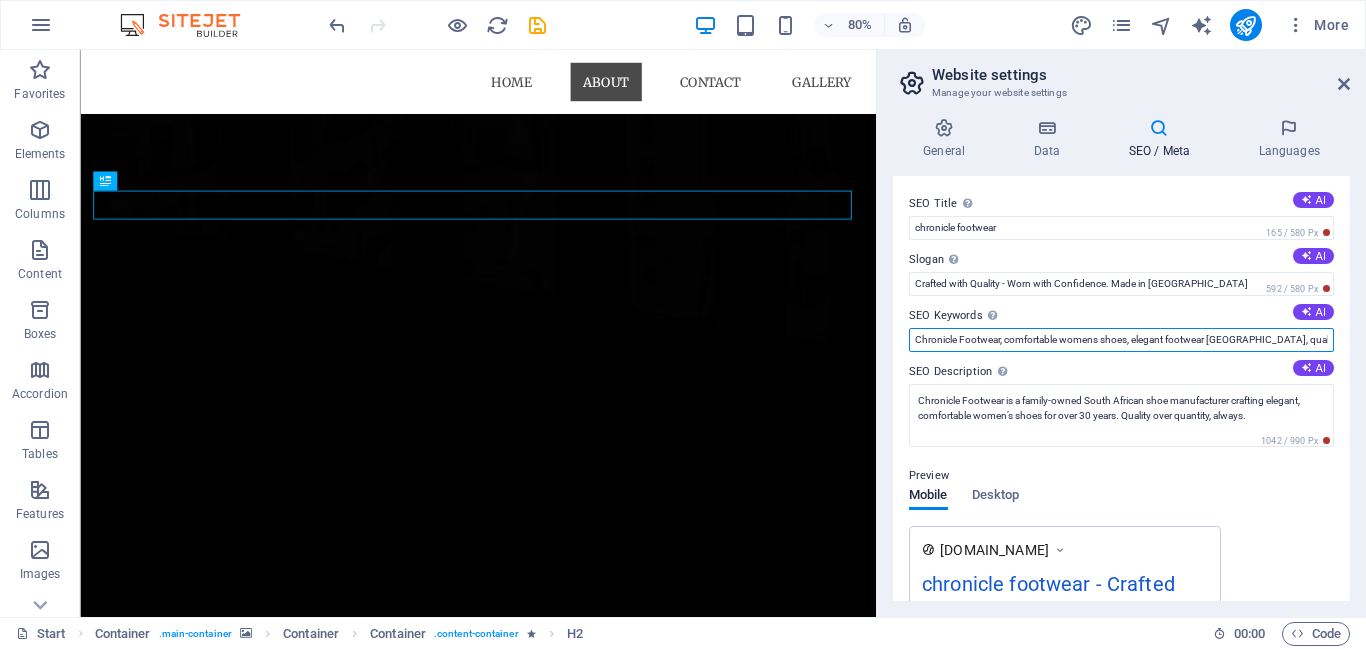scroll, scrollTop: 0, scrollLeft: 295, axis: horizontal 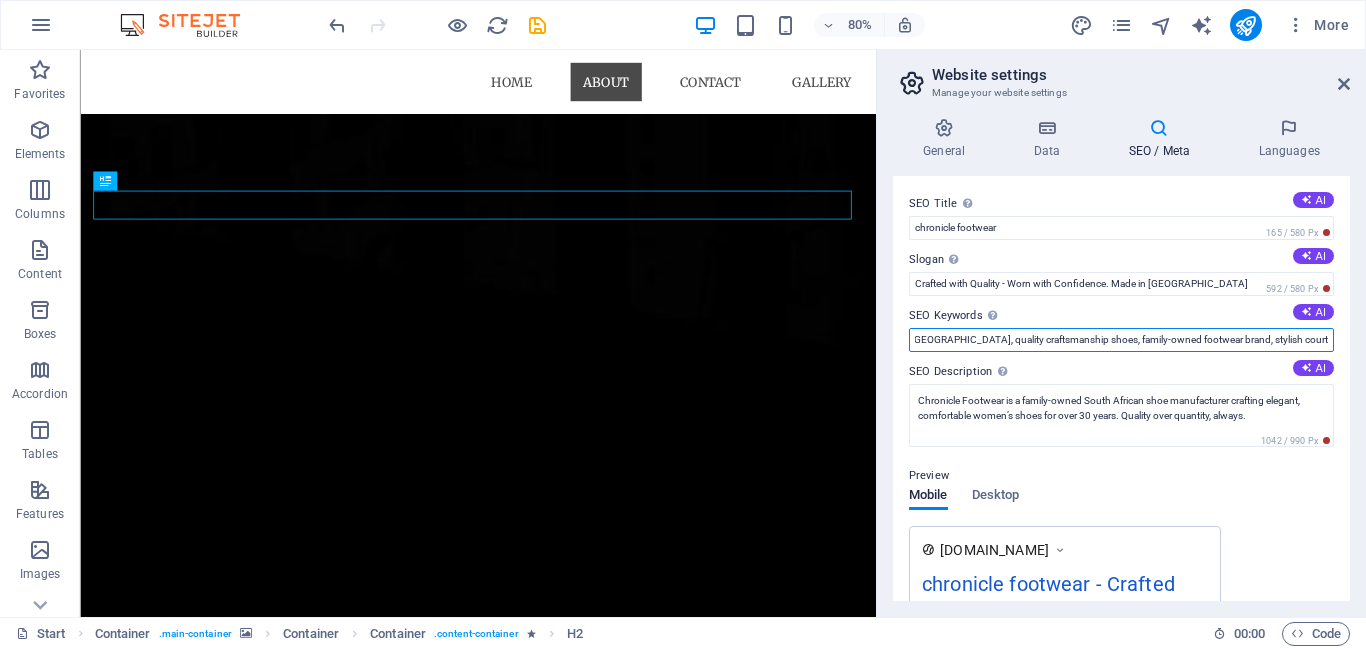 drag, startPoint x: 930, startPoint y: 339, endPoint x: 1365, endPoint y: 327, distance: 435.1655 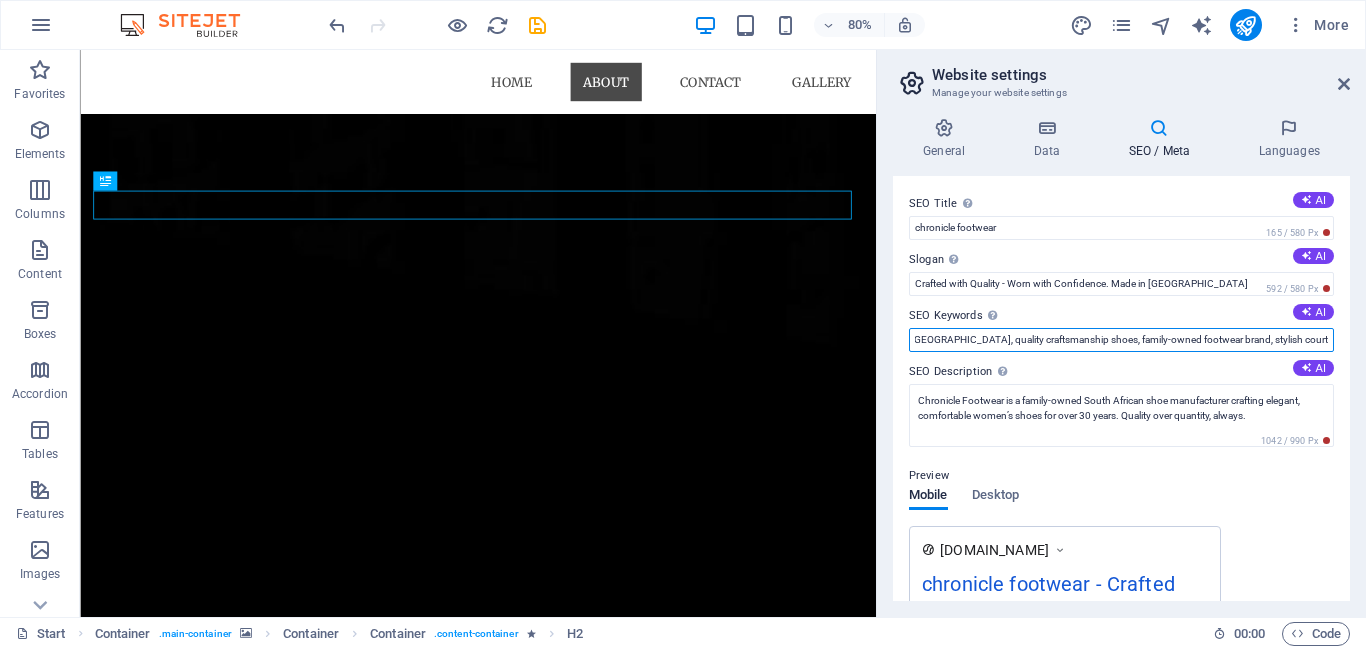 click on "General  Data  SEO / Meta  Languages Website name chroniclefootwear.co.za Logo Drag files here, click to choose files or select files from Files or our free stock photos & videos Select files from the file manager, stock photos, or upload file(s) Upload Favicon Set the favicon of your website here. A favicon is a small icon shown in the browser tab next to your website title. It helps visitors identify your website. Drag files here, click to choose files or select files from Files or our free stock photos & videos Select files from the file manager, stock photos, or upload file(s) Upload Preview Image (Open Graph) This image will be shown when the website is shared on social networks Drag files here, click to choose files or select files from Files or our free stock photos & videos Select files from the file manager, stock photos, or upload file(s) Upload Contact data for this website. This can be used everywhere on the website and will update automatically. Company chroniclefootwear.co.za First name Street" at bounding box center (1121, 359) 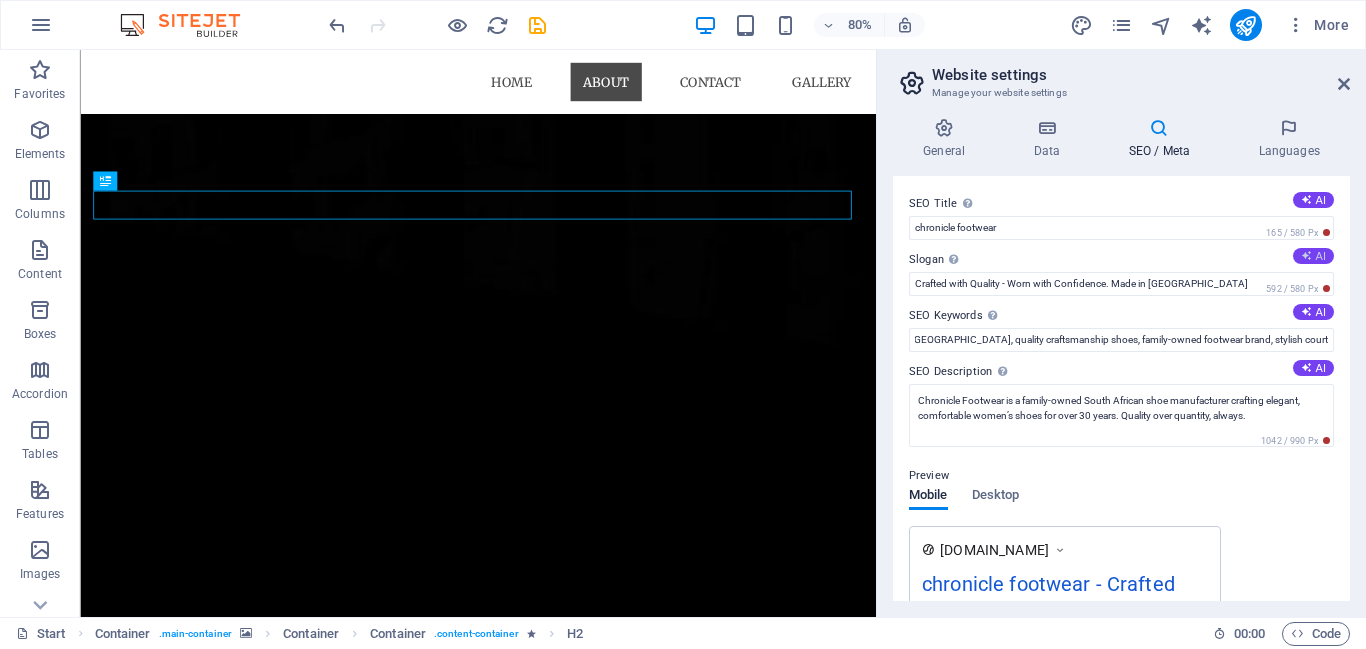 scroll, scrollTop: 0, scrollLeft: 0, axis: both 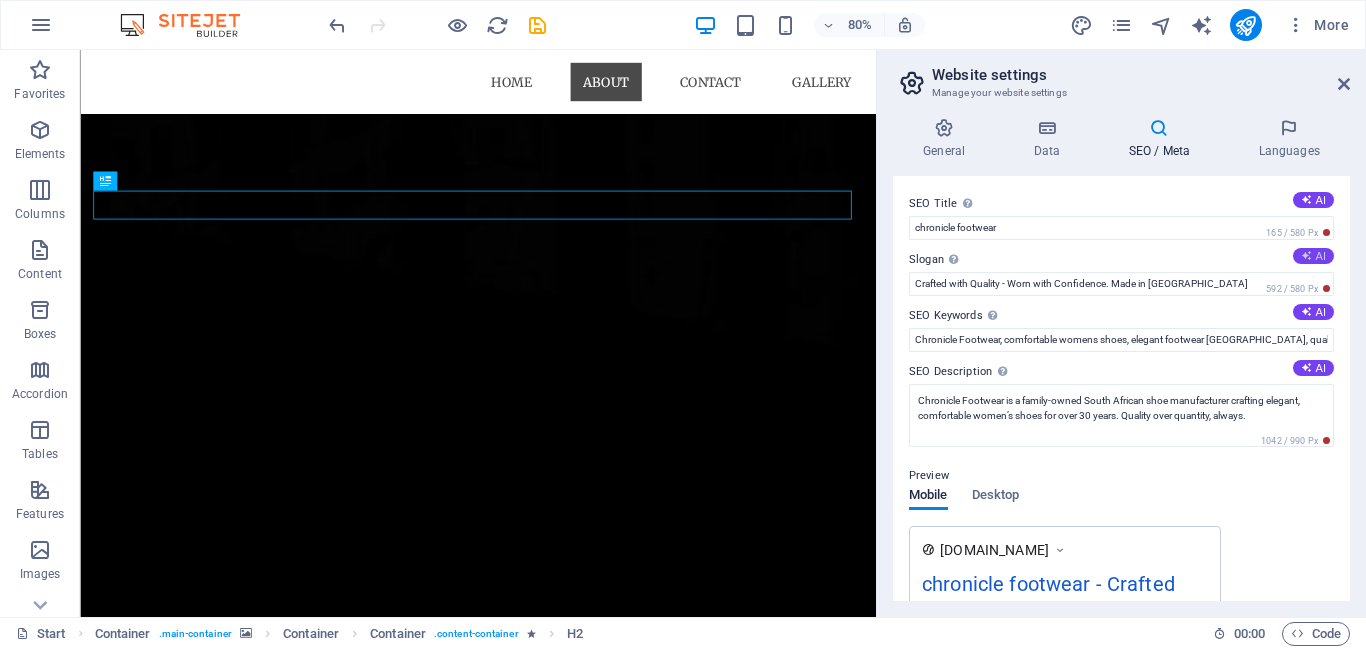 click on "AI" at bounding box center (1313, 256) 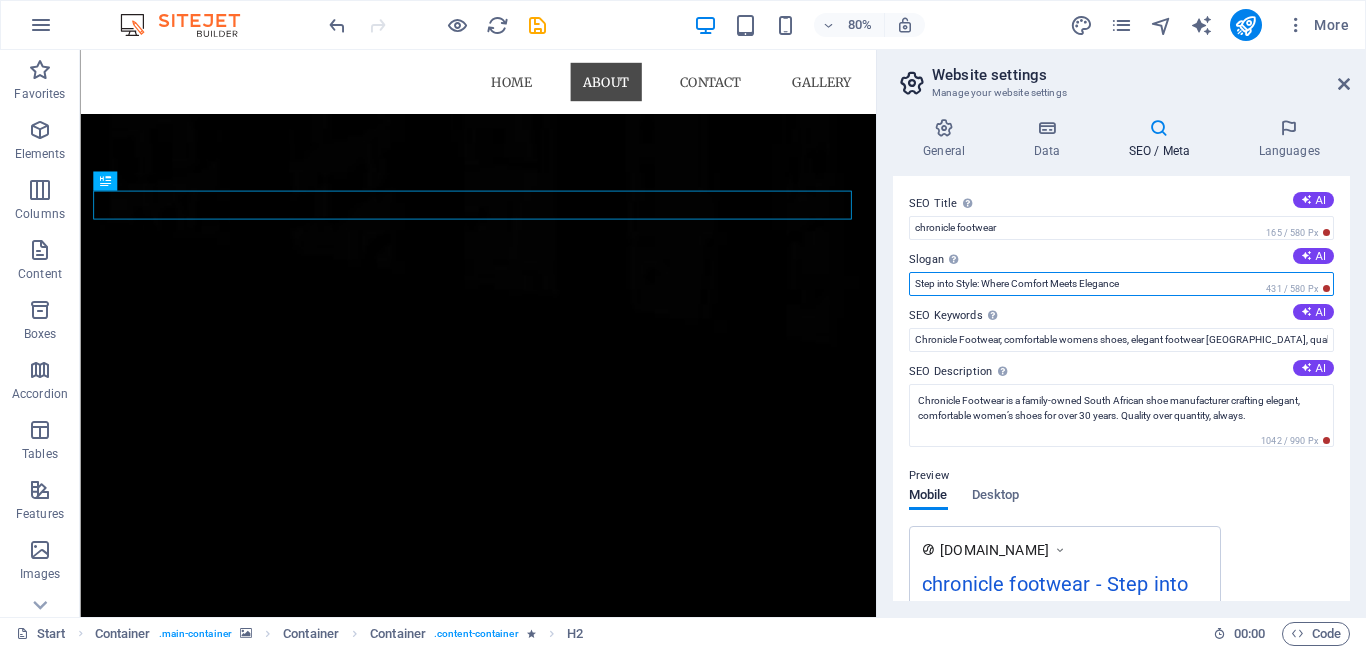 click on "Step into Style: Where Comfort Meets Elegance" at bounding box center (1121, 284) 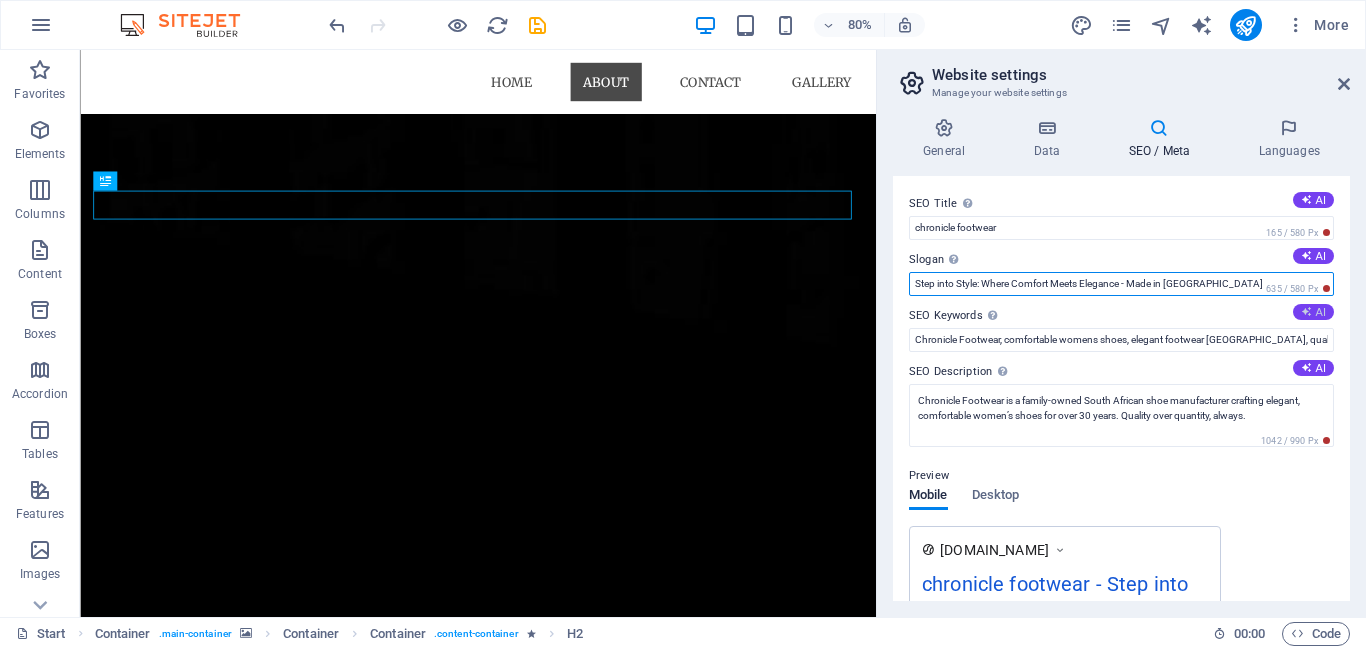 type on "Step into Style: Where Comfort Meets Elegance - Made in South africa" 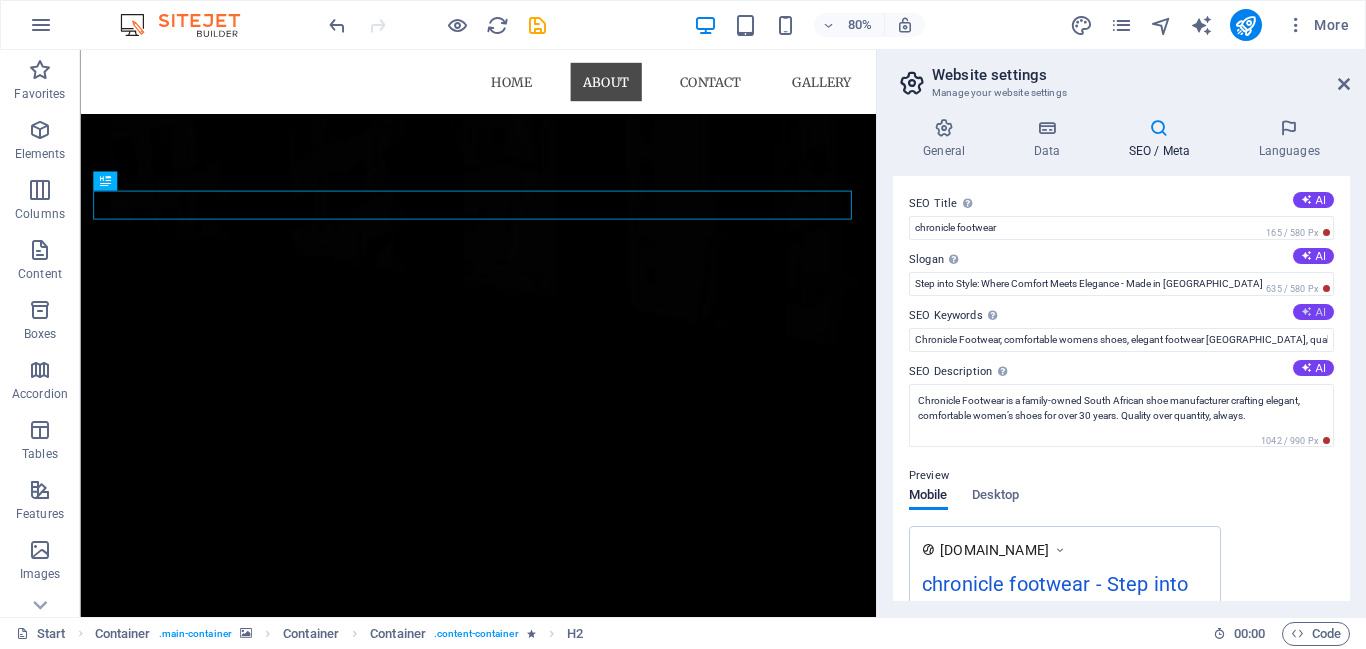 click on "AI" at bounding box center [1313, 312] 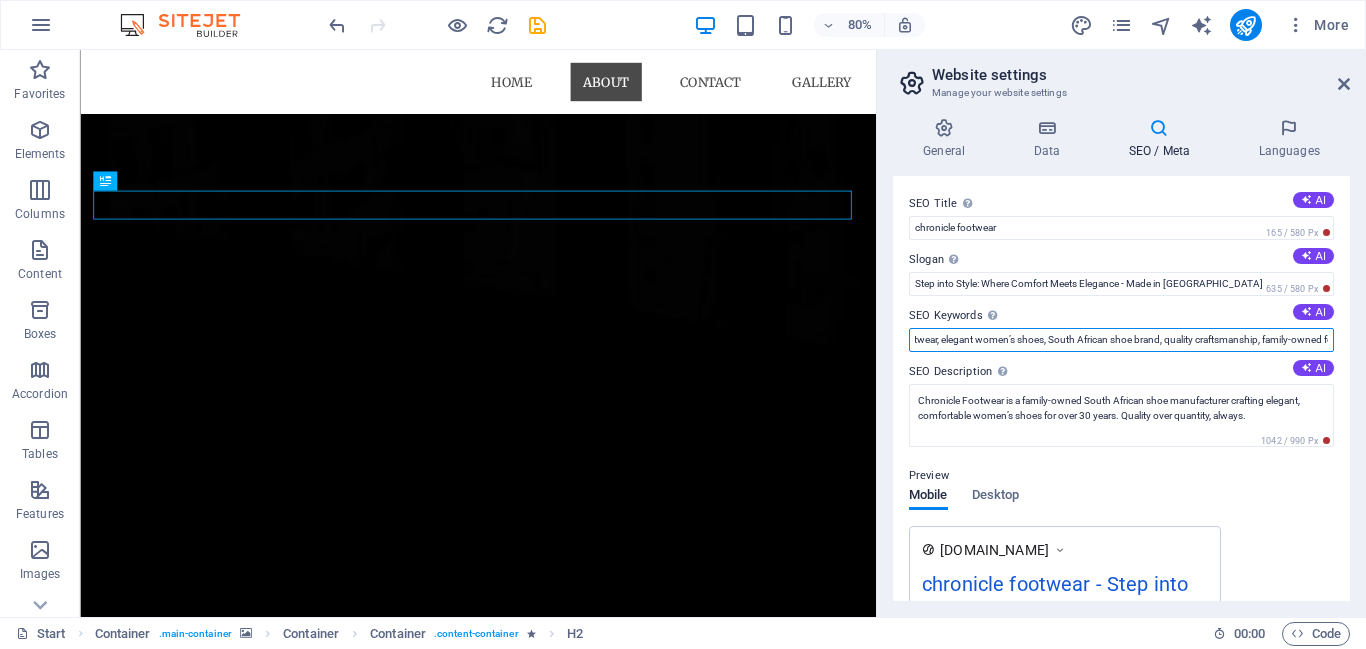 scroll, scrollTop: 0, scrollLeft: 0, axis: both 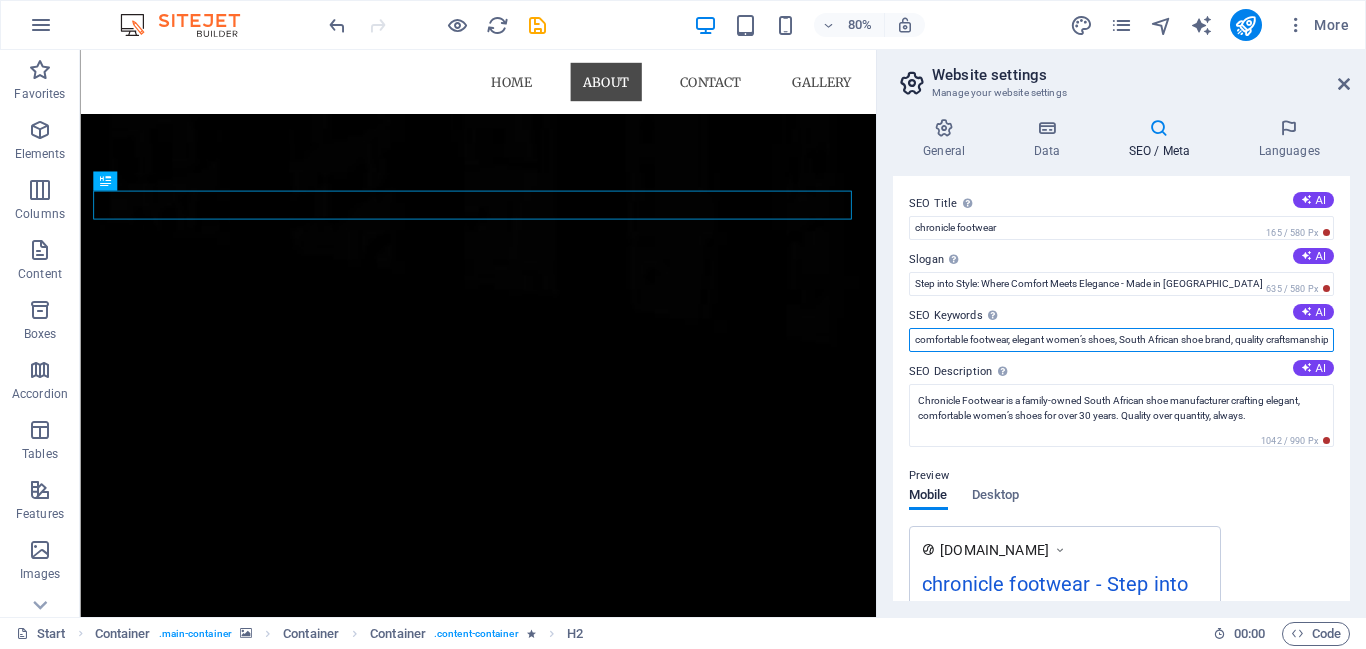 drag, startPoint x: 916, startPoint y: 340, endPoint x: 878, endPoint y: 341, distance: 38.013157 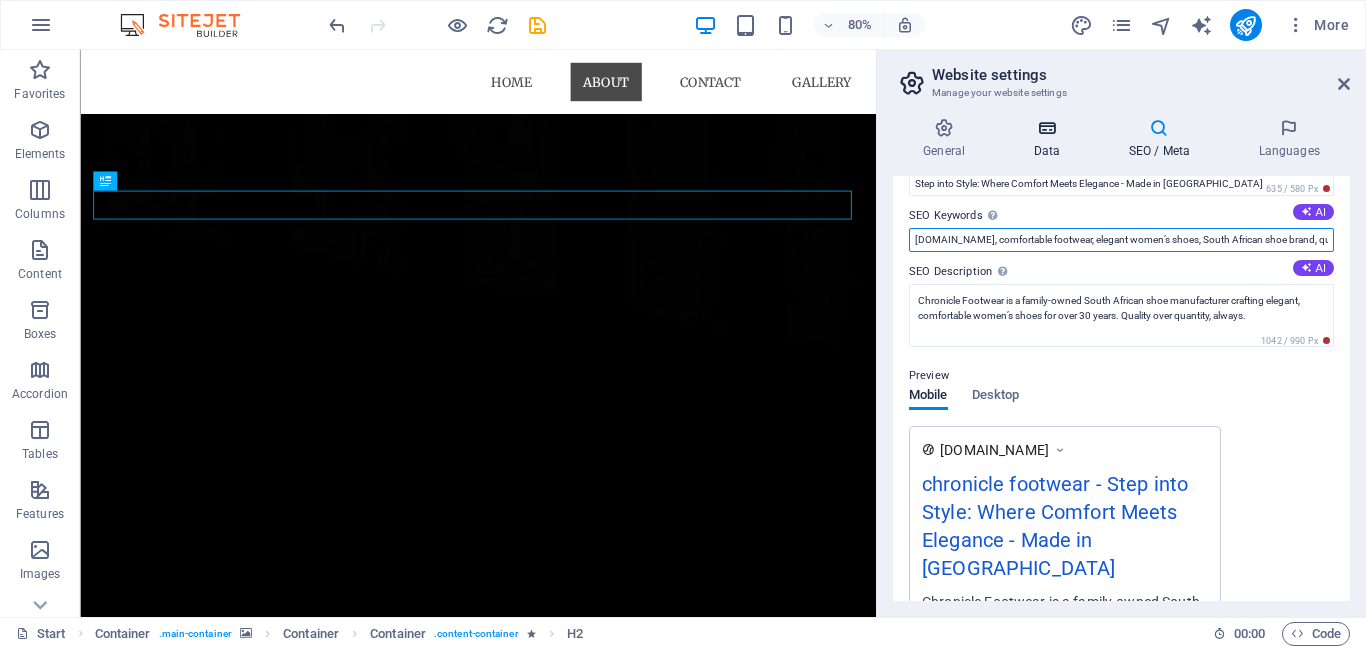 scroll, scrollTop: 0, scrollLeft: 0, axis: both 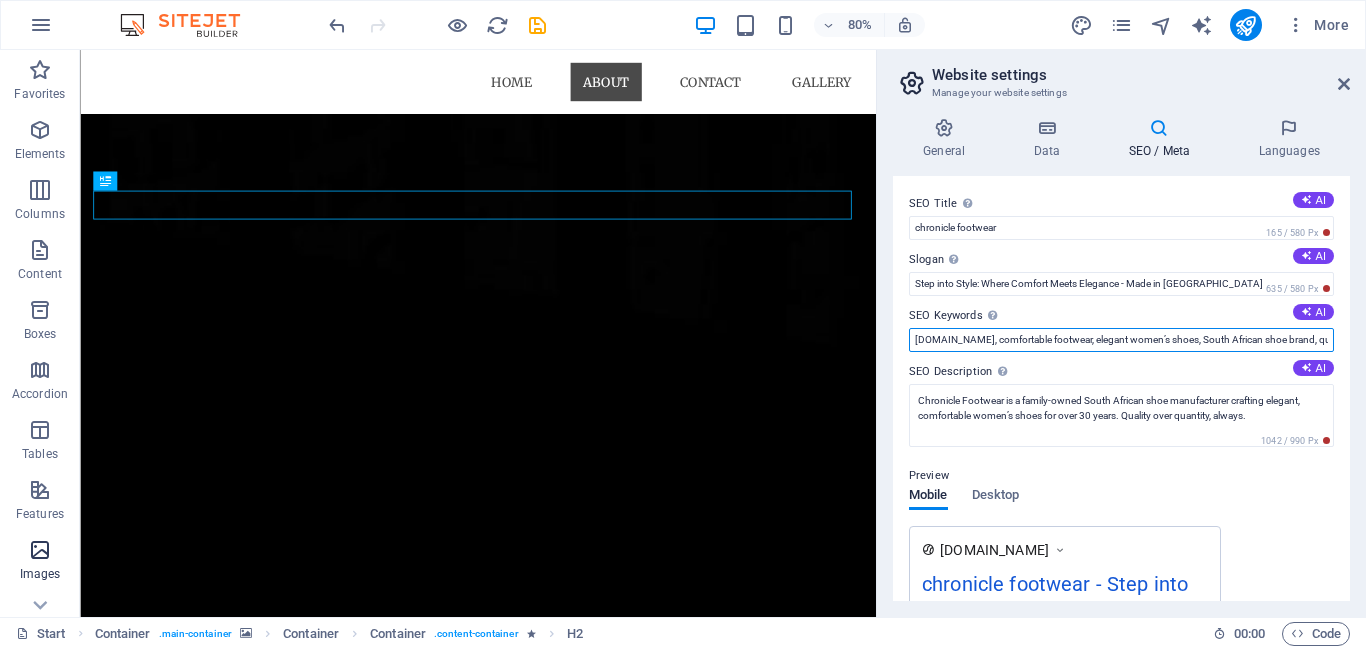 type on "Chroniclefootwear.co.za, comfortable footwear, elegant women’s shoes, South African shoe brand, quality craftsmanship, family-owned footwear, stylish court shoes" 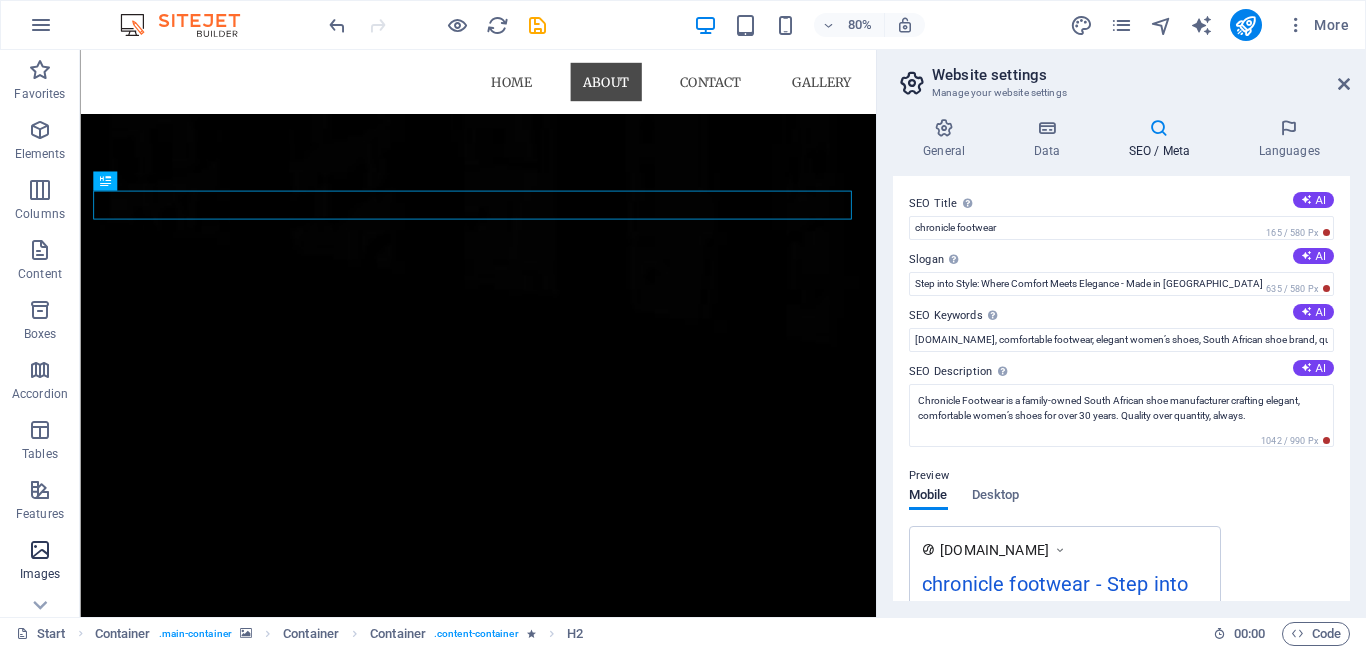 click at bounding box center [40, 550] 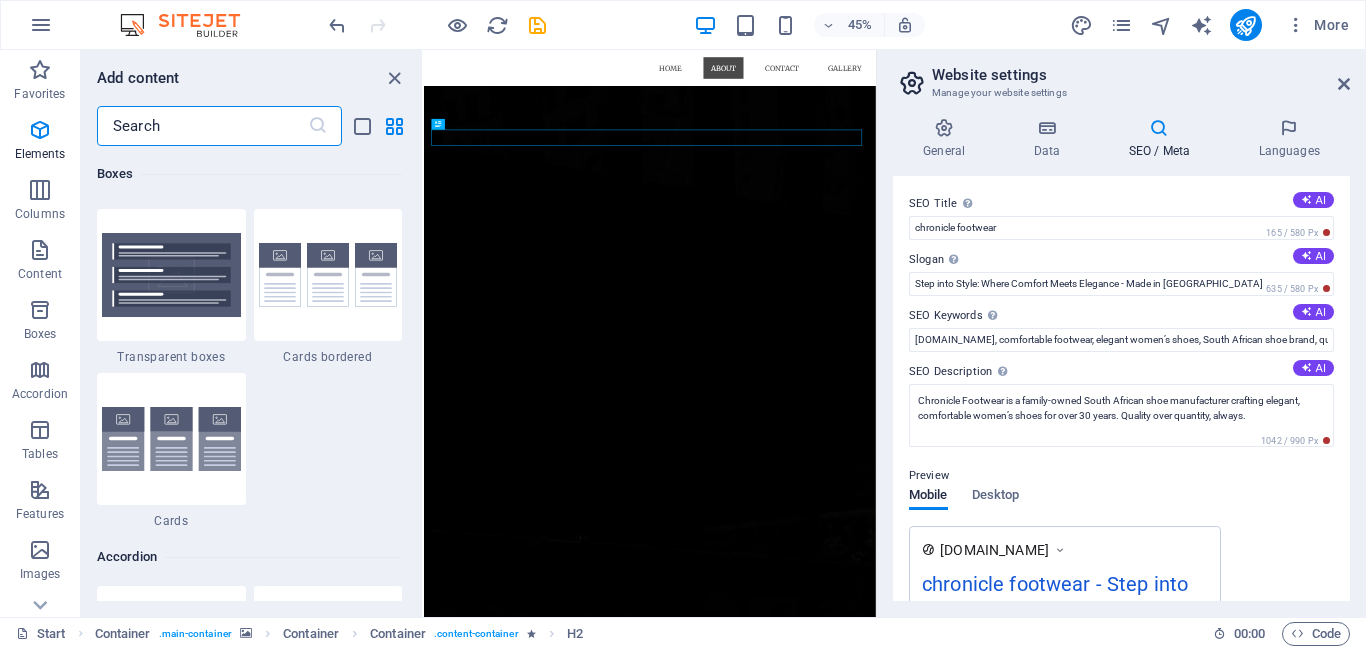 scroll, scrollTop: 9976, scrollLeft: 0, axis: vertical 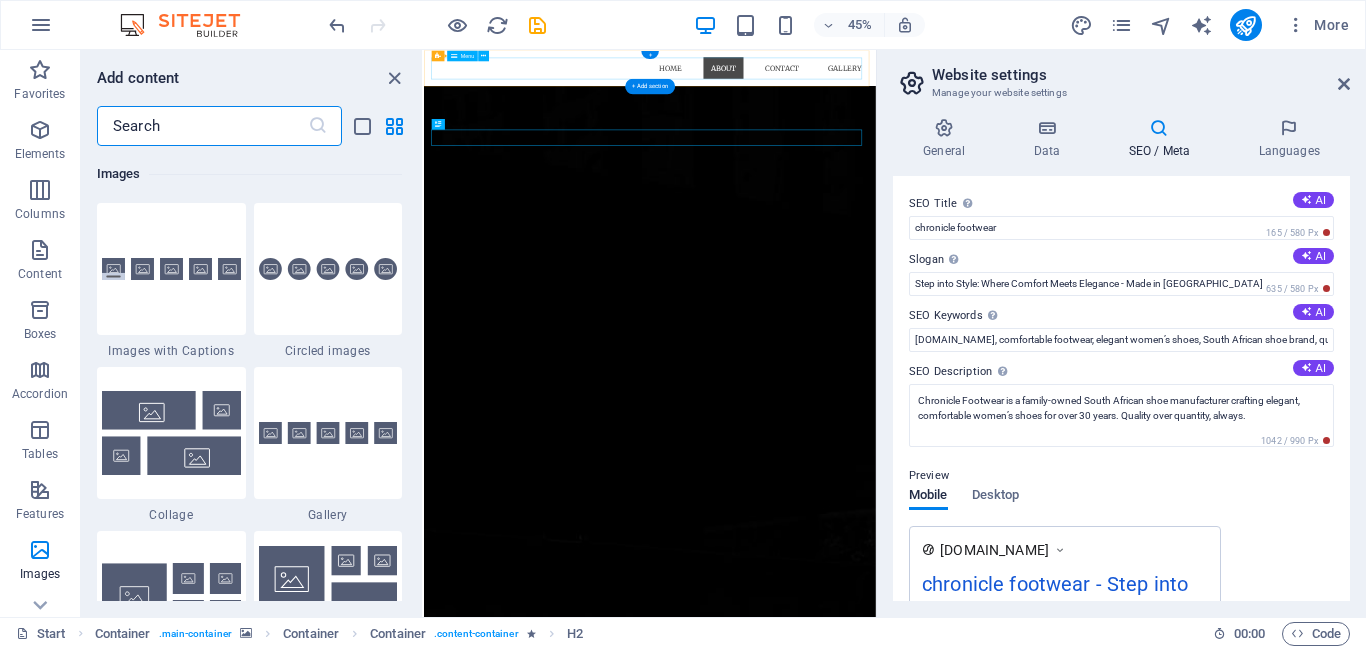 click on "Home About Contact Gallery" at bounding box center [926, 90] 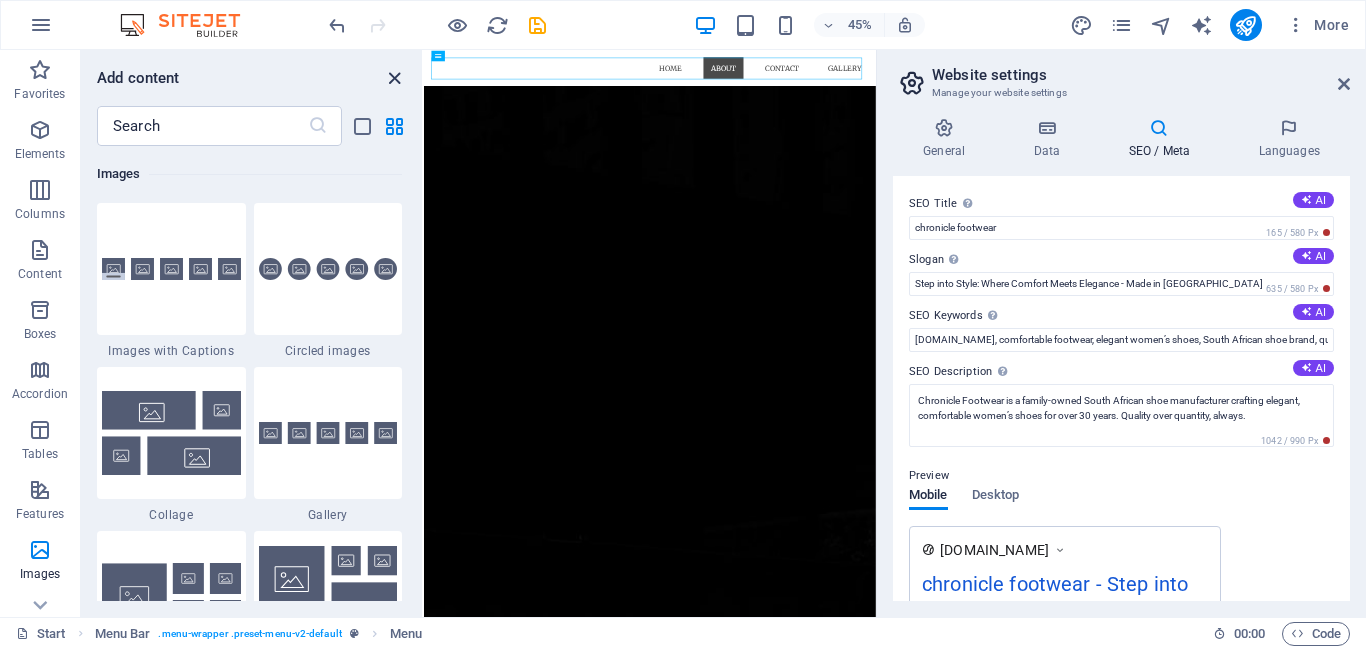 drag, startPoint x: 394, startPoint y: 79, endPoint x: 377, endPoint y: 100, distance: 27.018513 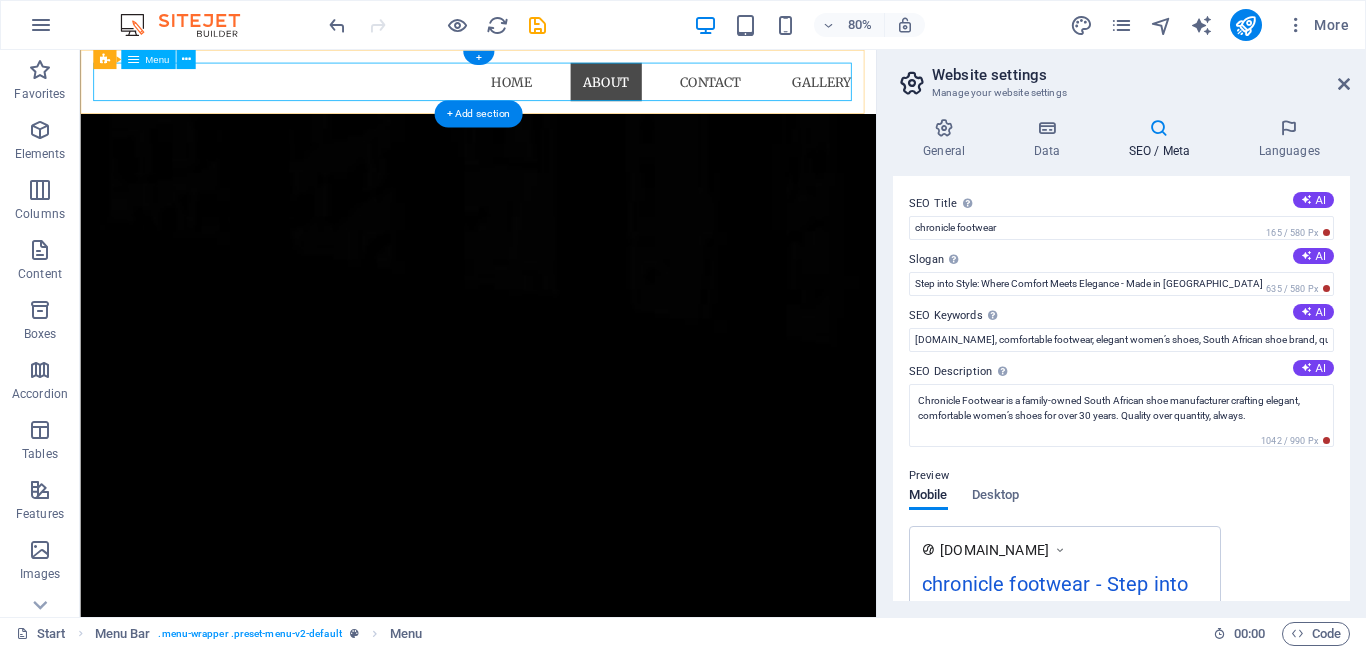 click on "Home About Contact Gallery" at bounding box center (577, 90) 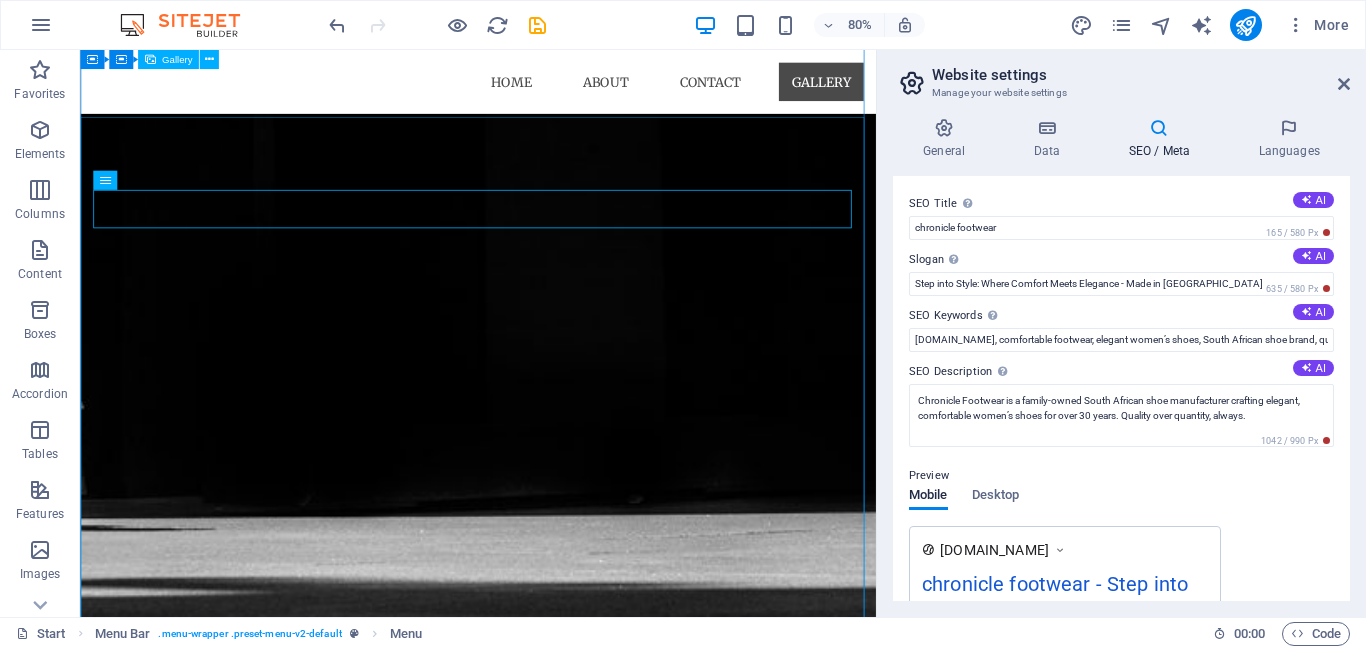 scroll, scrollTop: 1400, scrollLeft: 0, axis: vertical 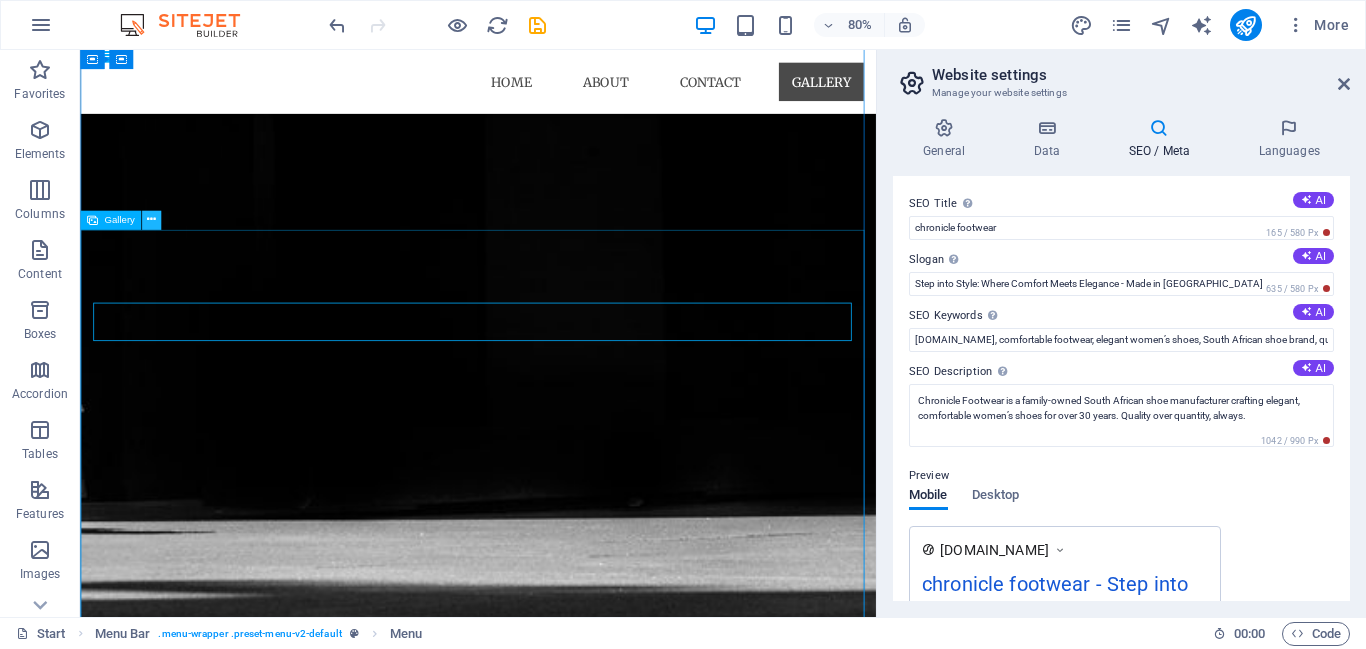 click at bounding box center [151, 220] 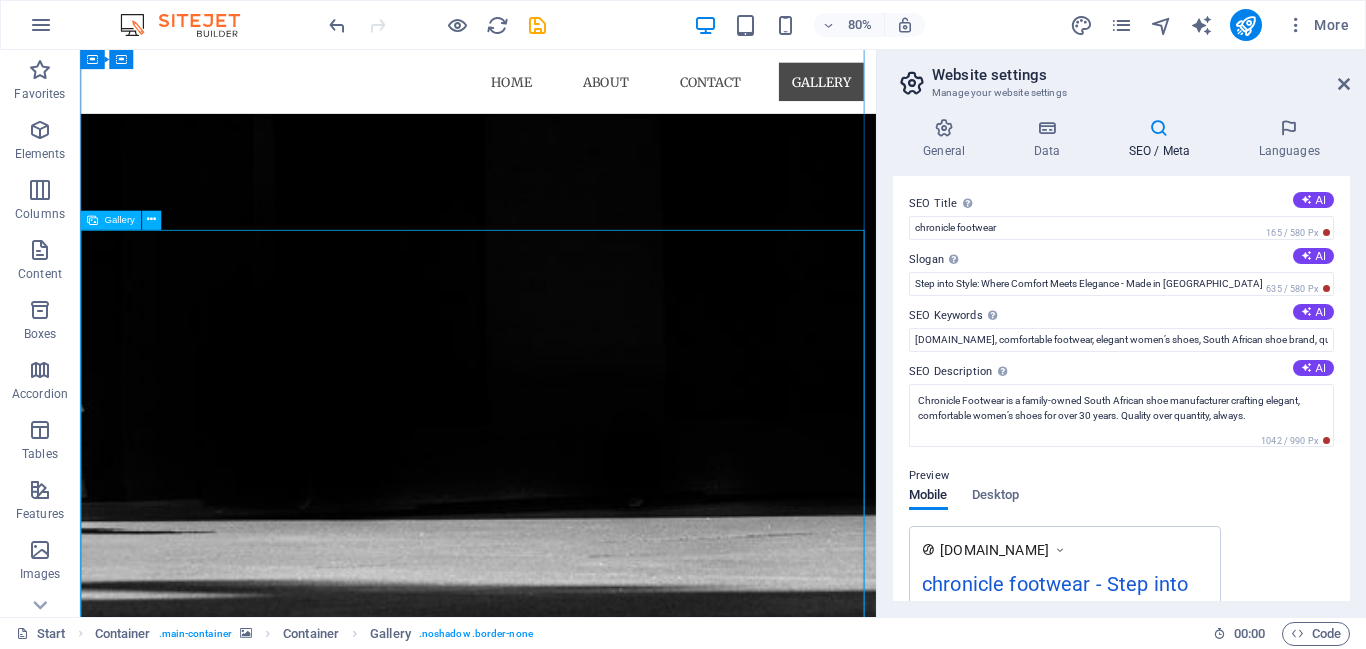 click at bounding box center (202, 2919) 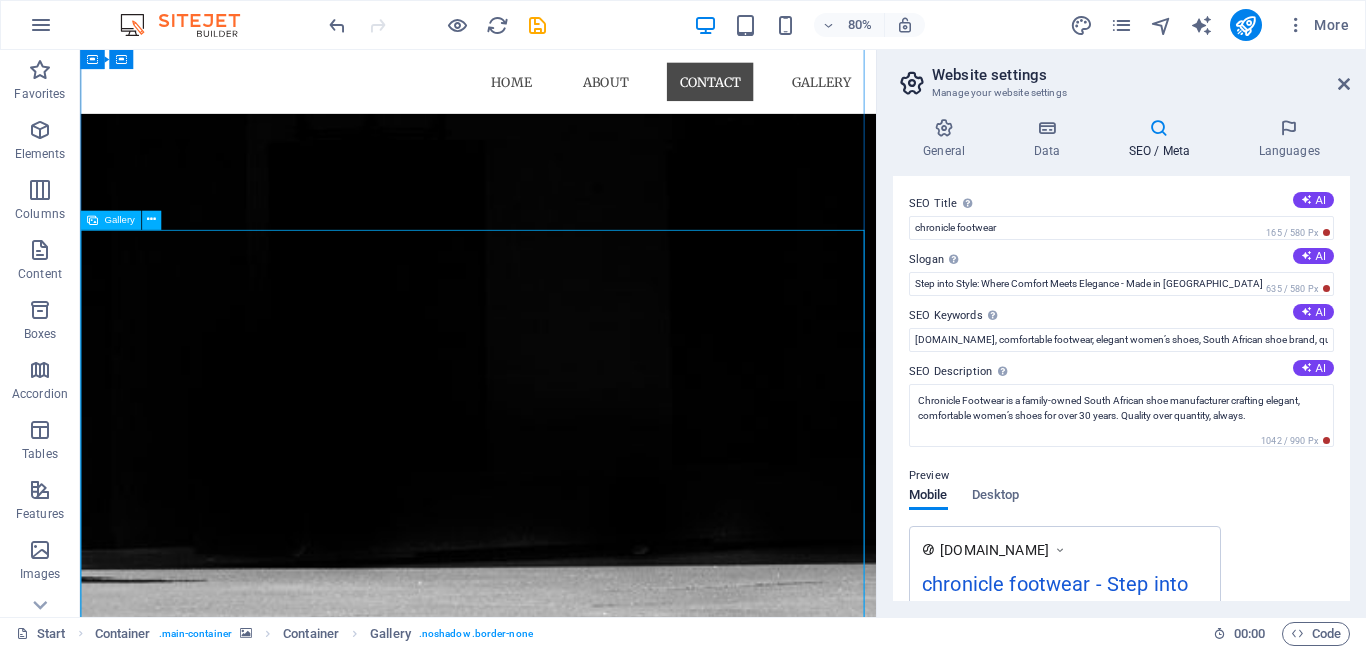 select on "4" 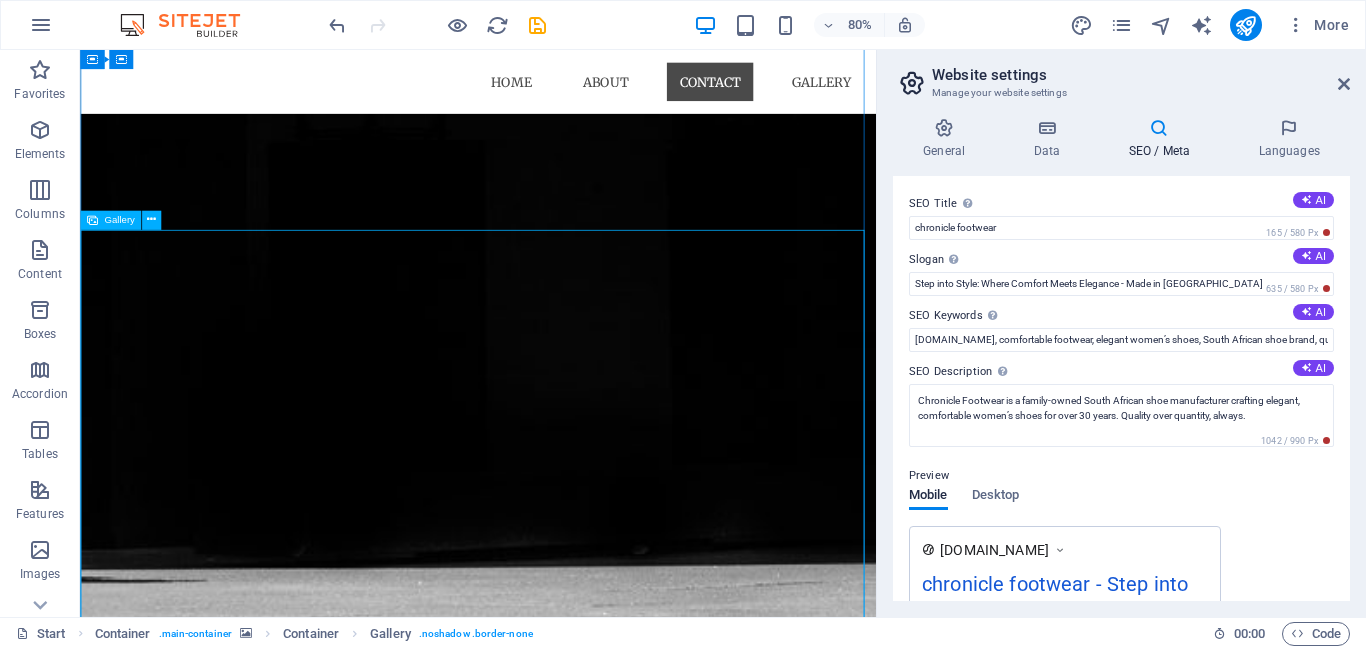 select on "%" 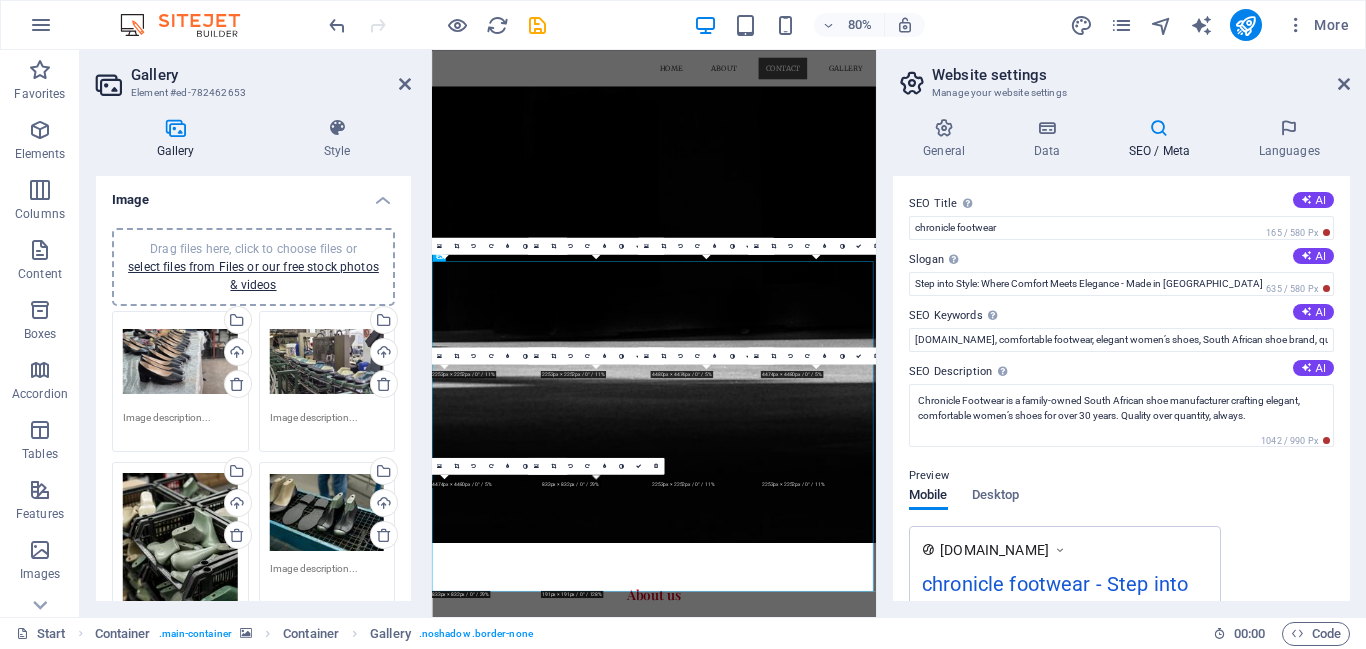 scroll, scrollTop: 1156, scrollLeft: 0, axis: vertical 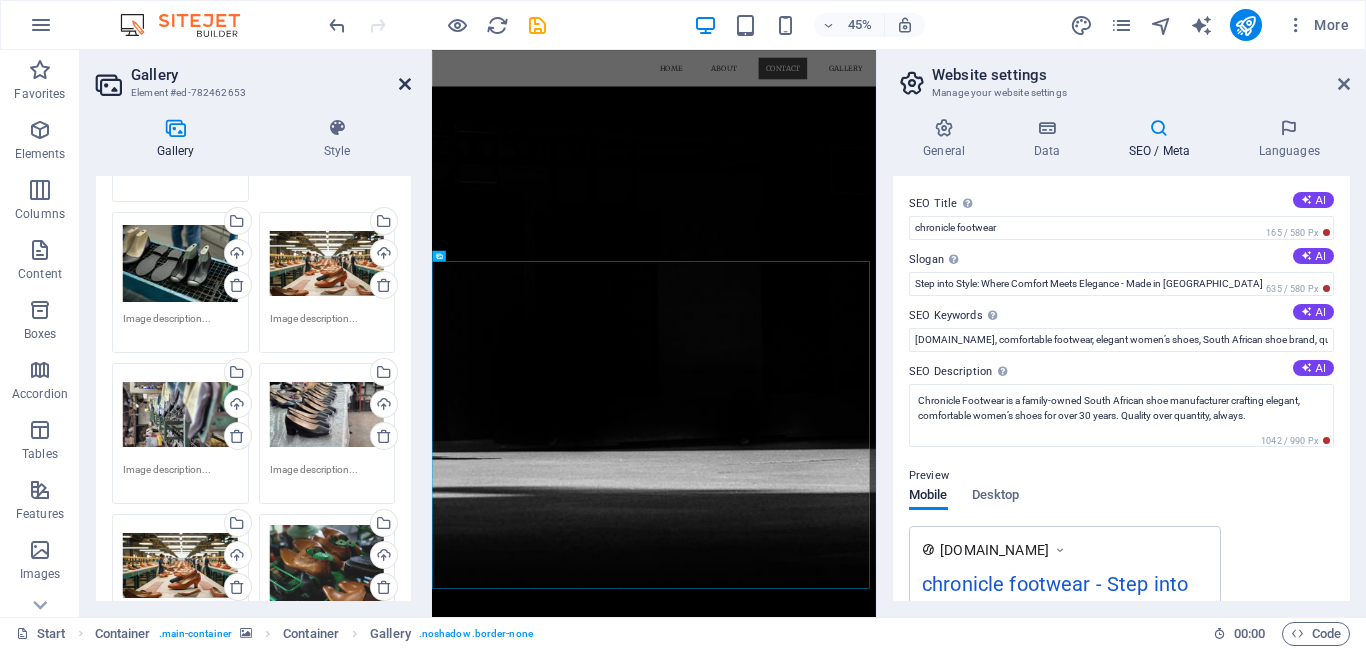 click at bounding box center [405, 84] 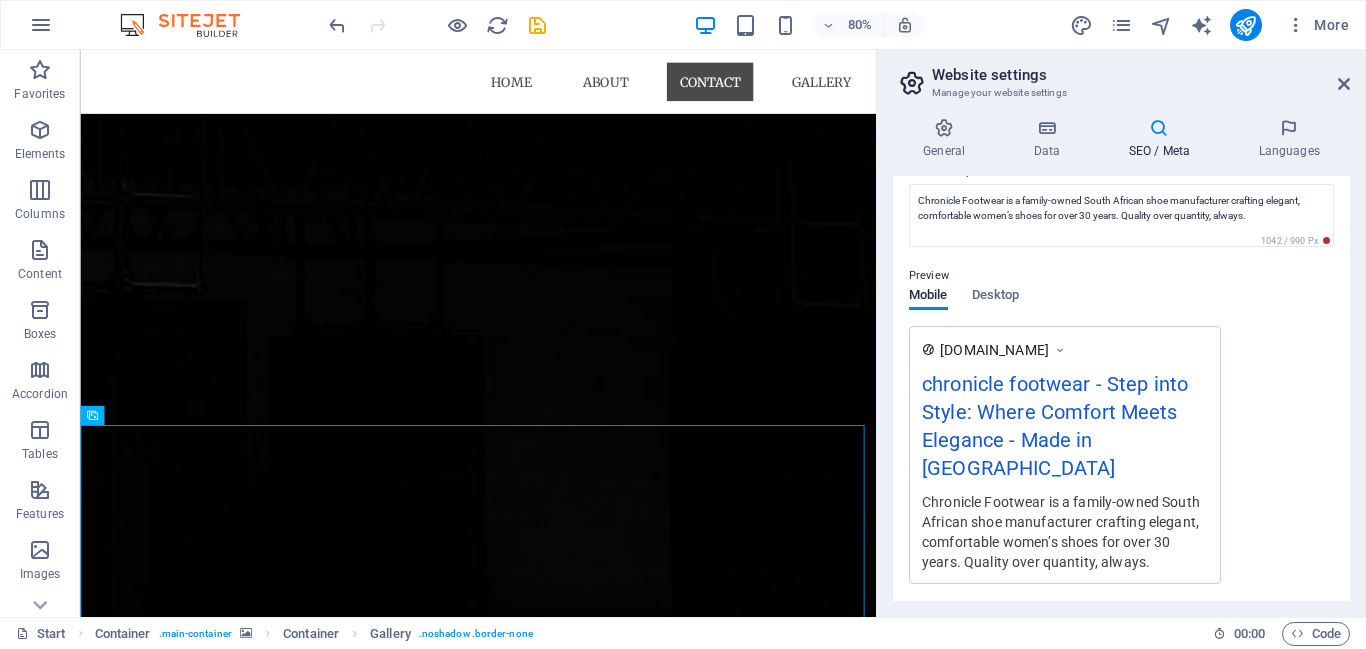 scroll, scrollTop: 427, scrollLeft: 0, axis: vertical 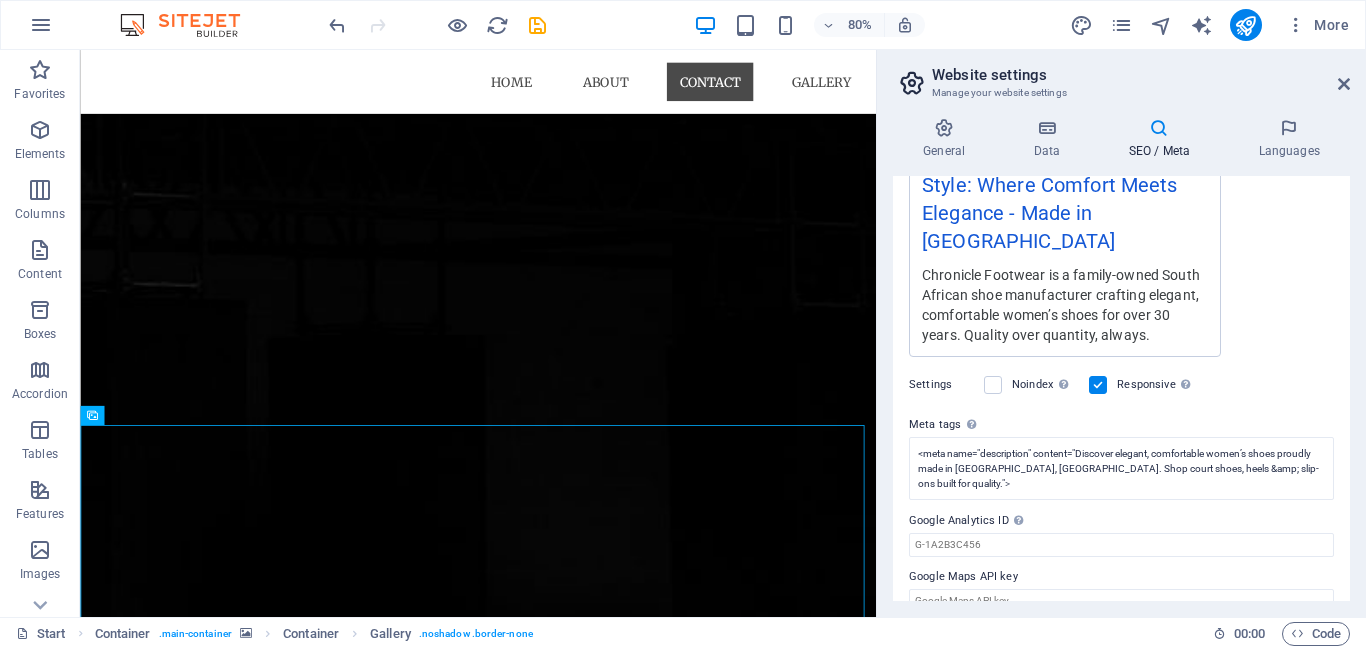 click on "SEO / Meta" at bounding box center [1163, 139] 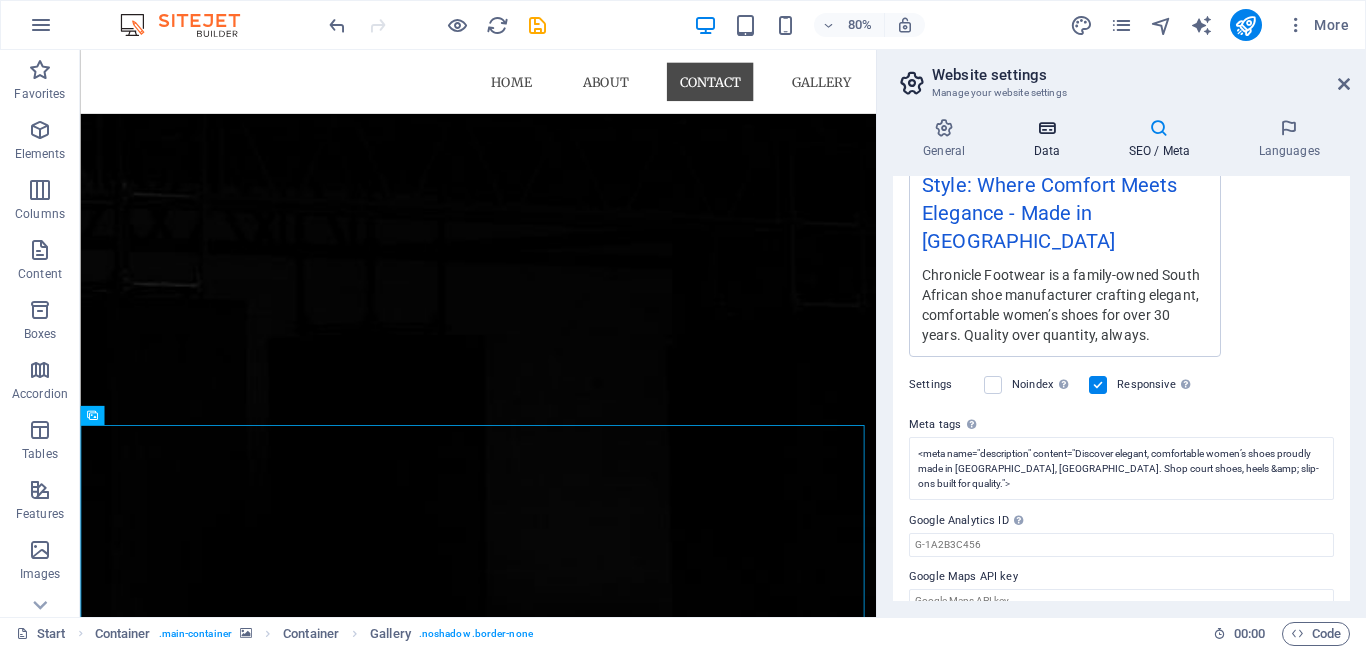 click on "Data" at bounding box center (1050, 139) 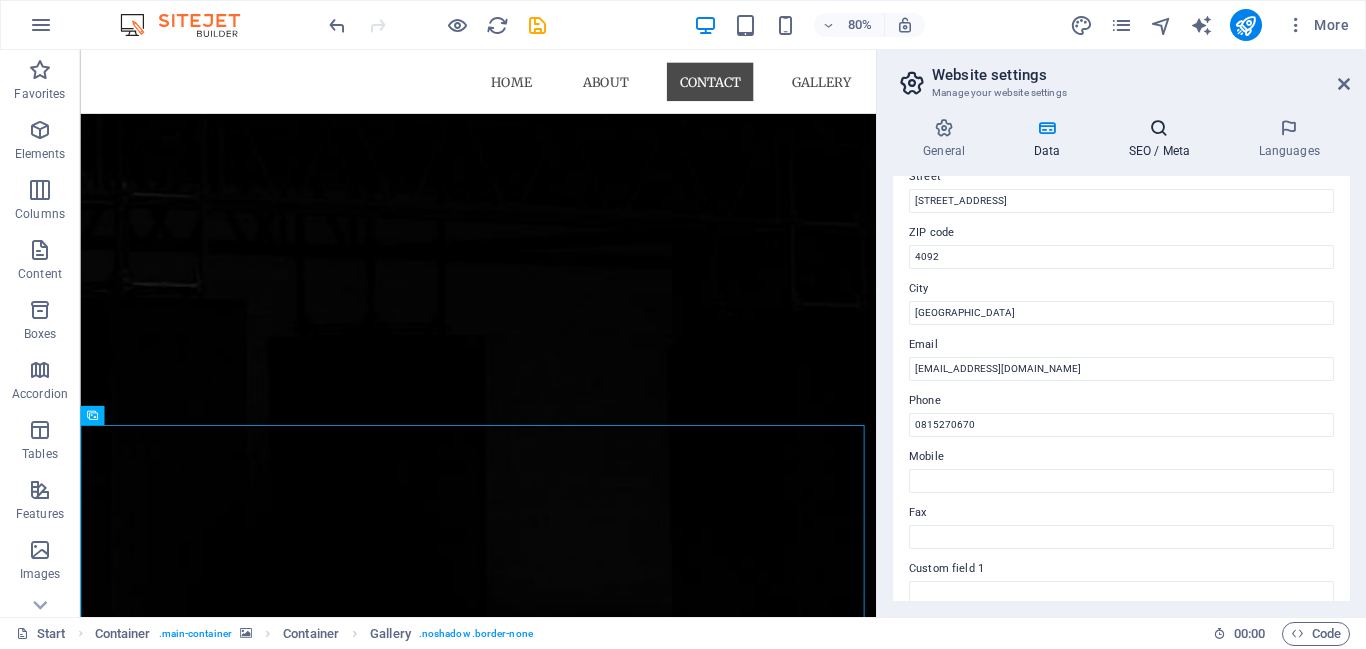click on "SEO / Meta" at bounding box center (1163, 139) 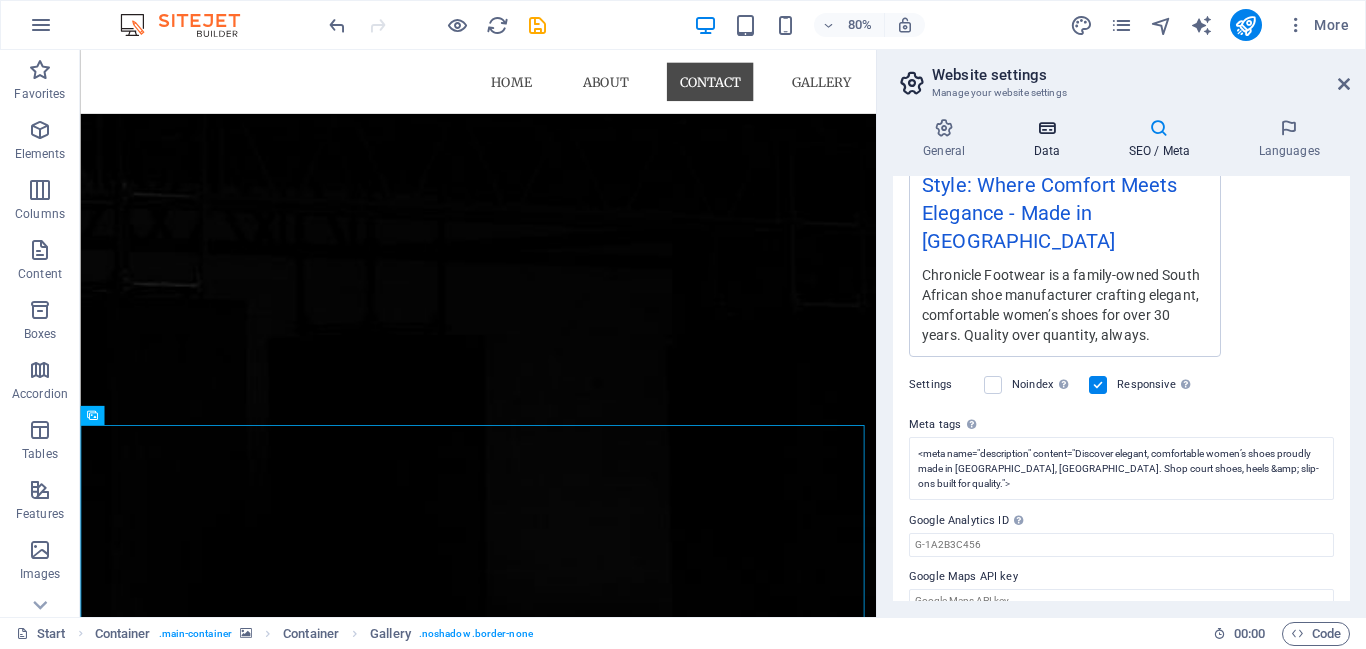 click at bounding box center (1046, 128) 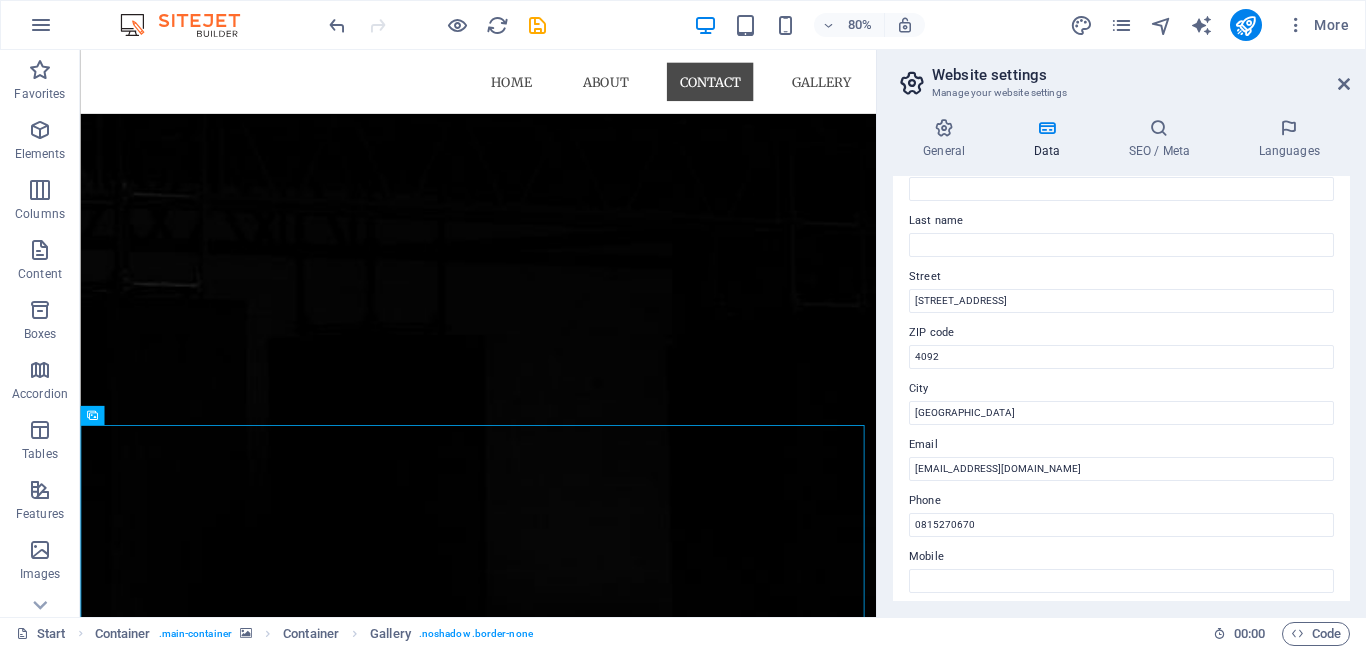 scroll, scrollTop: 0, scrollLeft: 0, axis: both 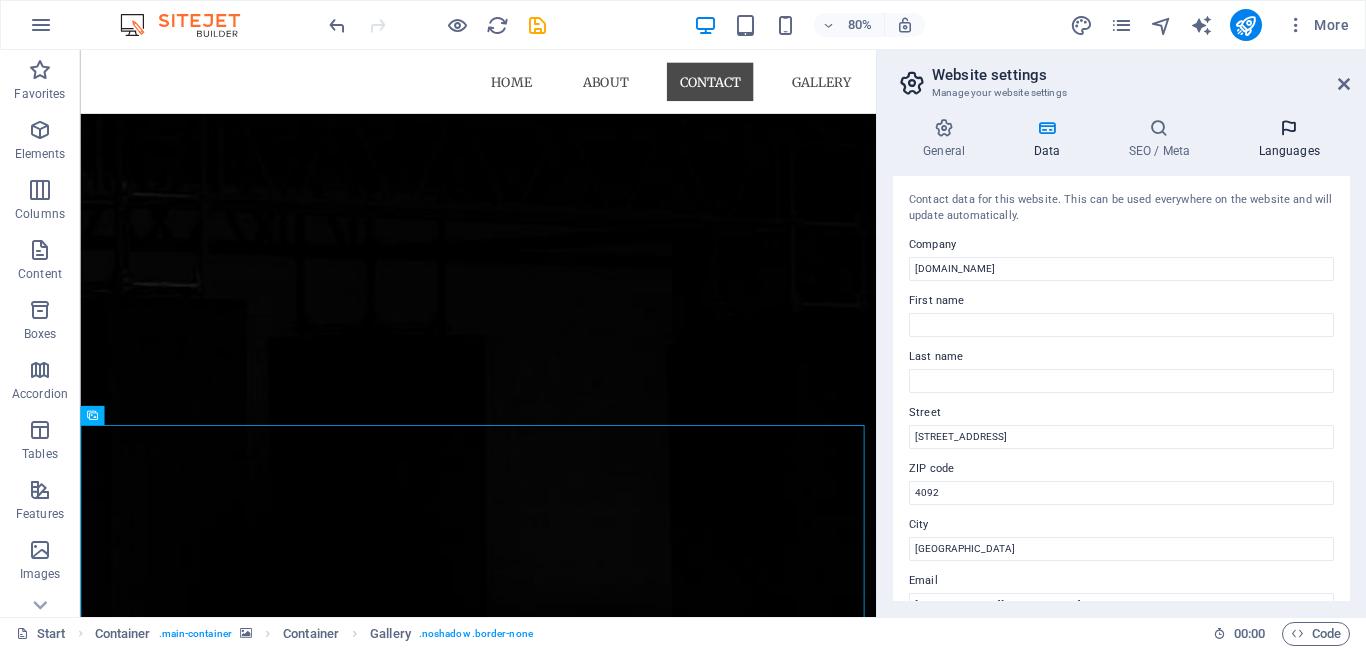 click at bounding box center (1289, 128) 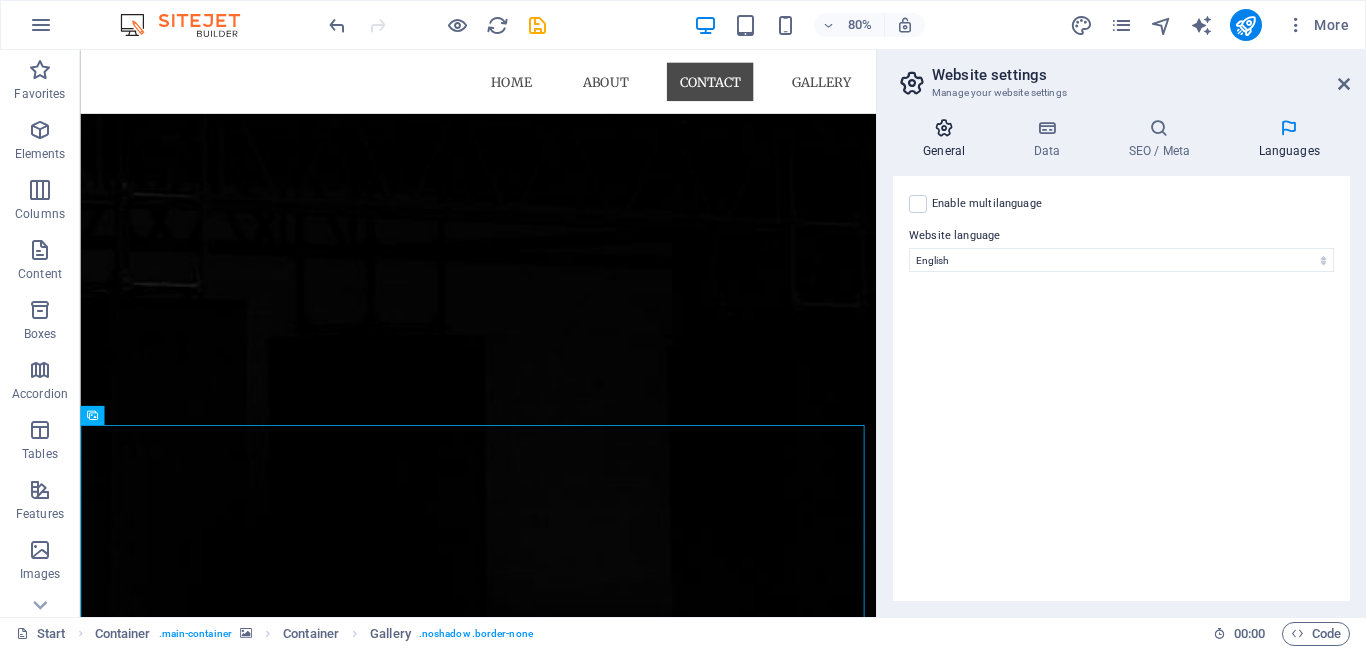 click at bounding box center (944, 128) 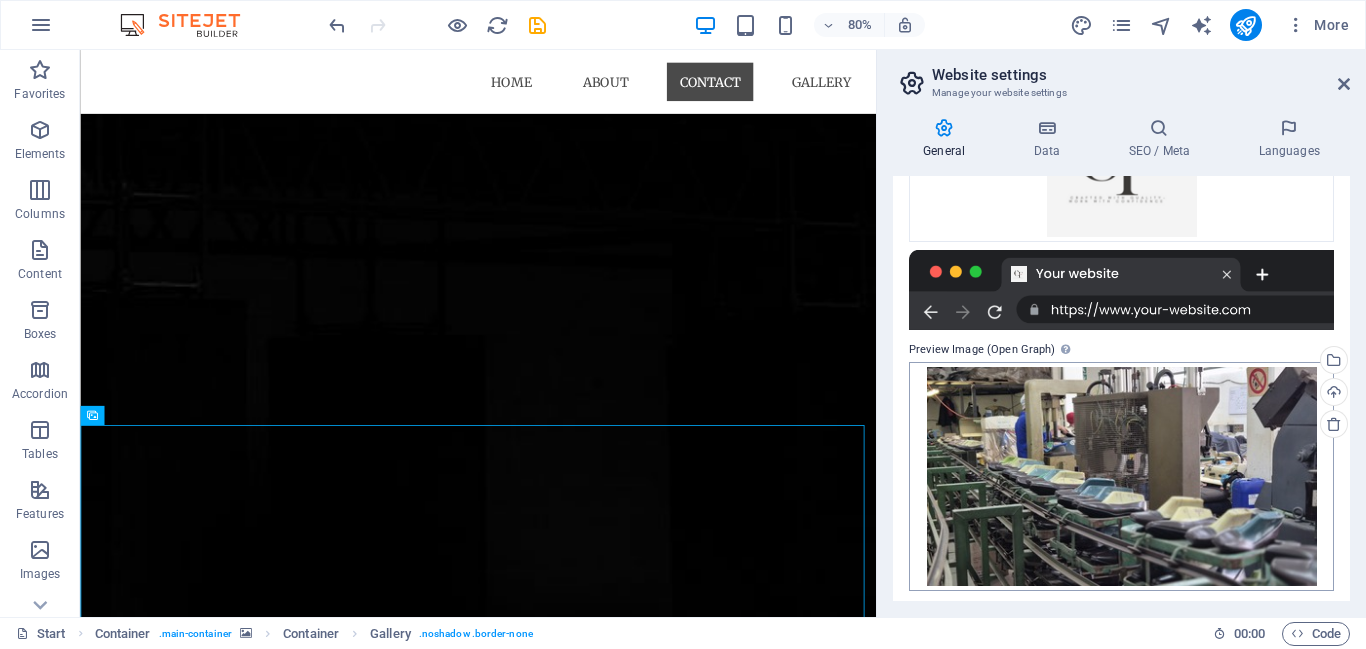 scroll, scrollTop: 388, scrollLeft: 0, axis: vertical 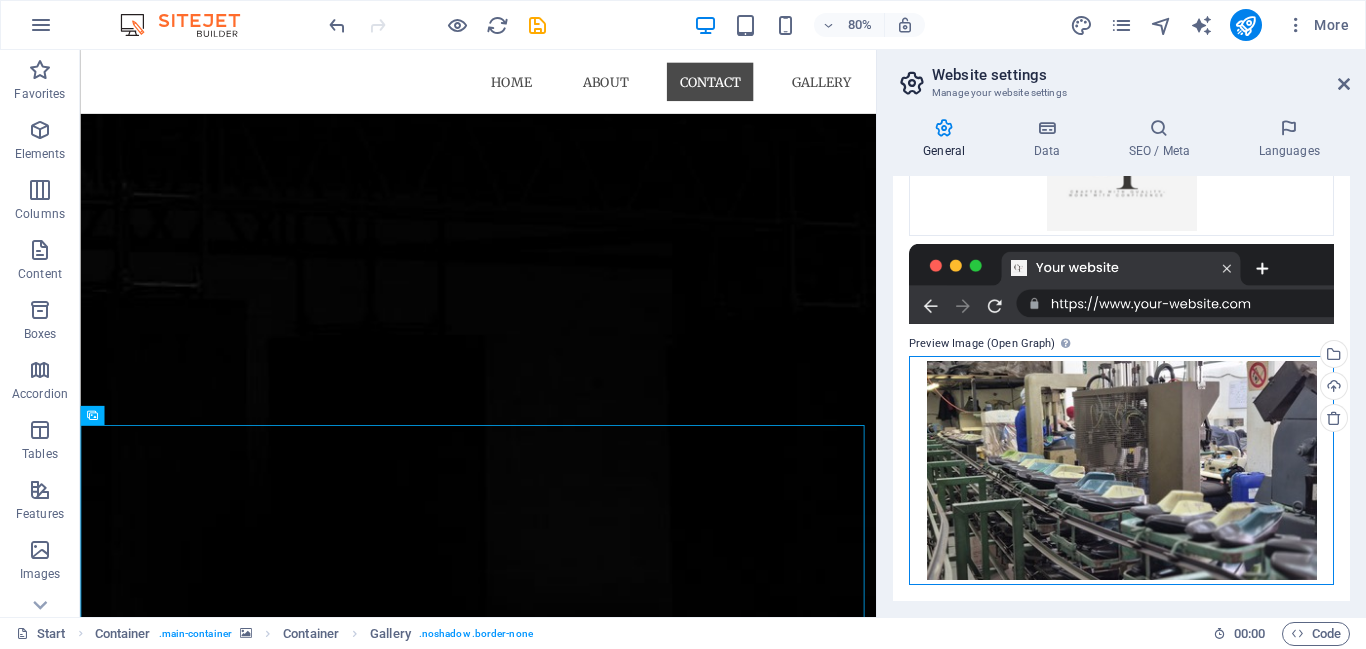 drag, startPoint x: 1049, startPoint y: 469, endPoint x: 1135, endPoint y: 468, distance: 86.00581 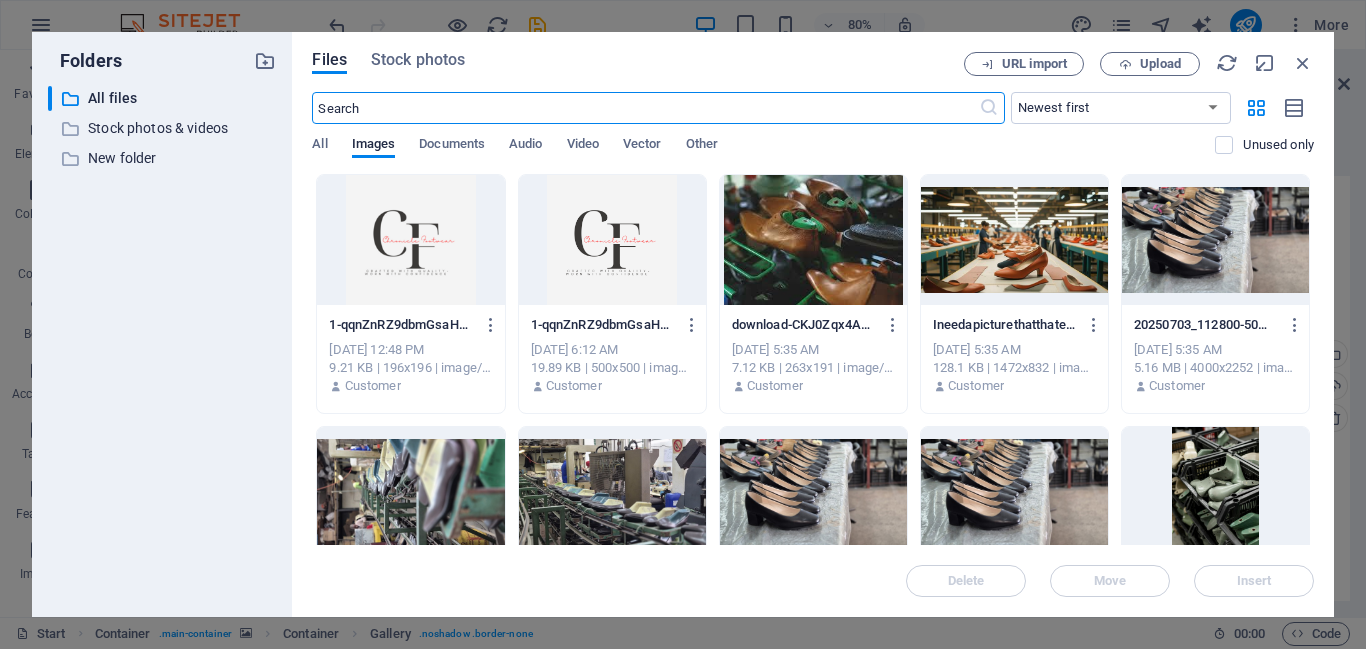 scroll, scrollTop: 551, scrollLeft: 0, axis: vertical 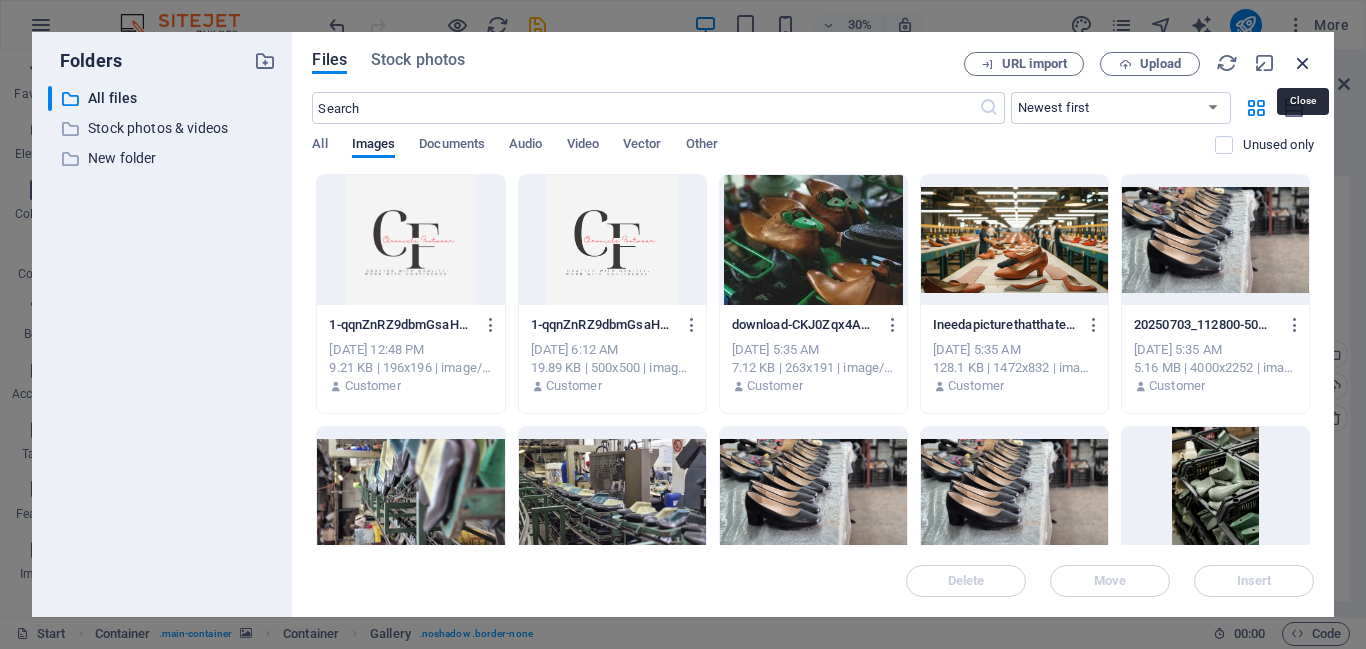 click at bounding box center (1303, 63) 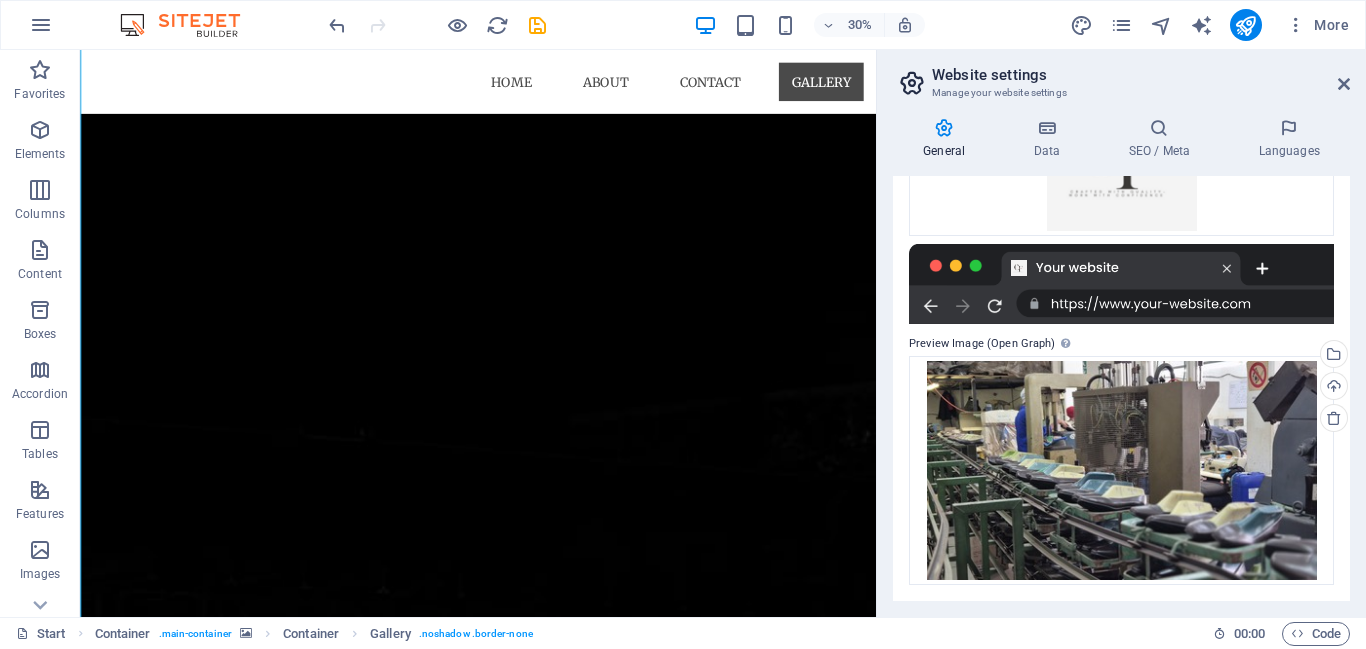 scroll, scrollTop: 1637, scrollLeft: 0, axis: vertical 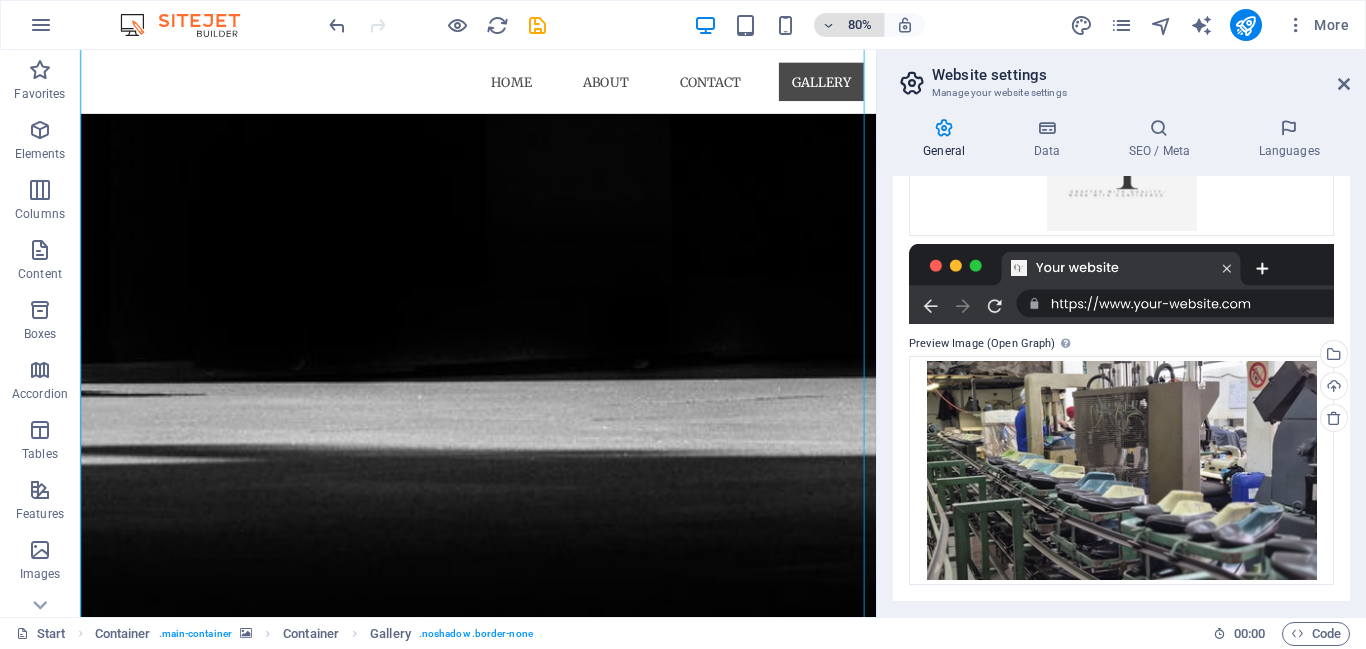 click at bounding box center [829, 25] 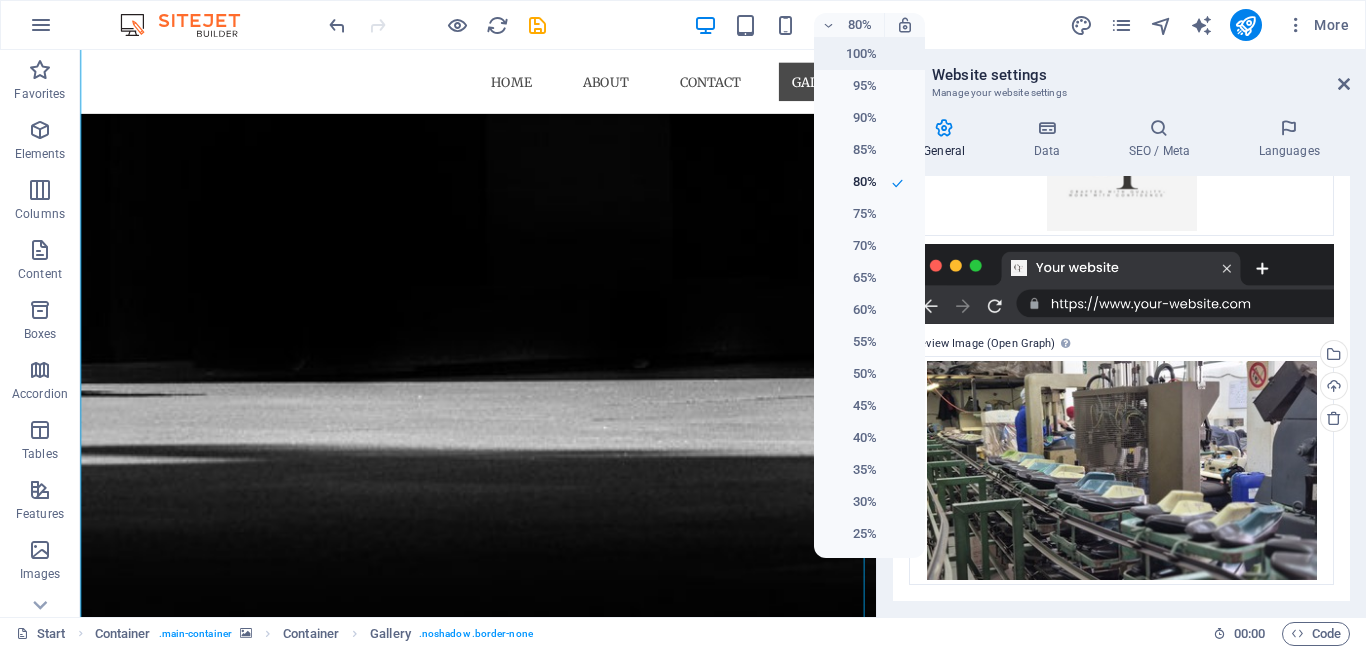 click on "100%" at bounding box center [851, 54] 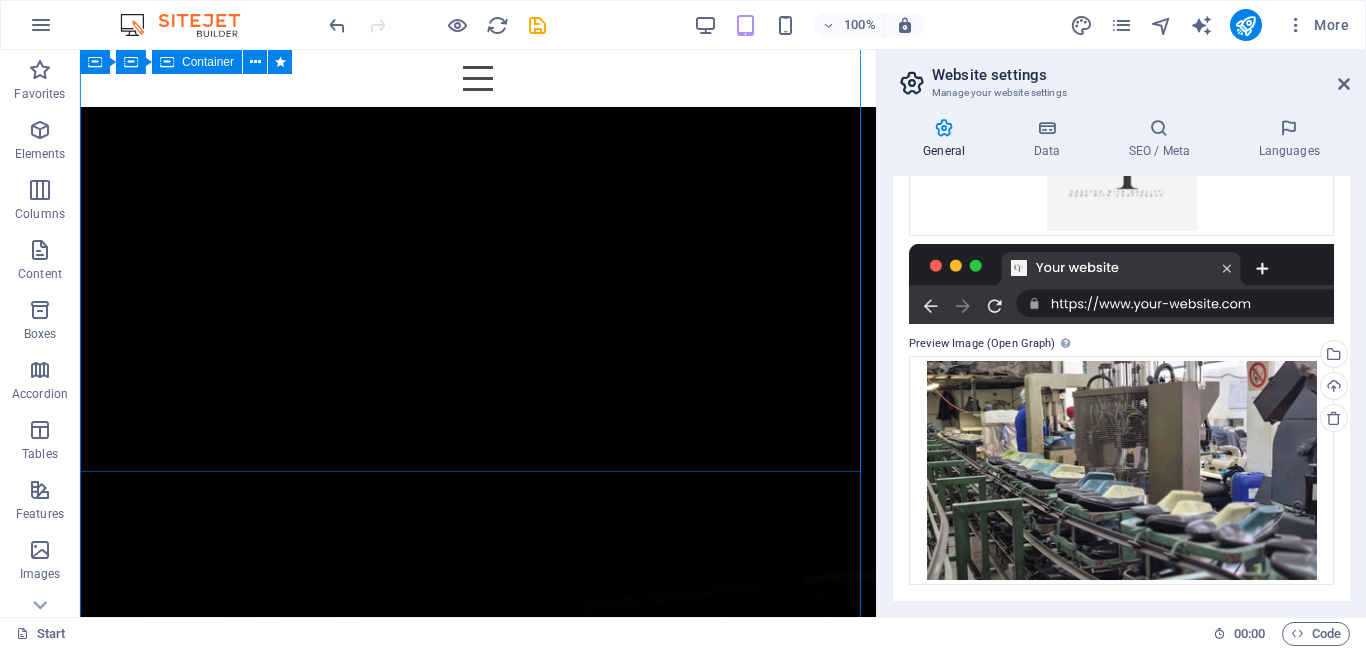 scroll, scrollTop: 0, scrollLeft: 0, axis: both 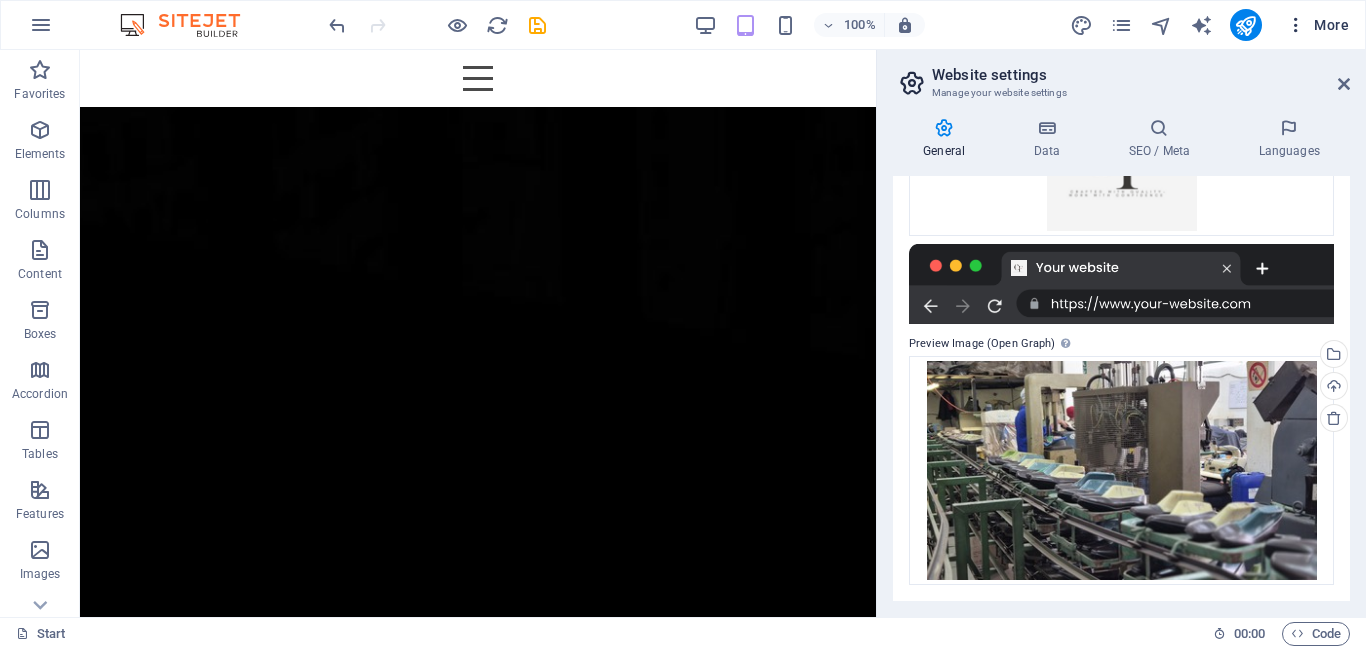 click on "More" at bounding box center [1317, 25] 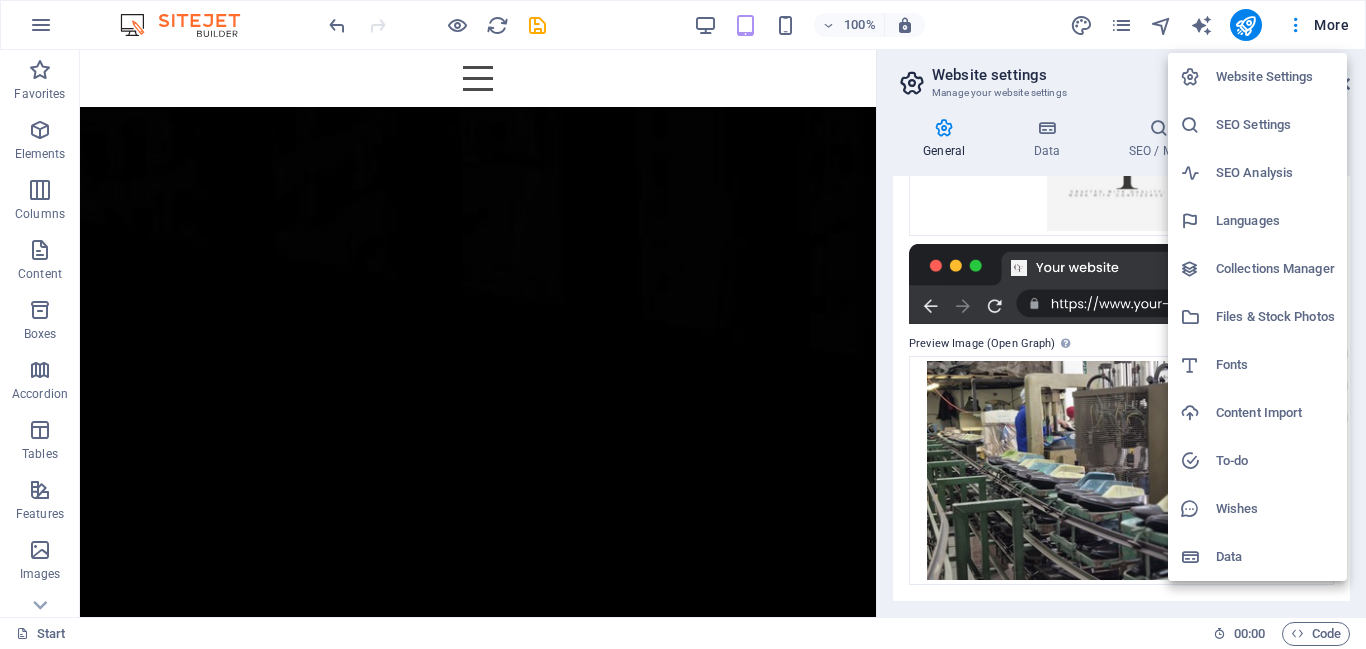 click on "SEO Analysis" at bounding box center [1275, 173] 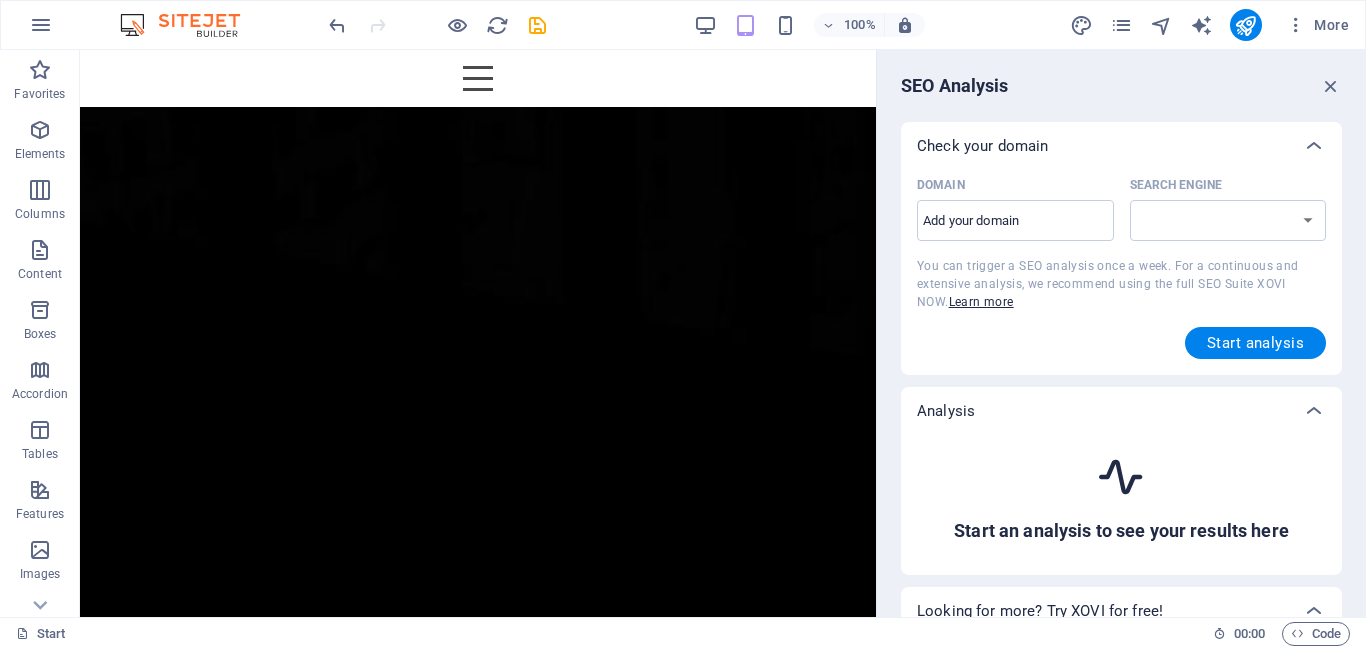 select on "google.com" 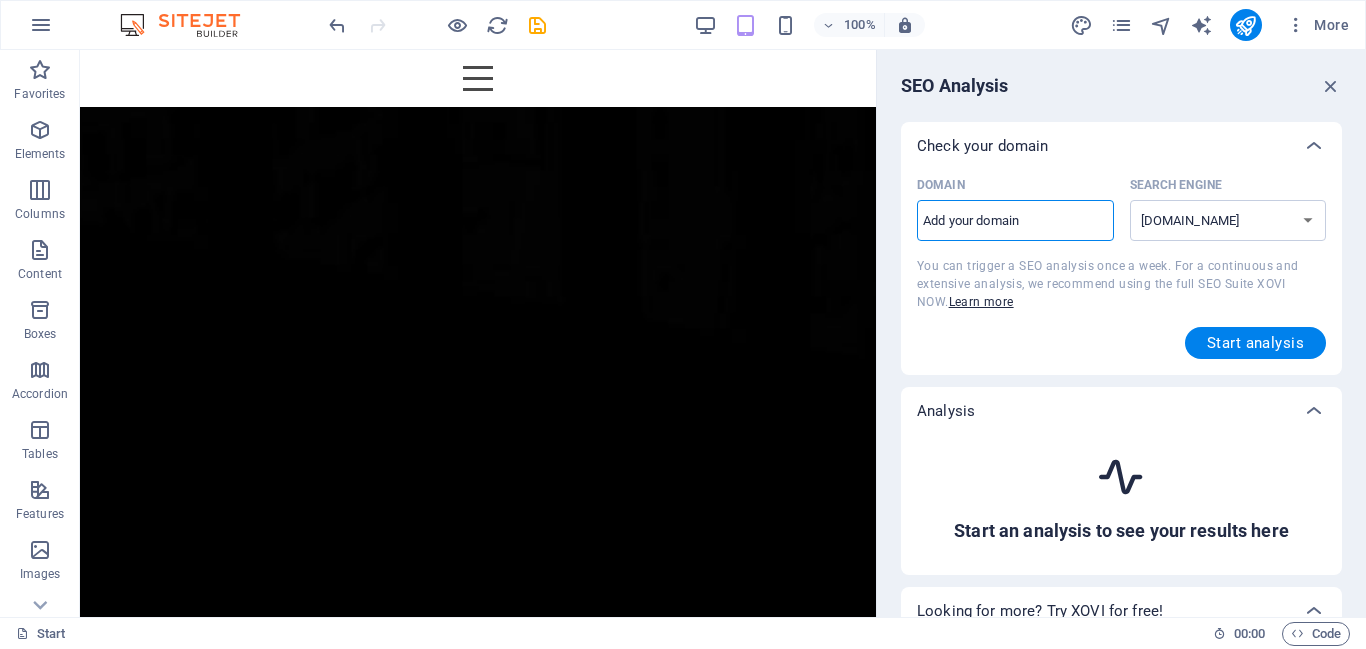 click on "Domain ​" at bounding box center [1015, 221] 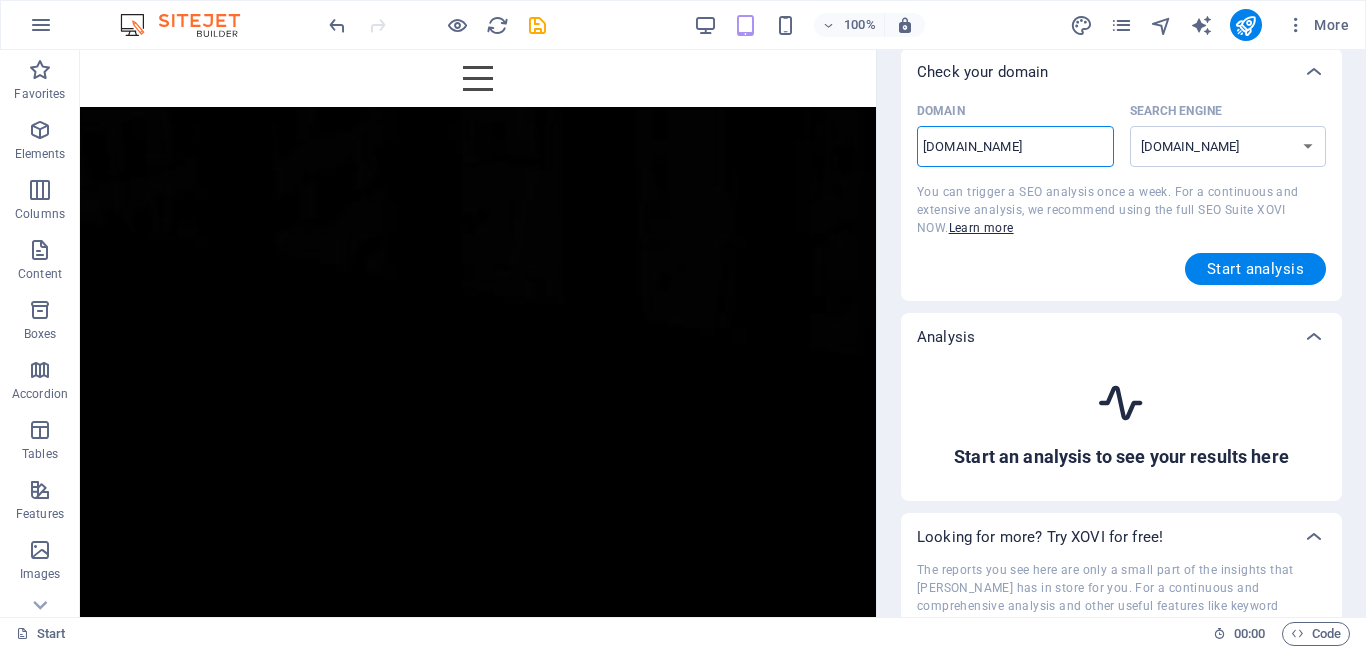 scroll, scrollTop: 100, scrollLeft: 0, axis: vertical 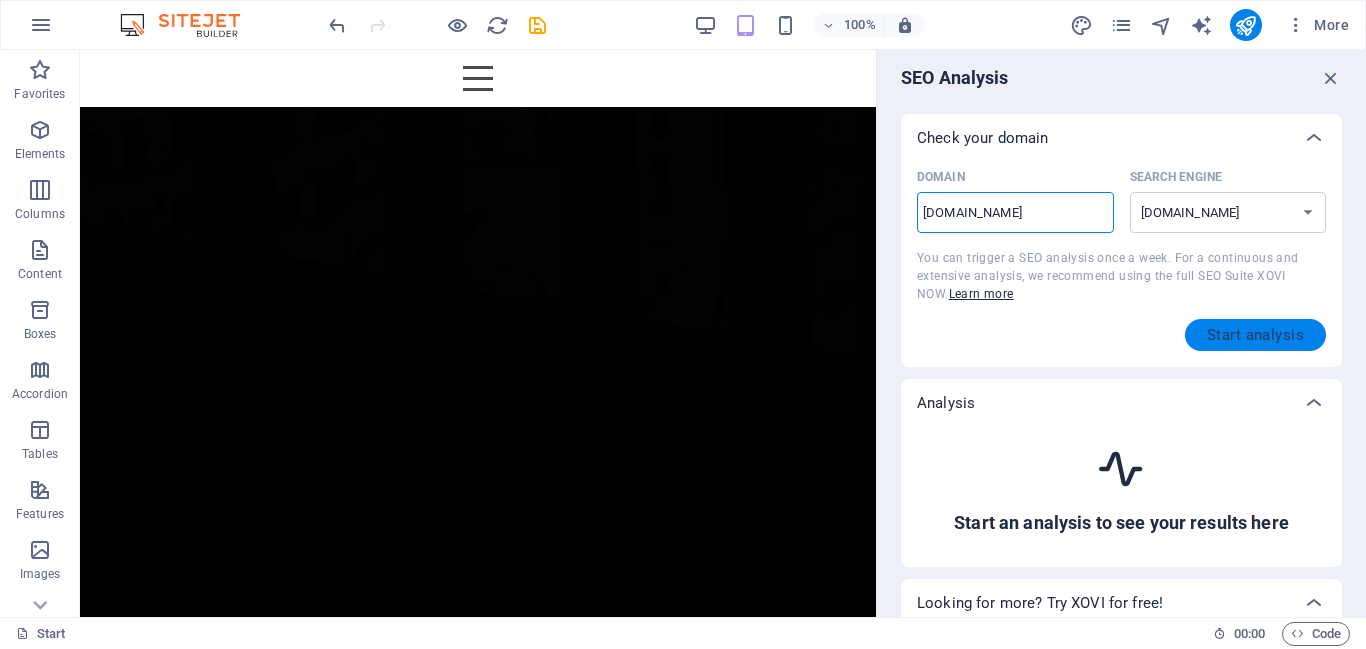 click on "Start analysis" at bounding box center [1255, 335] 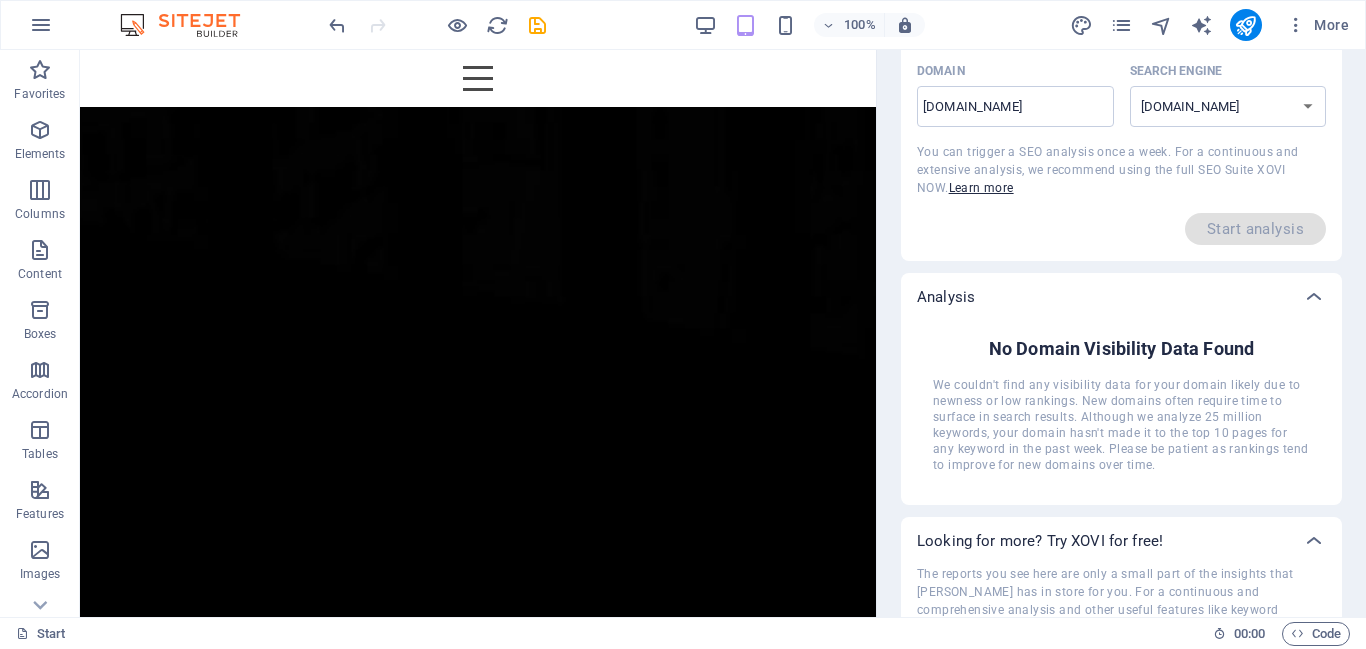 scroll, scrollTop: 0, scrollLeft: 0, axis: both 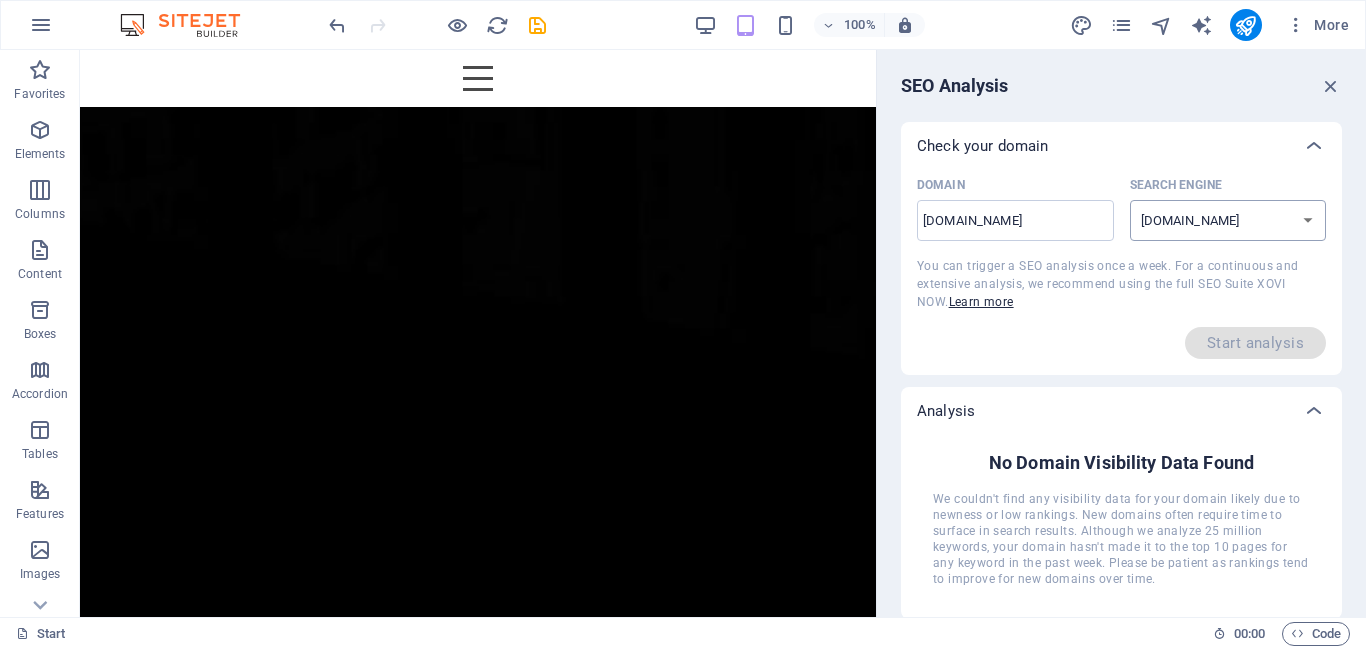 click on "google.de google.at google.es google.co.uk google.fr google.it google.ch google.com google.com.br bing.com" at bounding box center (1228, 220) 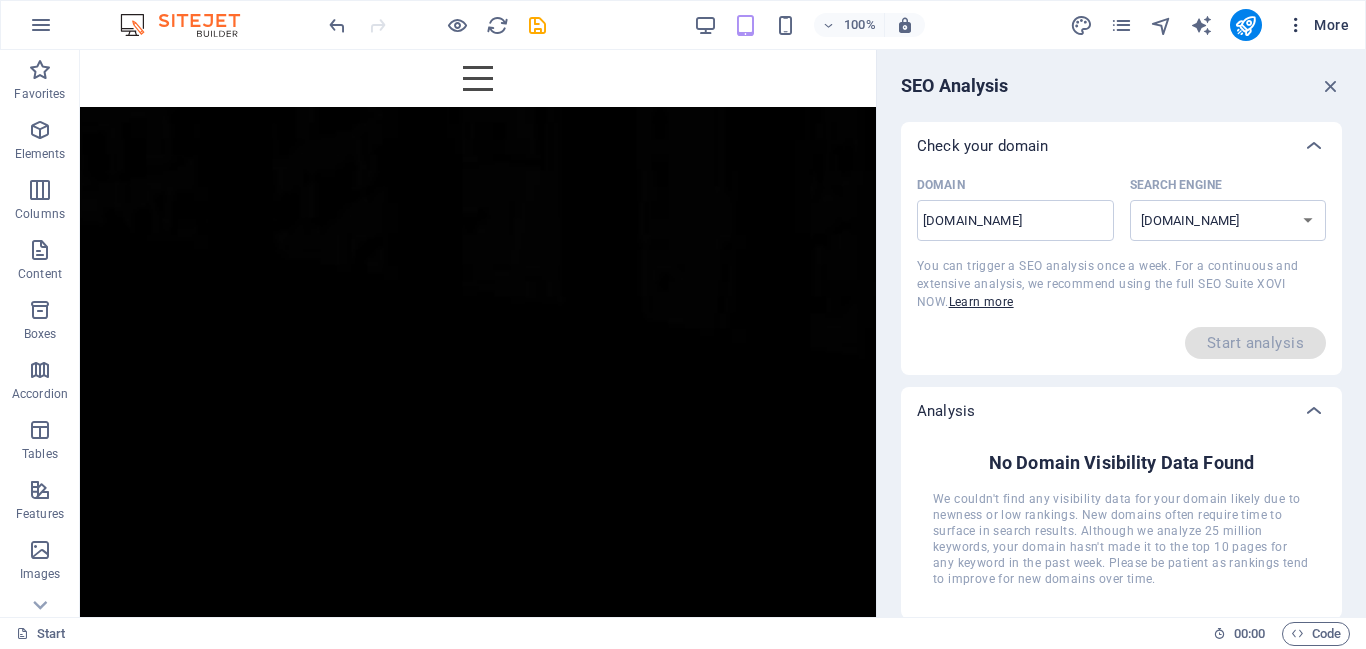 click on "More" at bounding box center [1317, 25] 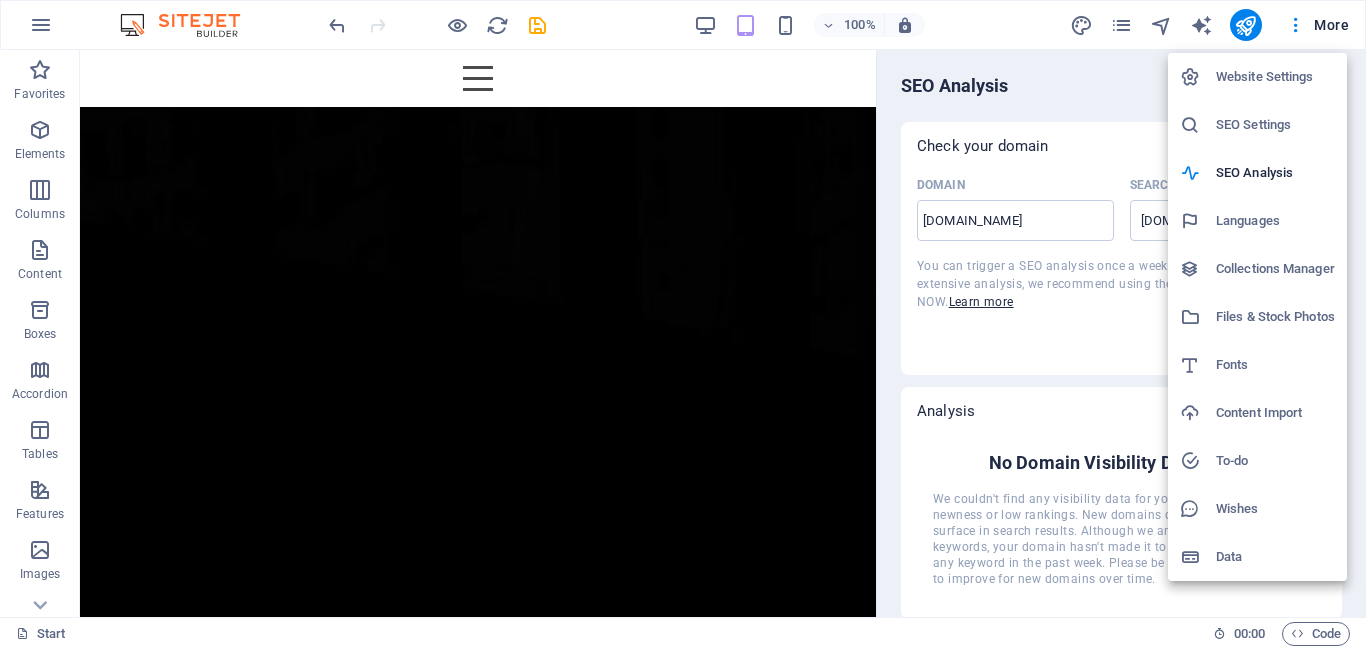 click on "Data" at bounding box center (1275, 557) 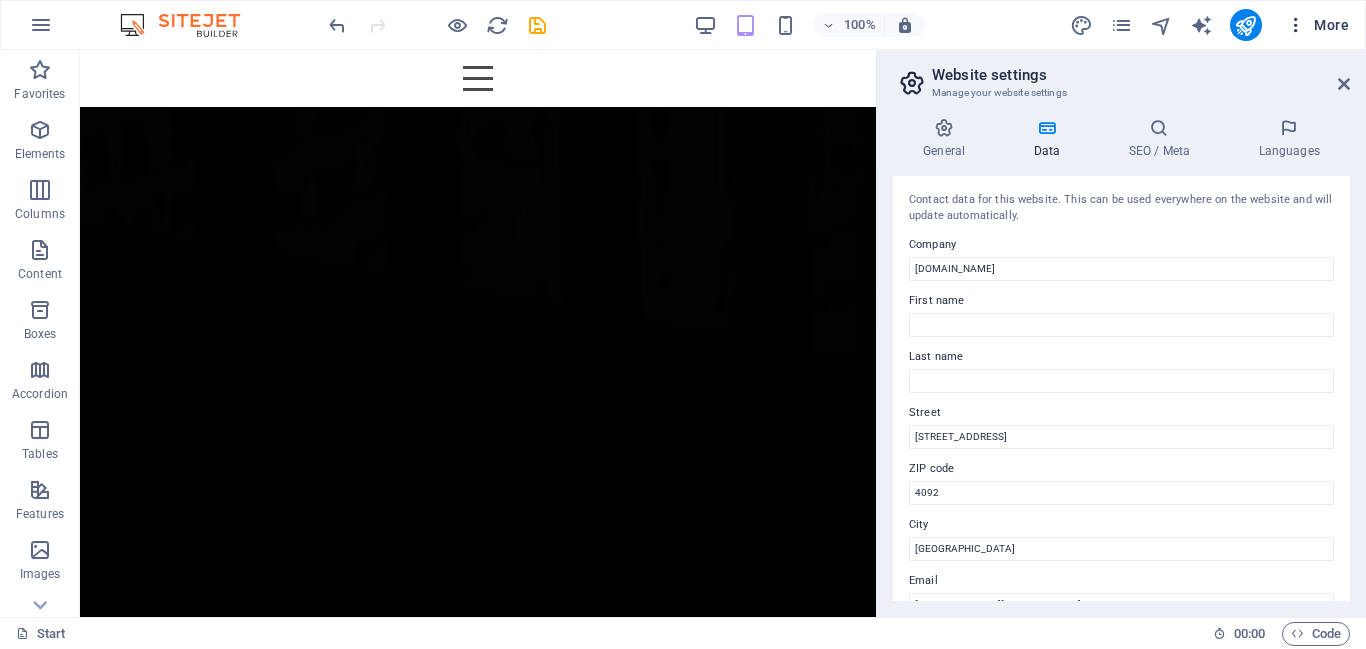 click at bounding box center [1296, 25] 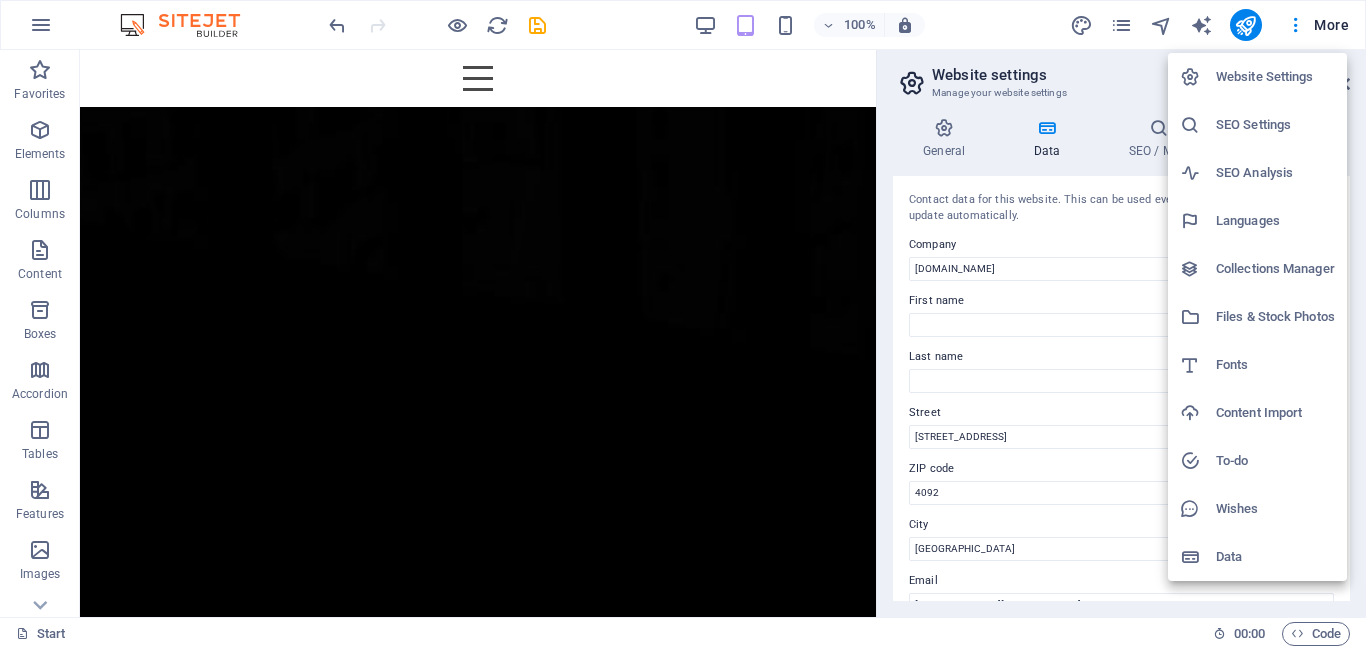 click at bounding box center (683, 324) 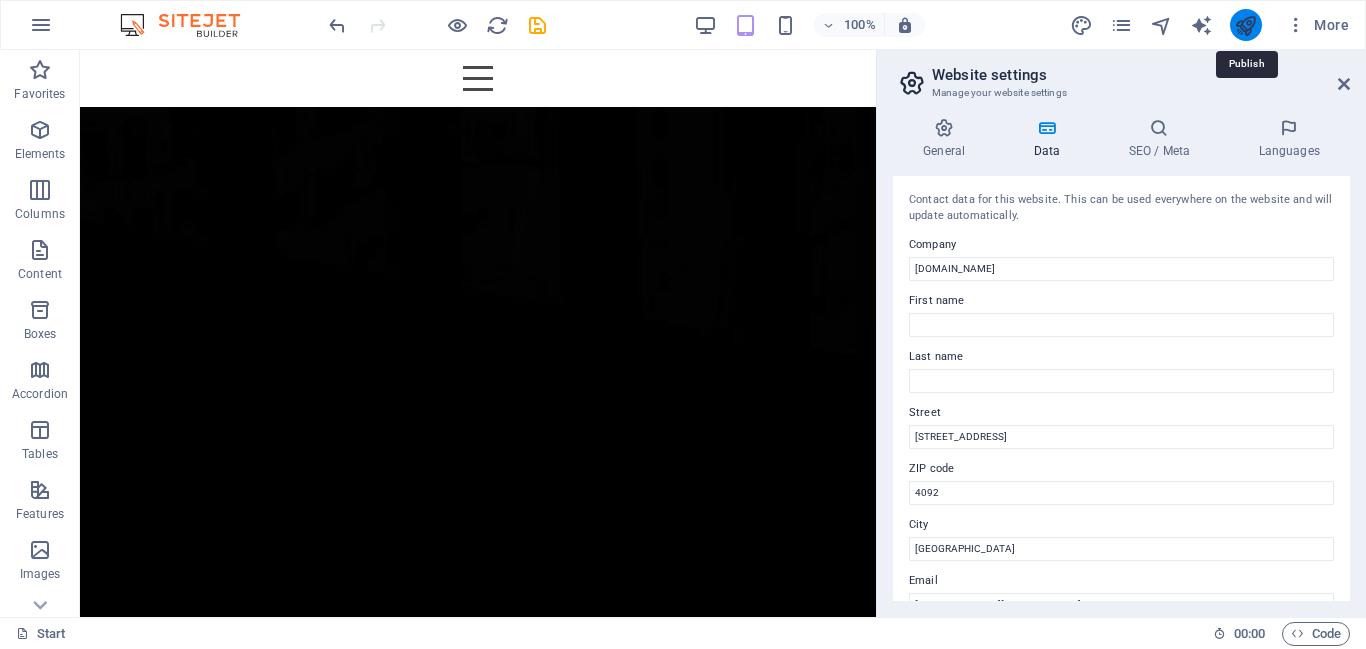 click at bounding box center [1245, 25] 